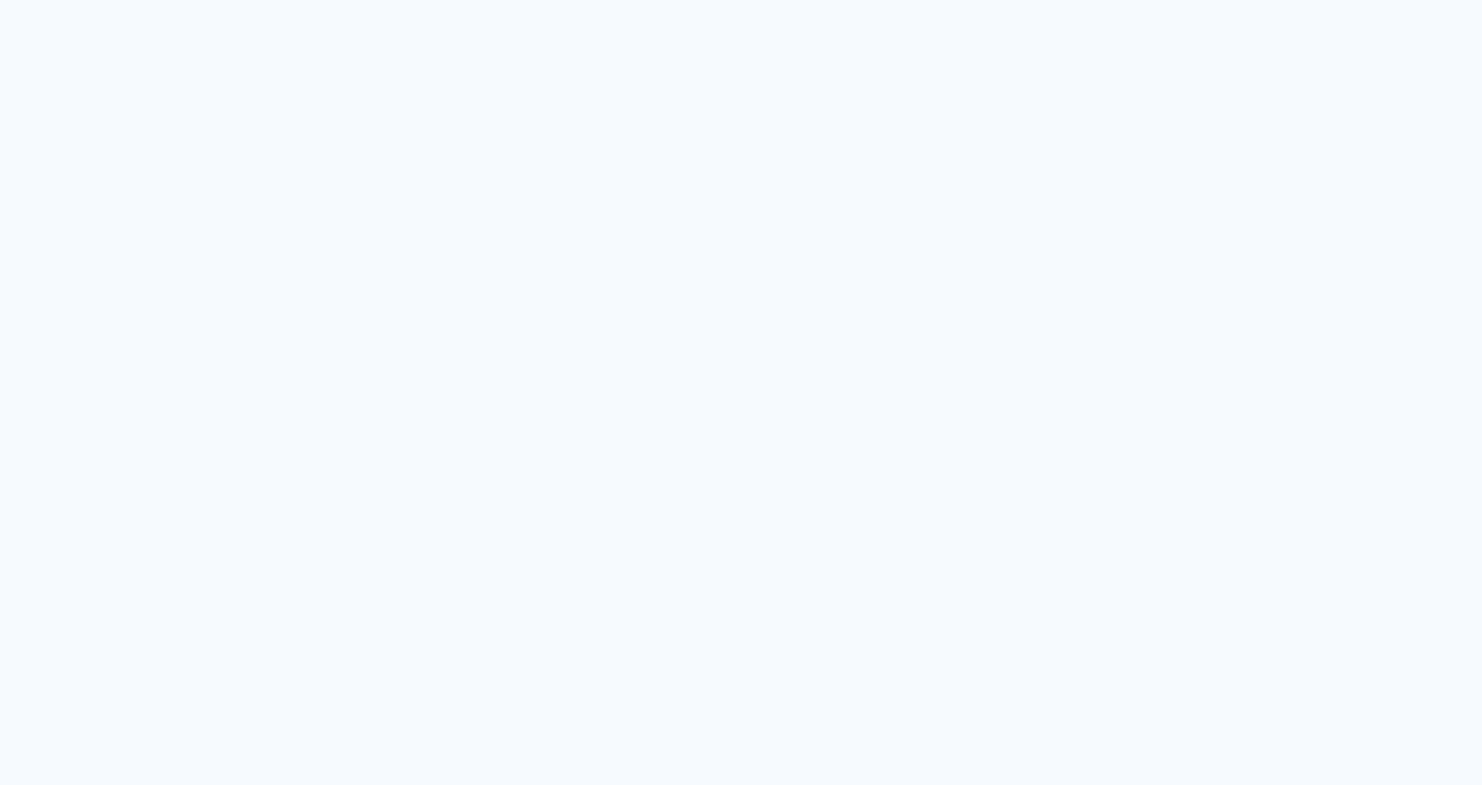 scroll, scrollTop: 0, scrollLeft: 0, axis: both 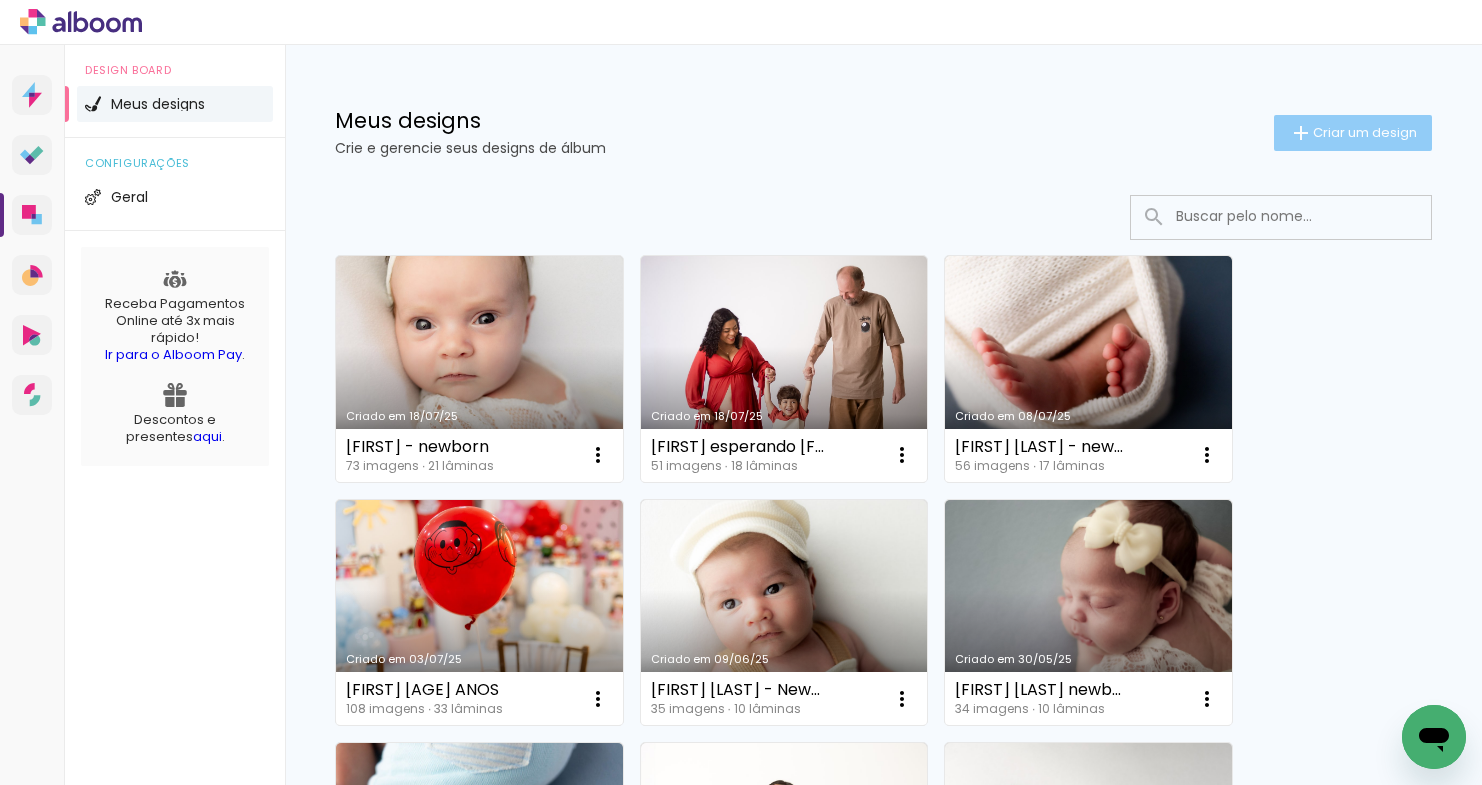 click on "Criar um design" 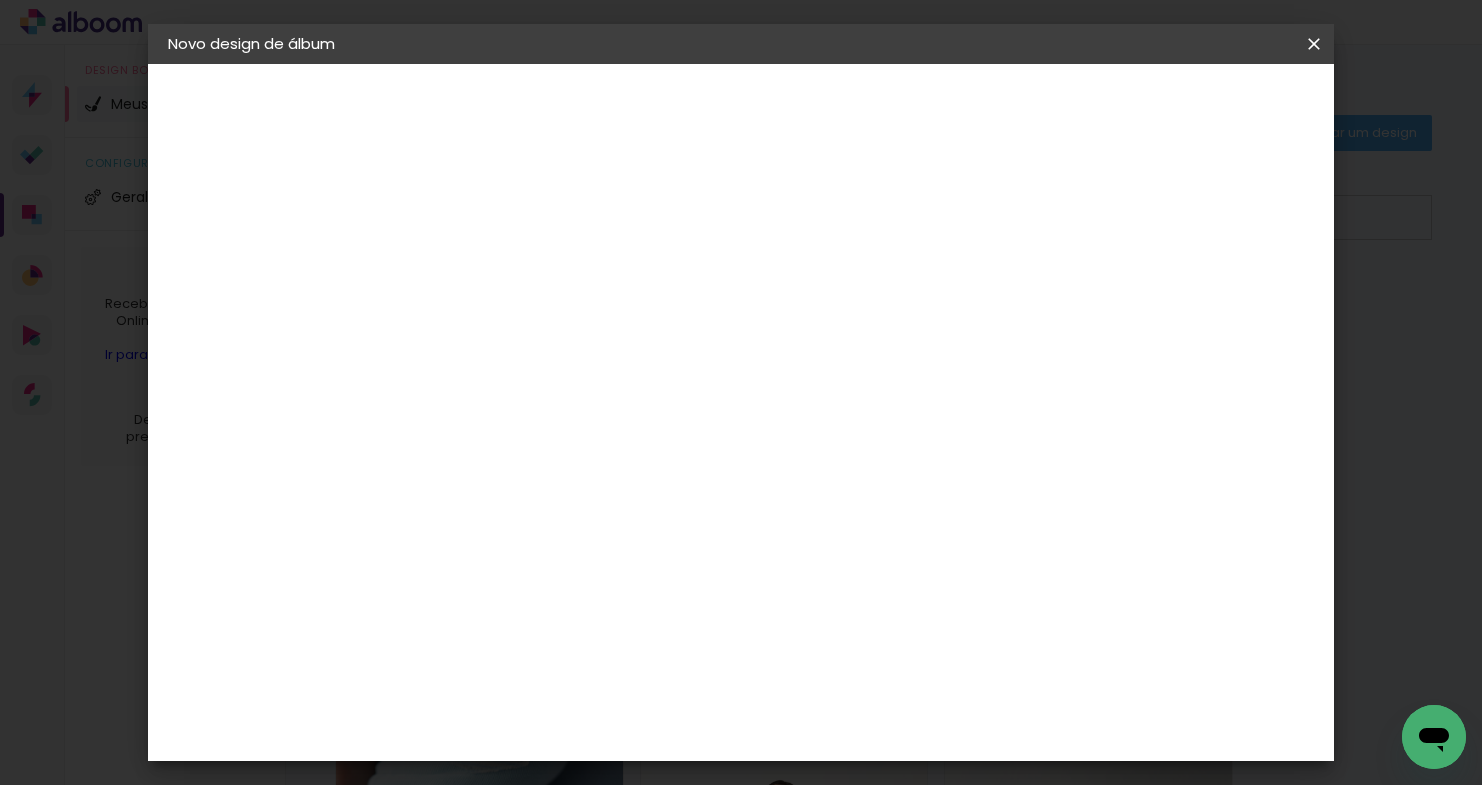 click at bounding box center [495, 268] 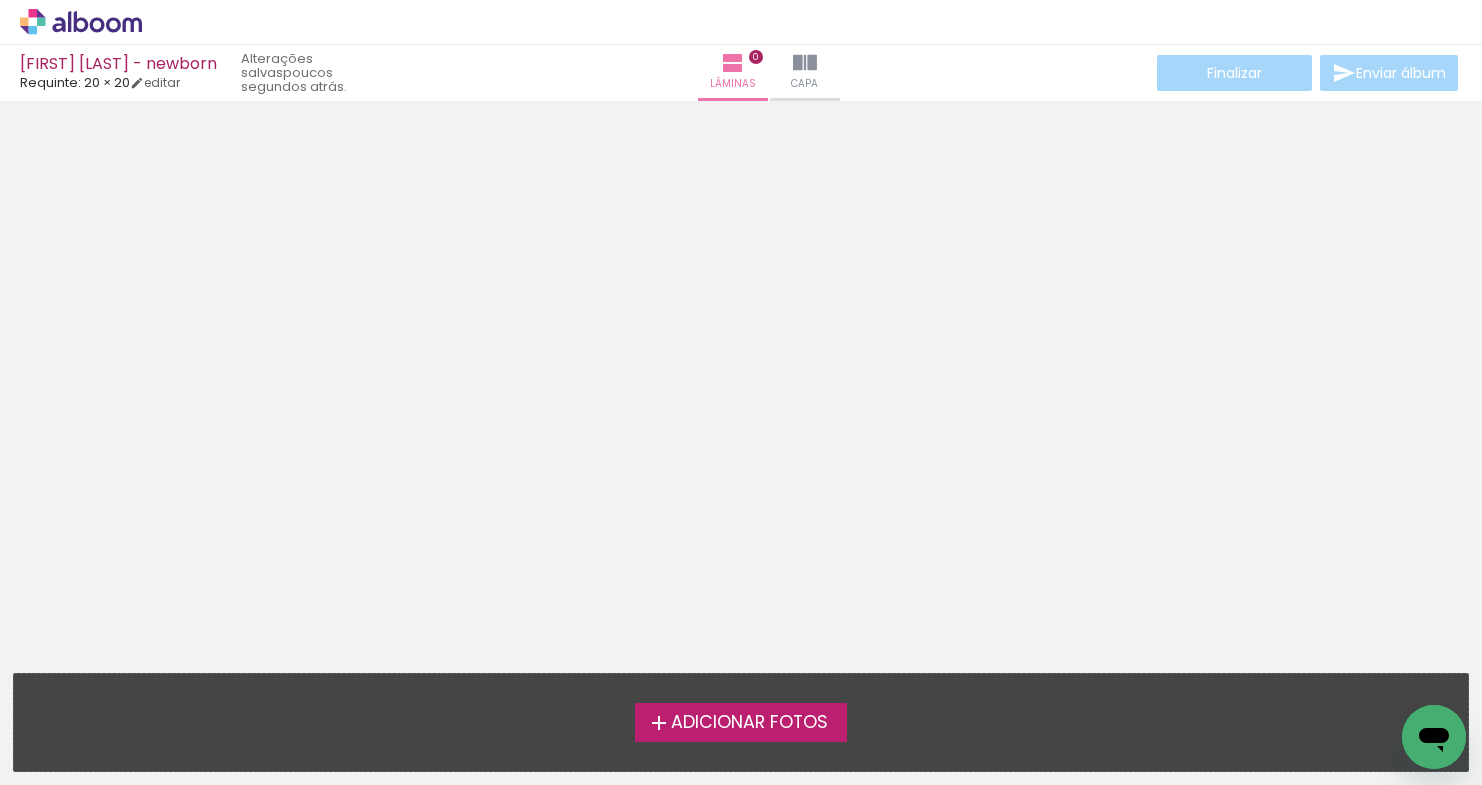 click on "Adicionar Fotos" at bounding box center [749, 723] 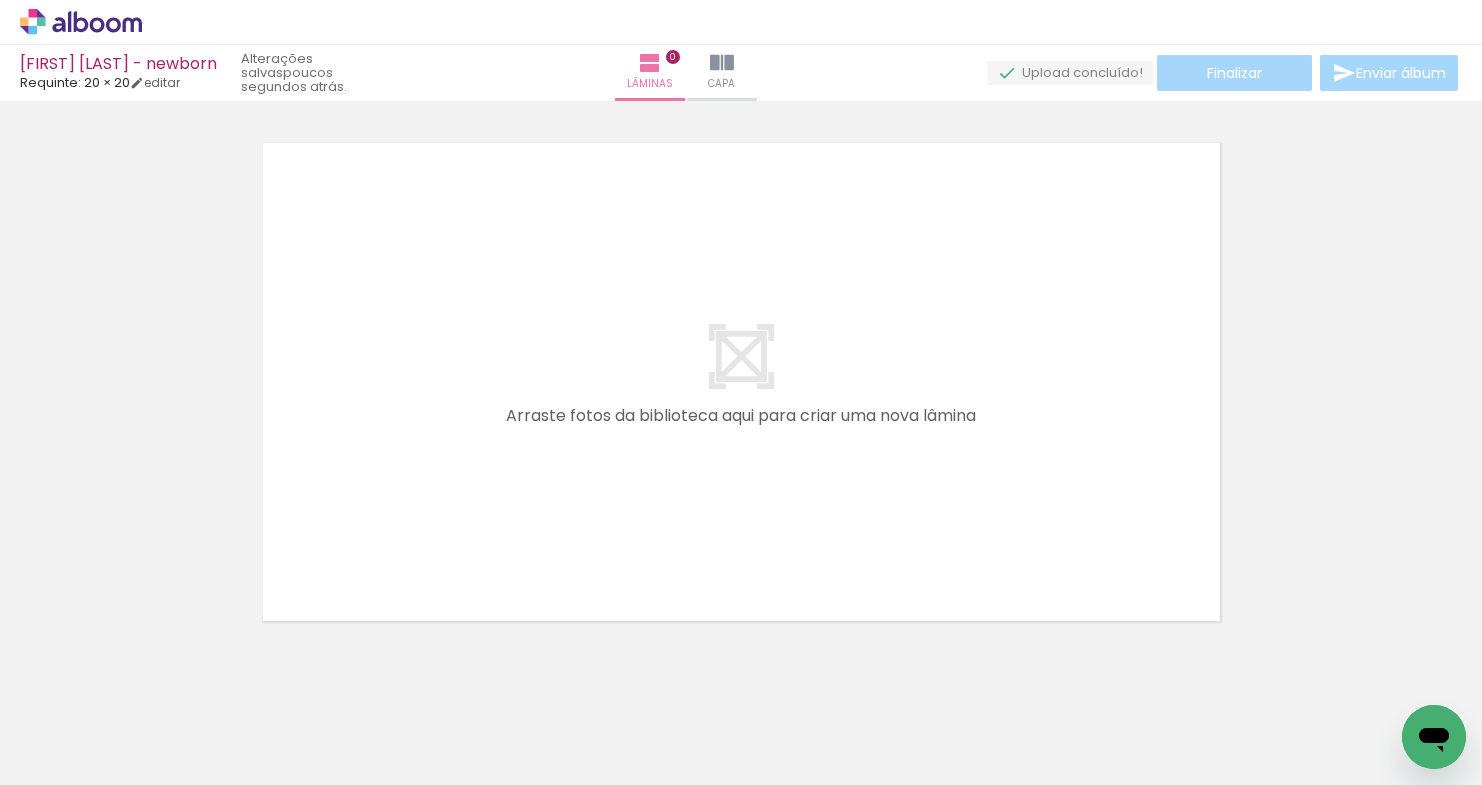 scroll, scrollTop: 25, scrollLeft: 0, axis: vertical 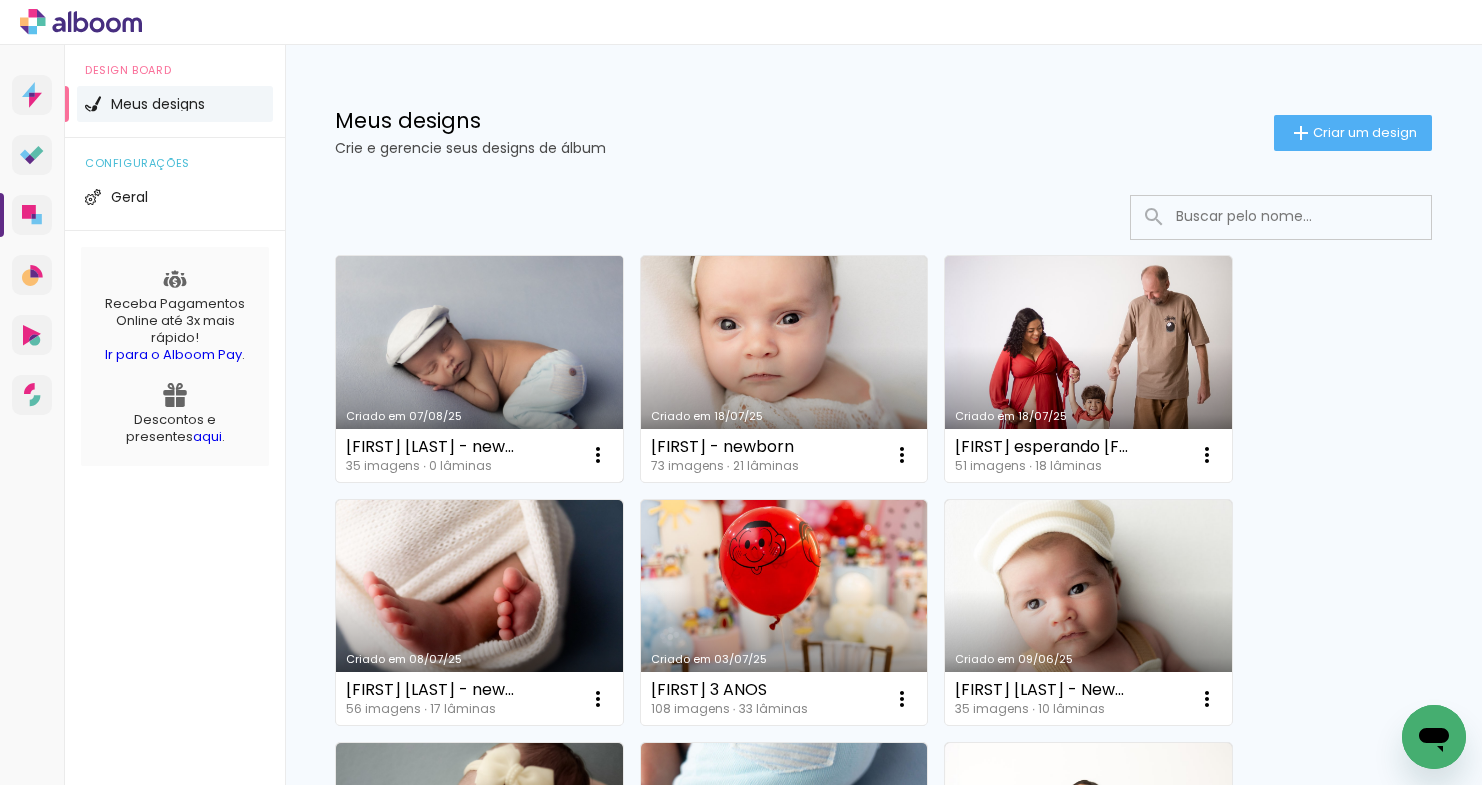 click on "Criado em 07/08/25" at bounding box center [479, 369] 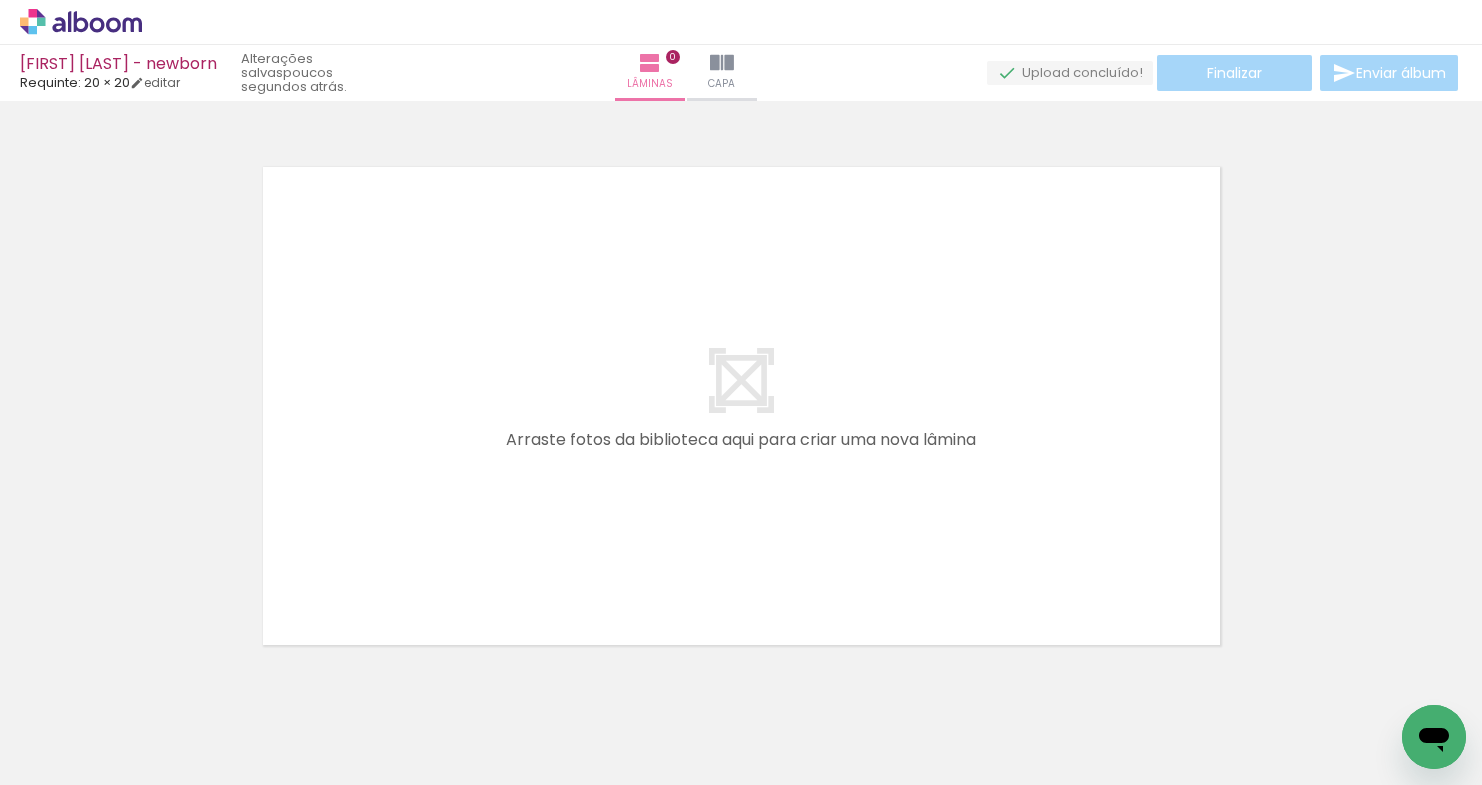 scroll, scrollTop: 0, scrollLeft: 2588, axis: horizontal 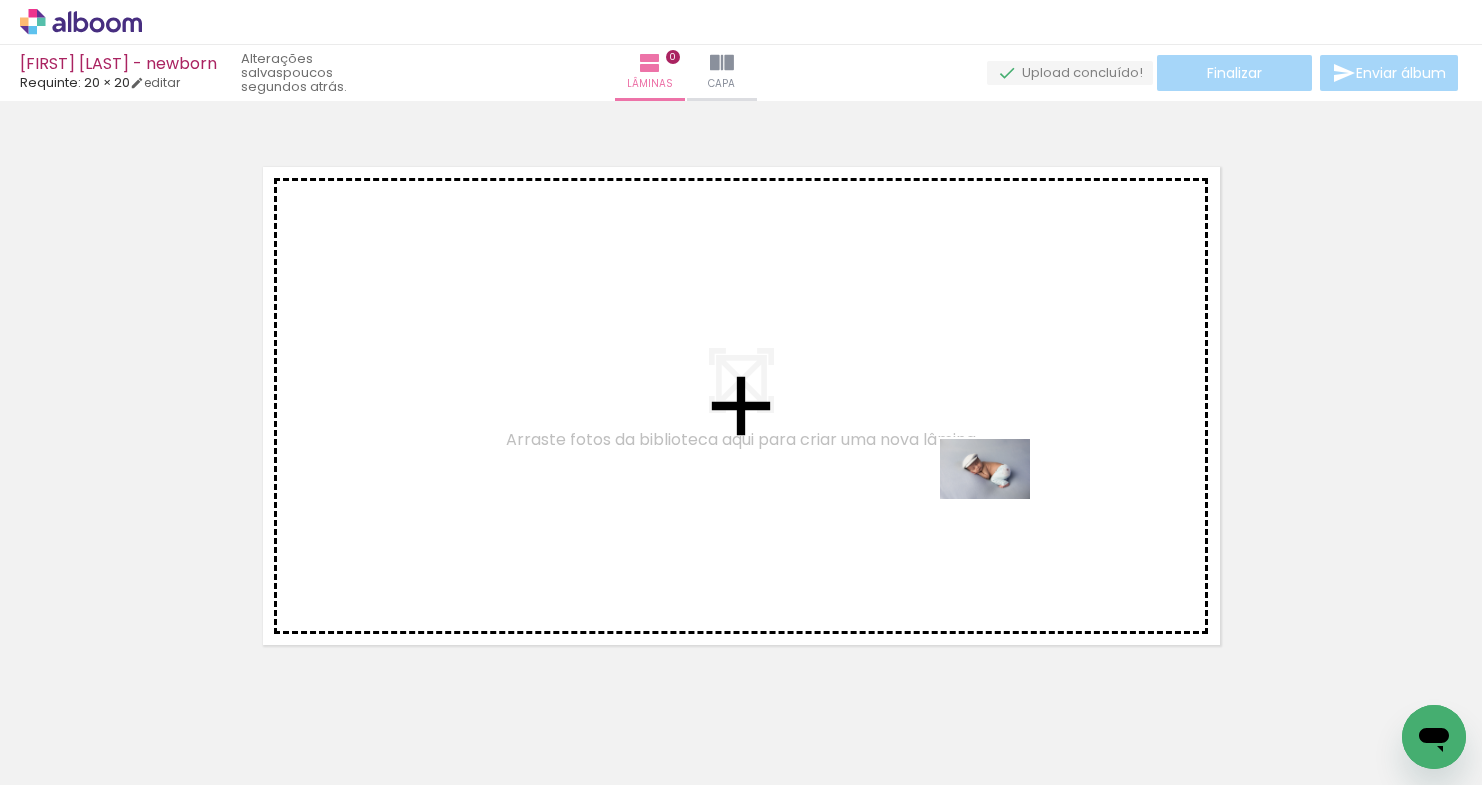 drag, startPoint x: 223, startPoint y: 735, endPoint x: 1028, endPoint y: 484, distance: 843.2236 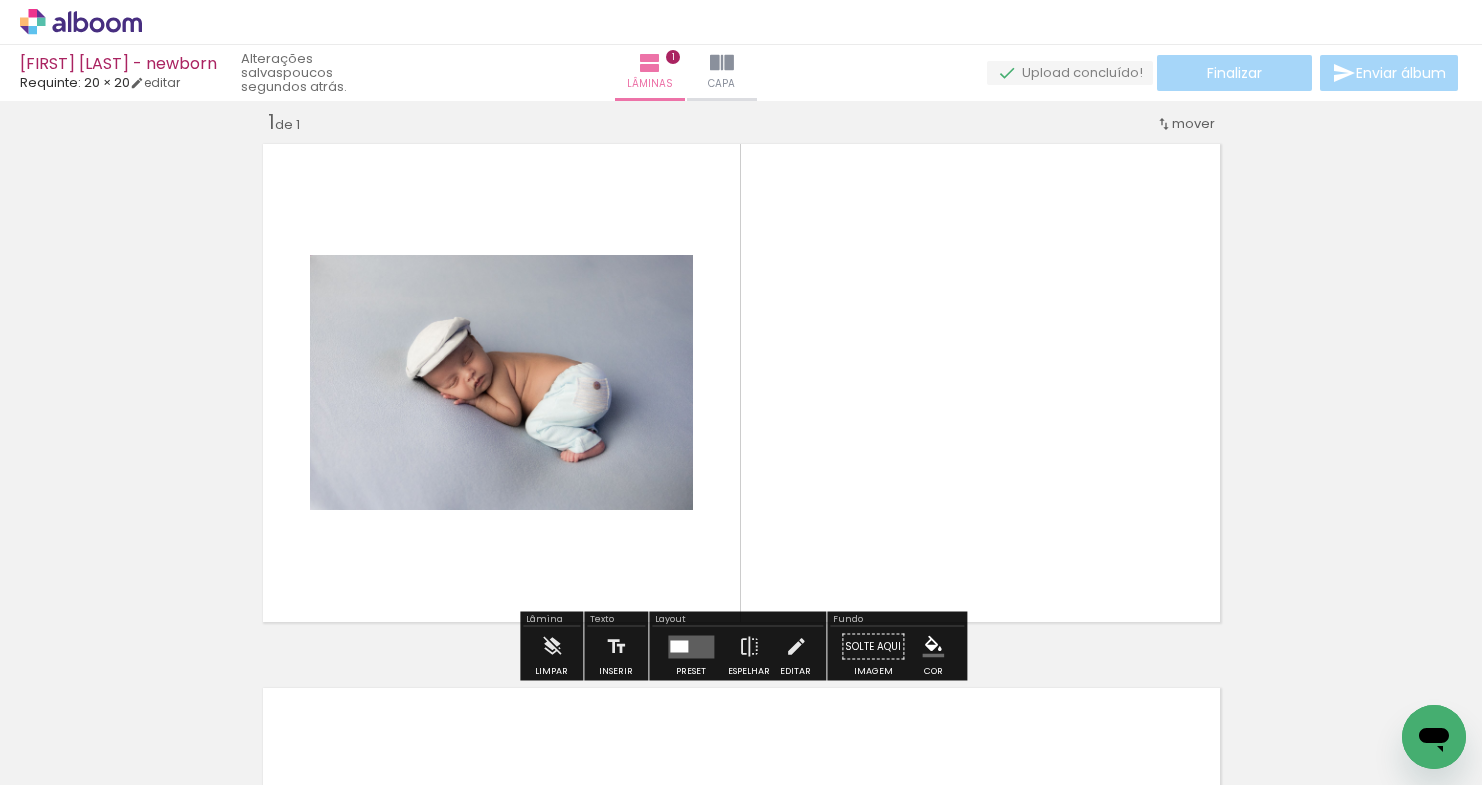 scroll, scrollTop: 25, scrollLeft: 0, axis: vertical 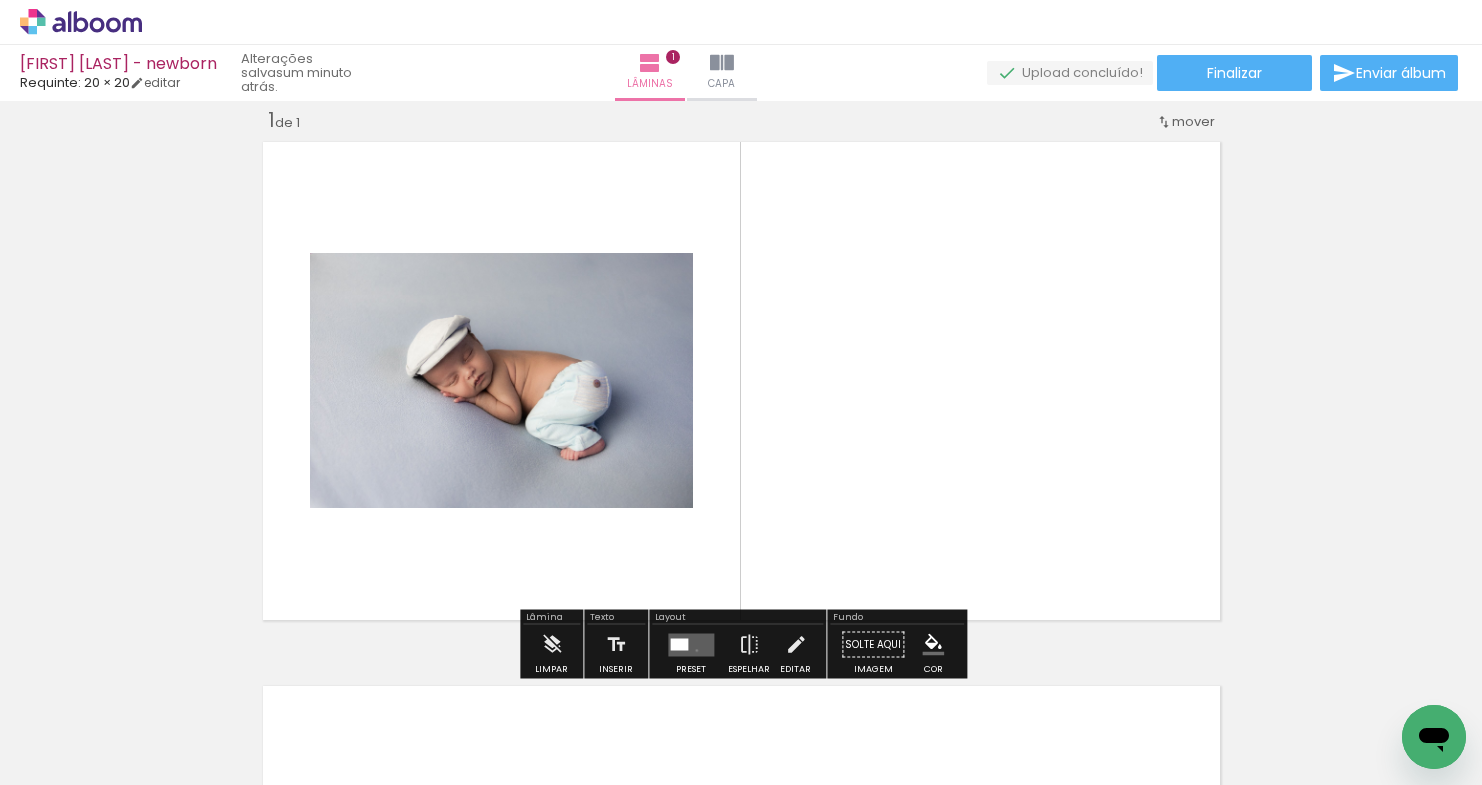 click at bounding box center [691, 644] 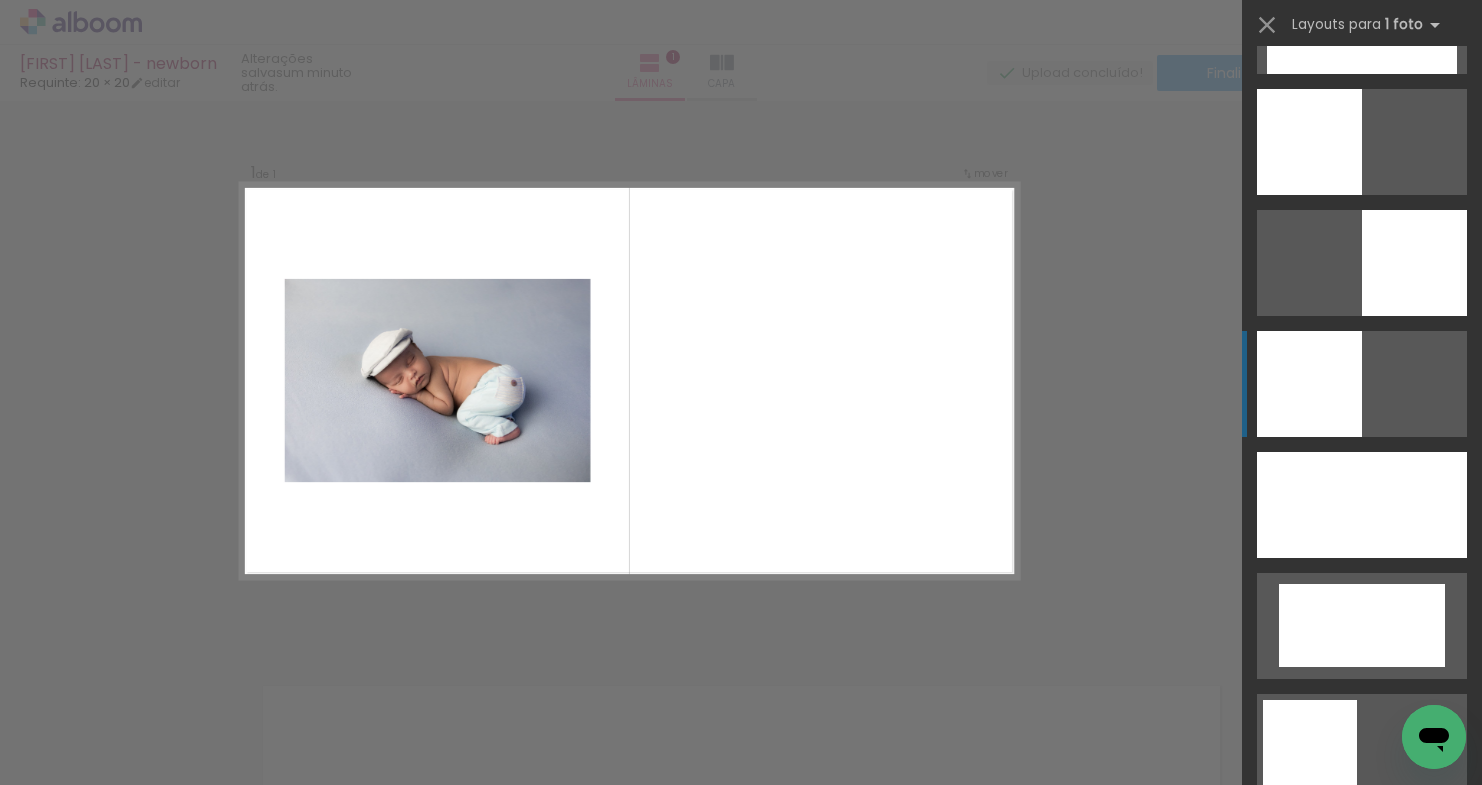 scroll, scrollTop: 1554, scrollLeft: 0, axis: vertical 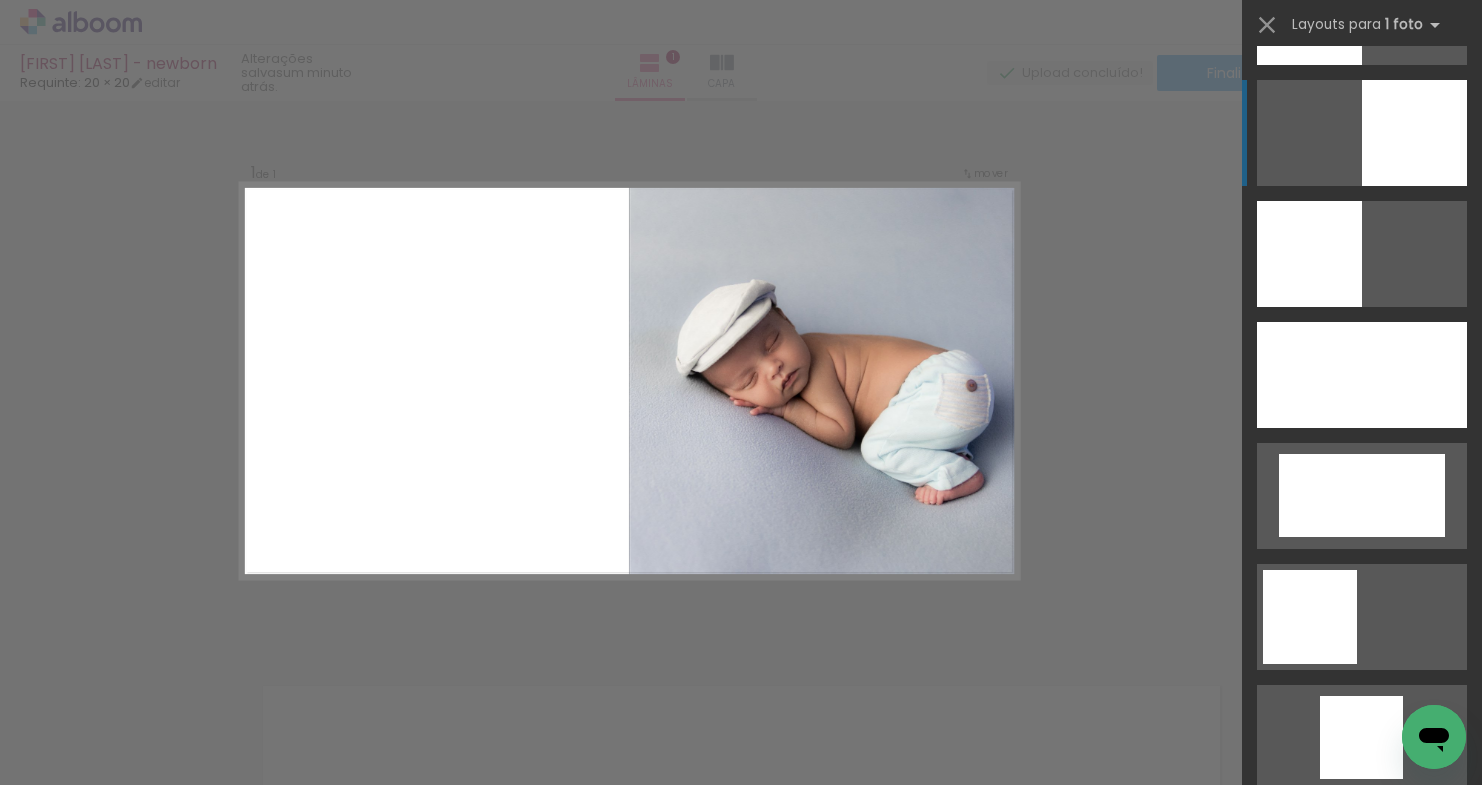 click at bounding box center (1362, 980) 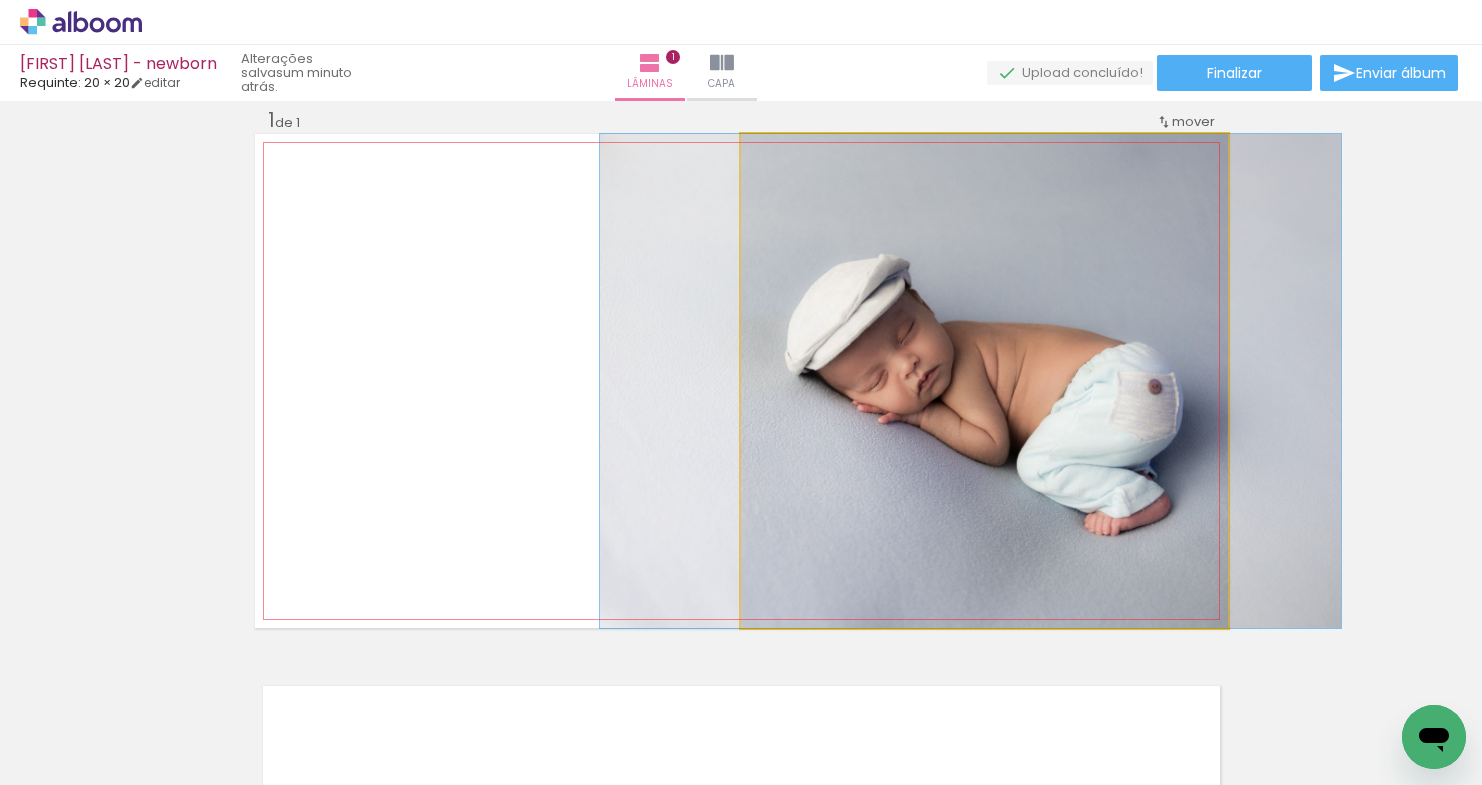 drag, startPoint x: 1113, startPoint y: 274, endPoint x: 1099, endPoint y: 273, distance: 14.035668 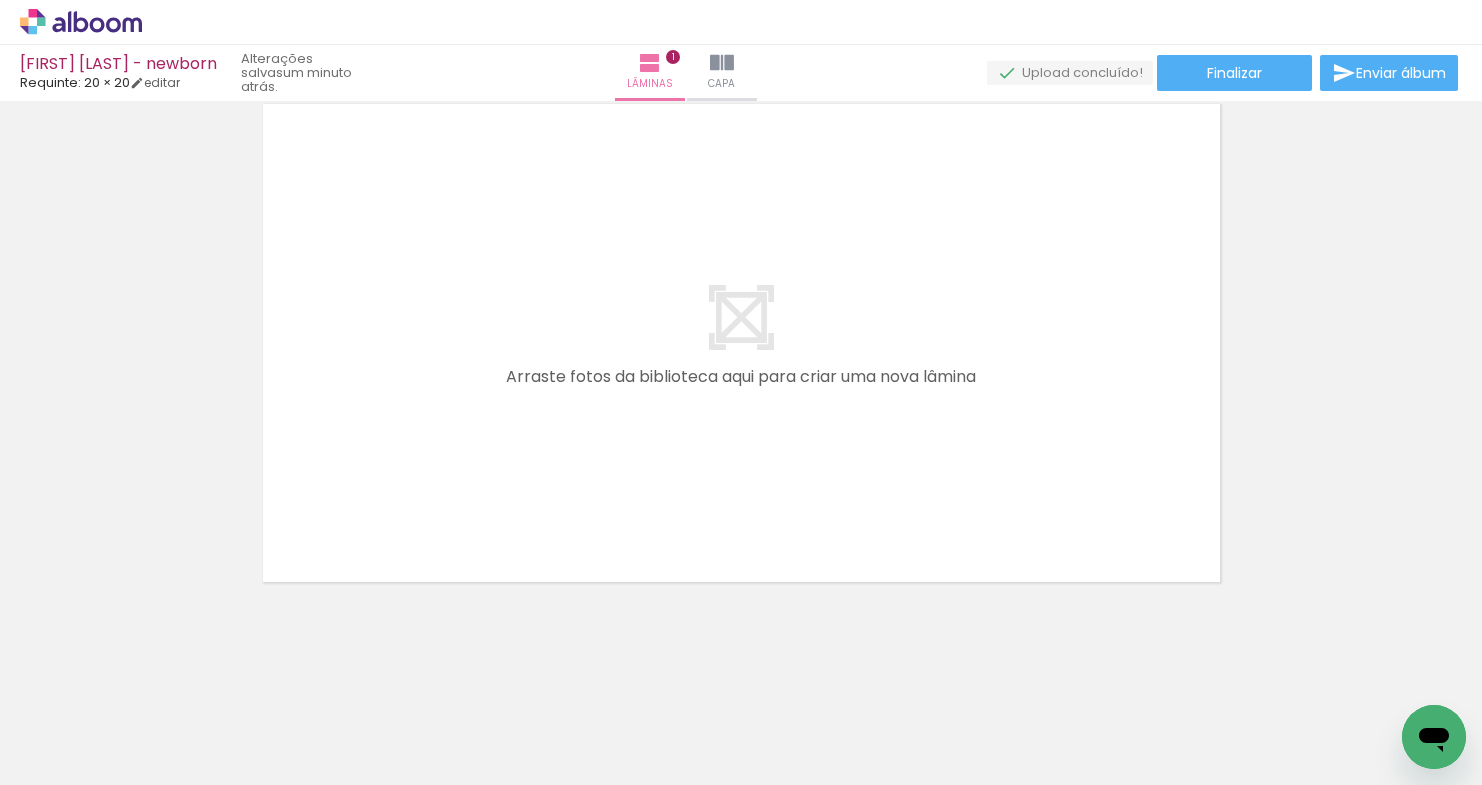 scroll, scrollTop: 607, scrollLeft: 0, axis: vertical 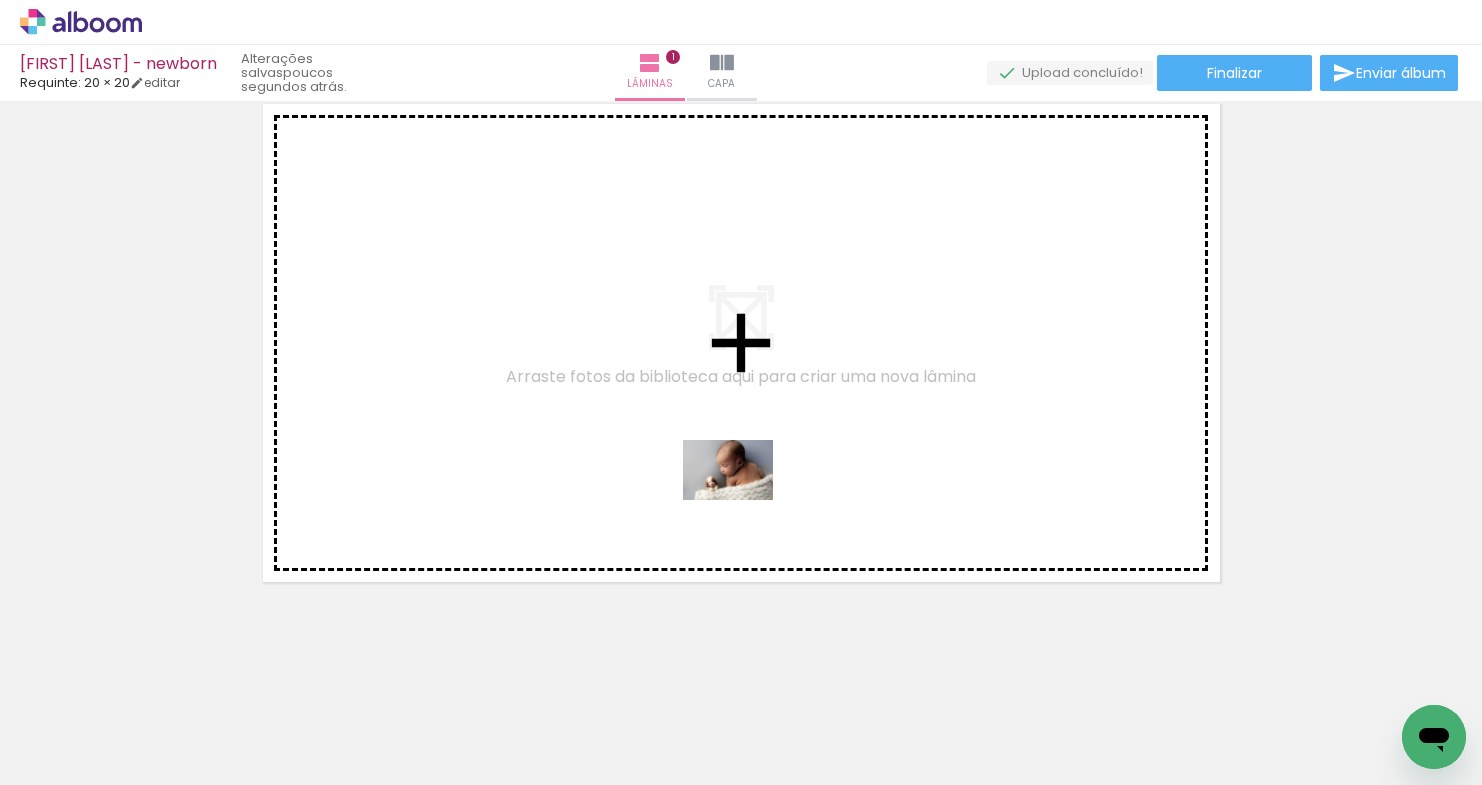 drag, startPoint x: 658, startPoint y: 722, endPoint x: 755, endPoint y: 485, distance: 256.08203 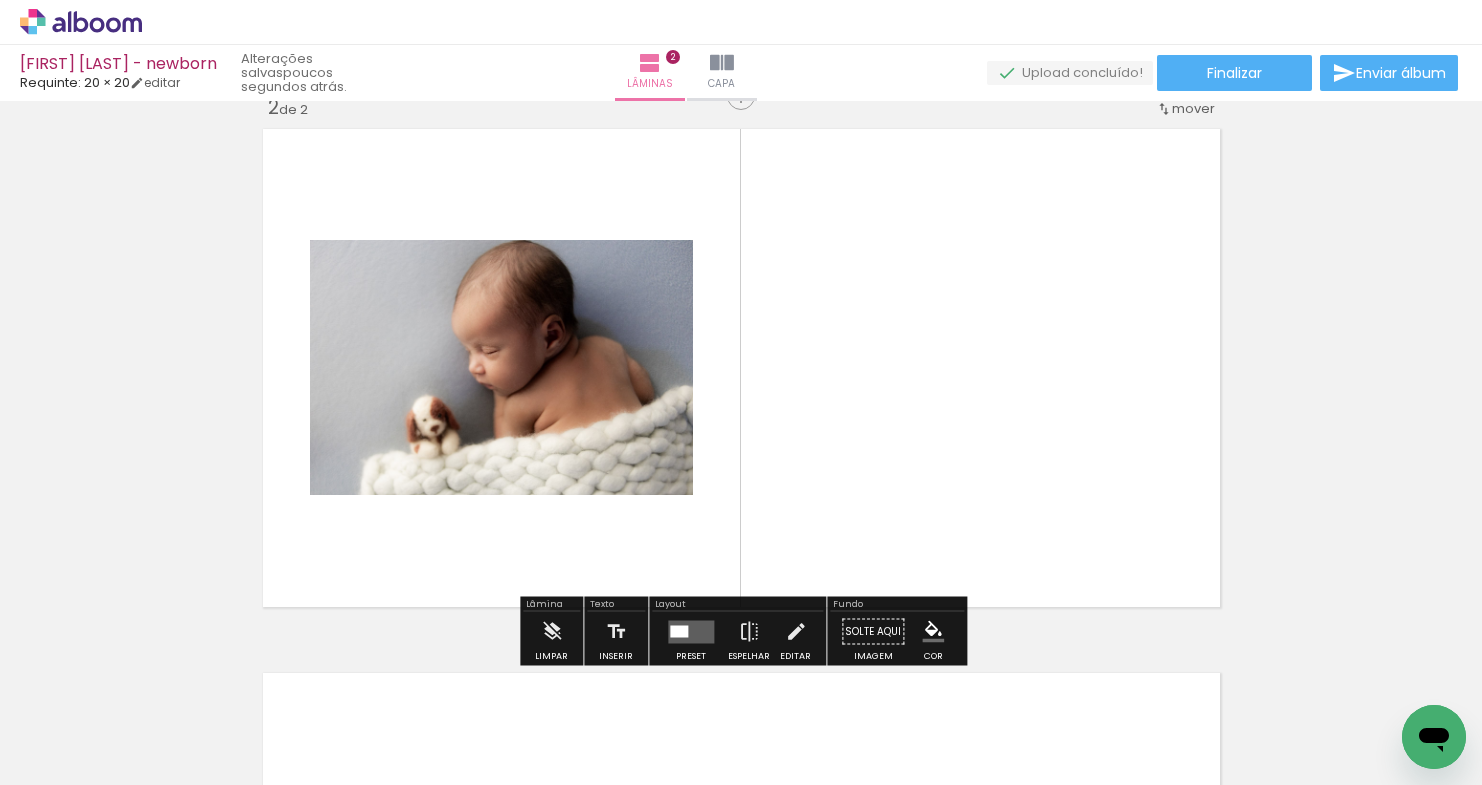 scroll, scrollTop: 569, scrollLeft: 0, axis: vertical 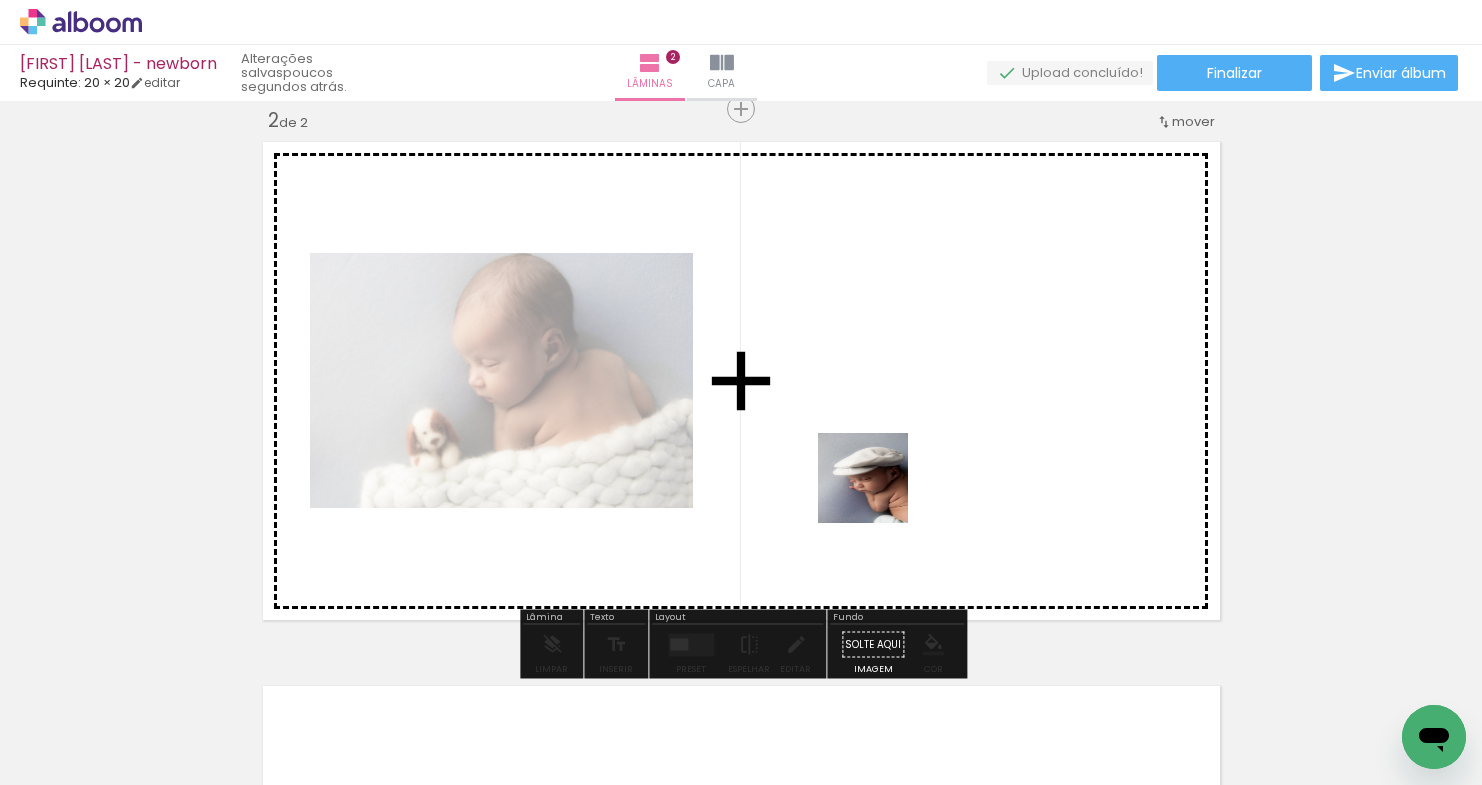 drag, startPoint x: 339, startPoint y: 741, endPoint x: 915, endPoint y: 482, distance: 631.5513 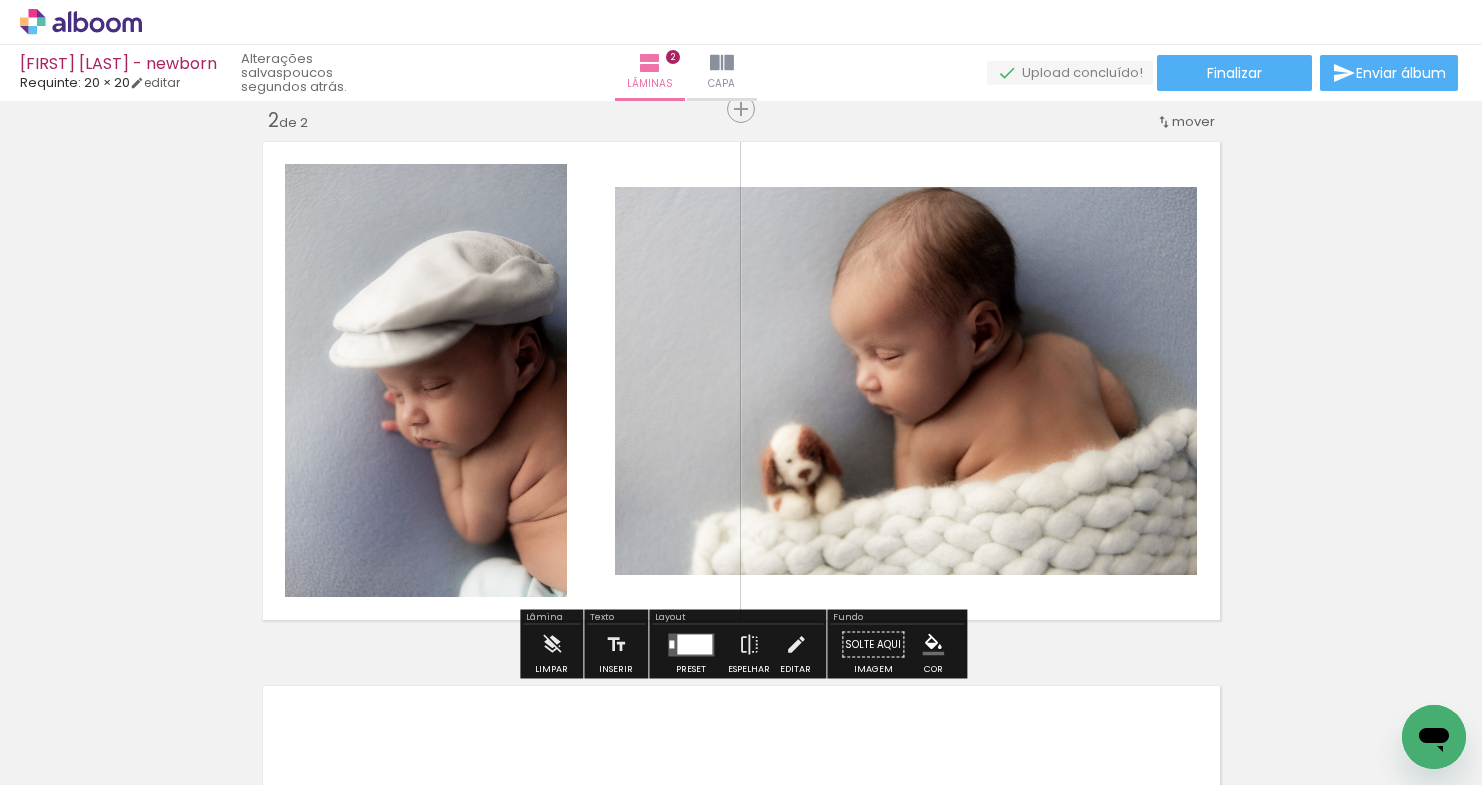 click at bounding box center (694, 644) 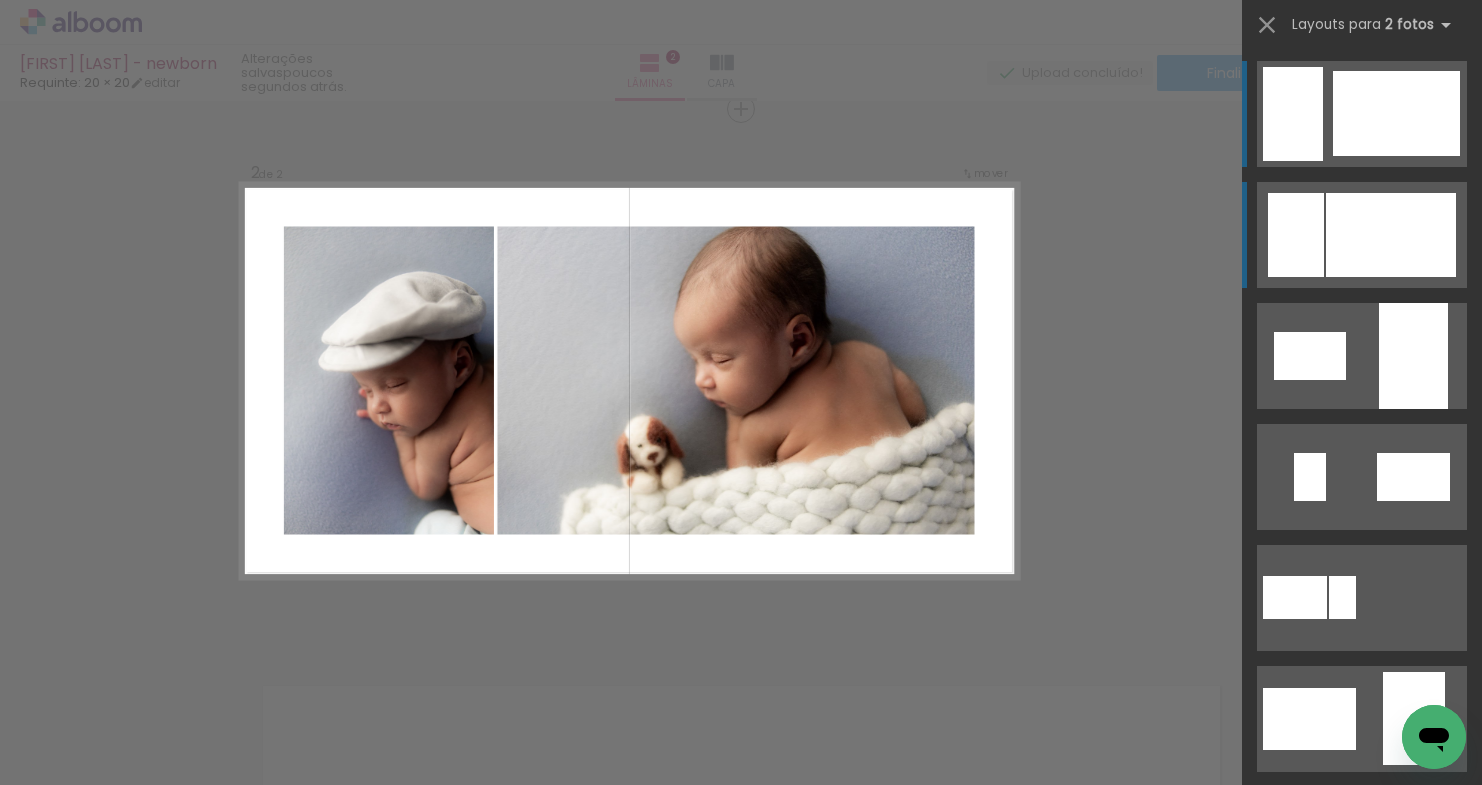 click at bounding box center (1391, 235) 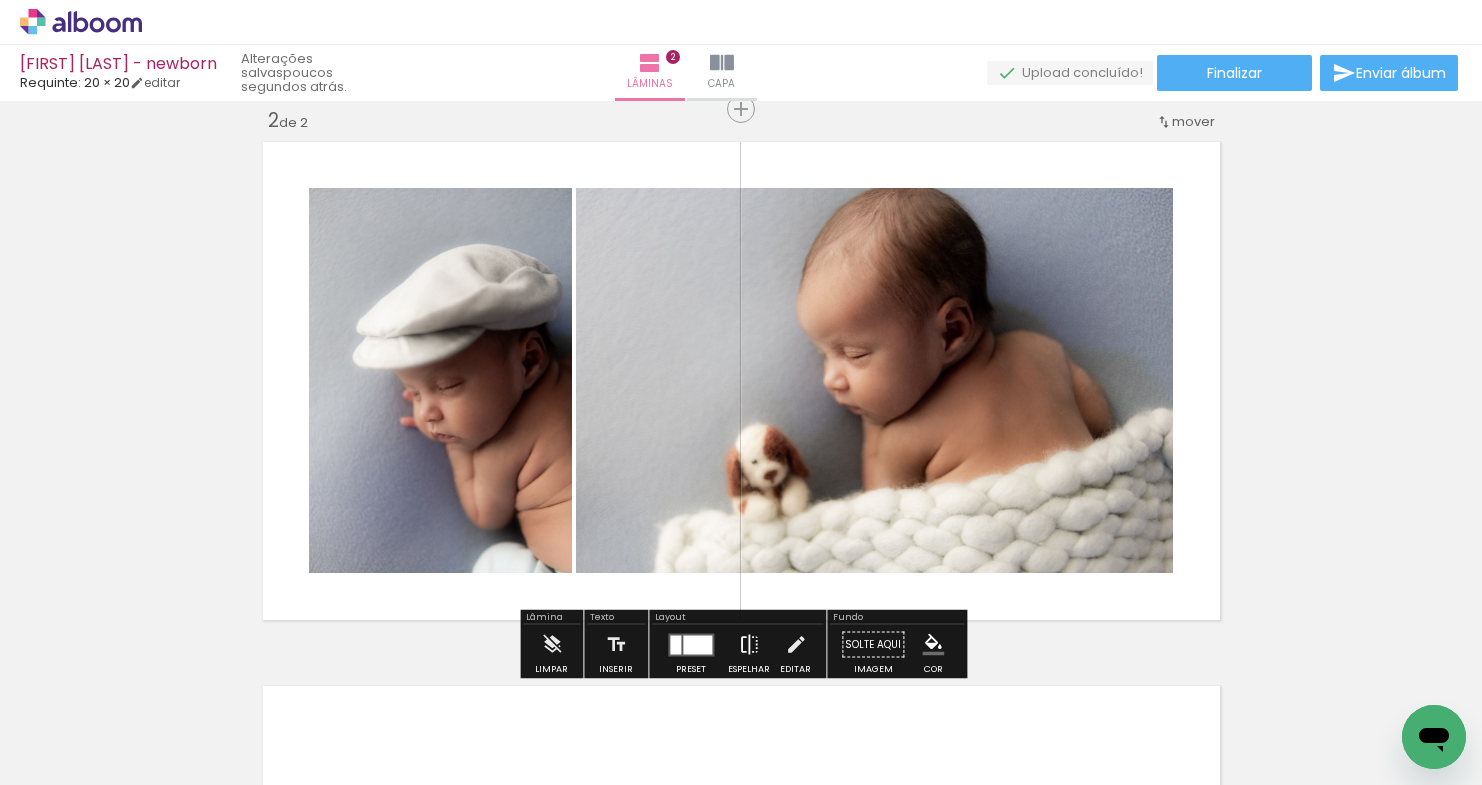click at bounding box center [749, 645] 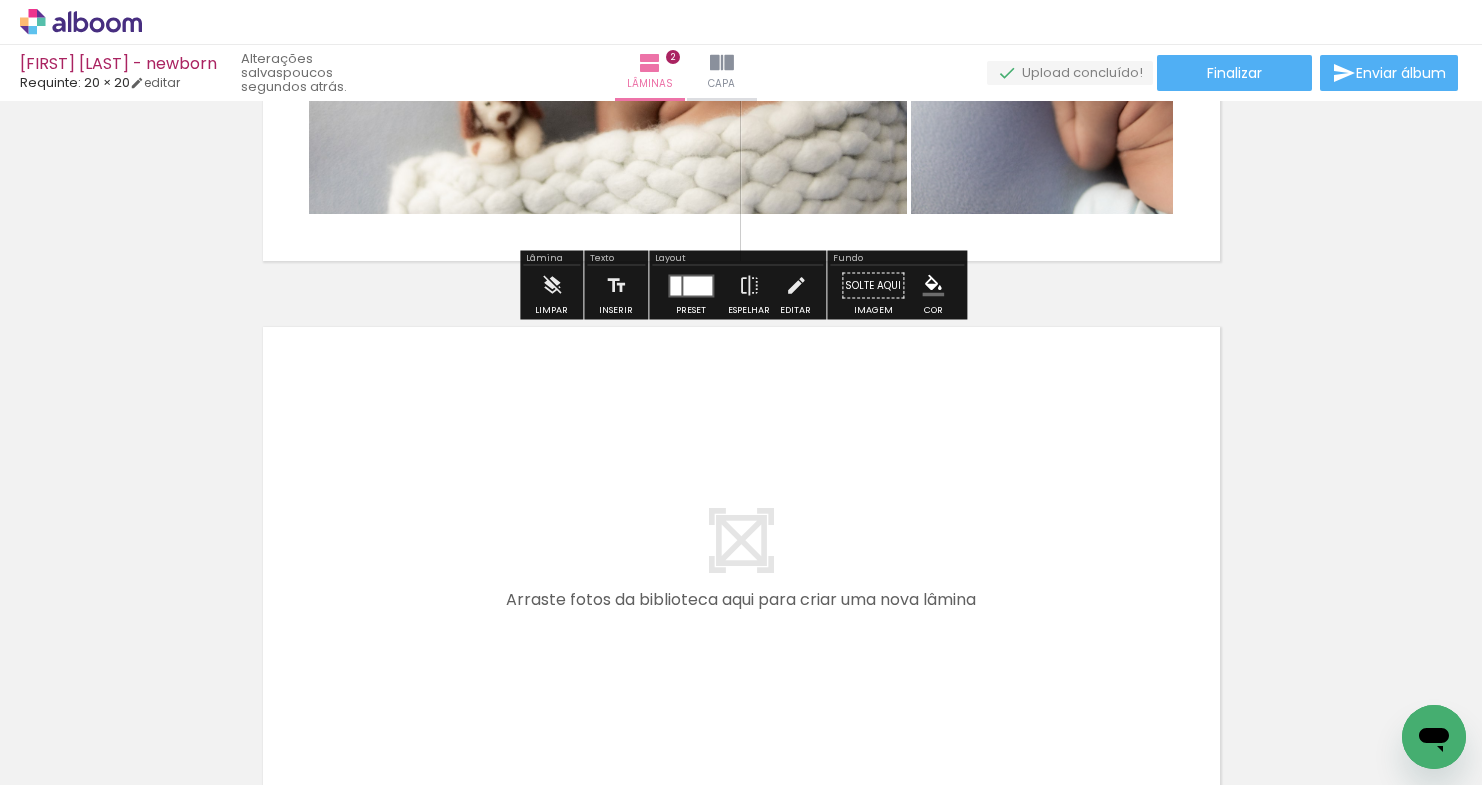 scroll, scrollTop: 935, scrollLeft: 0, axis: vertical 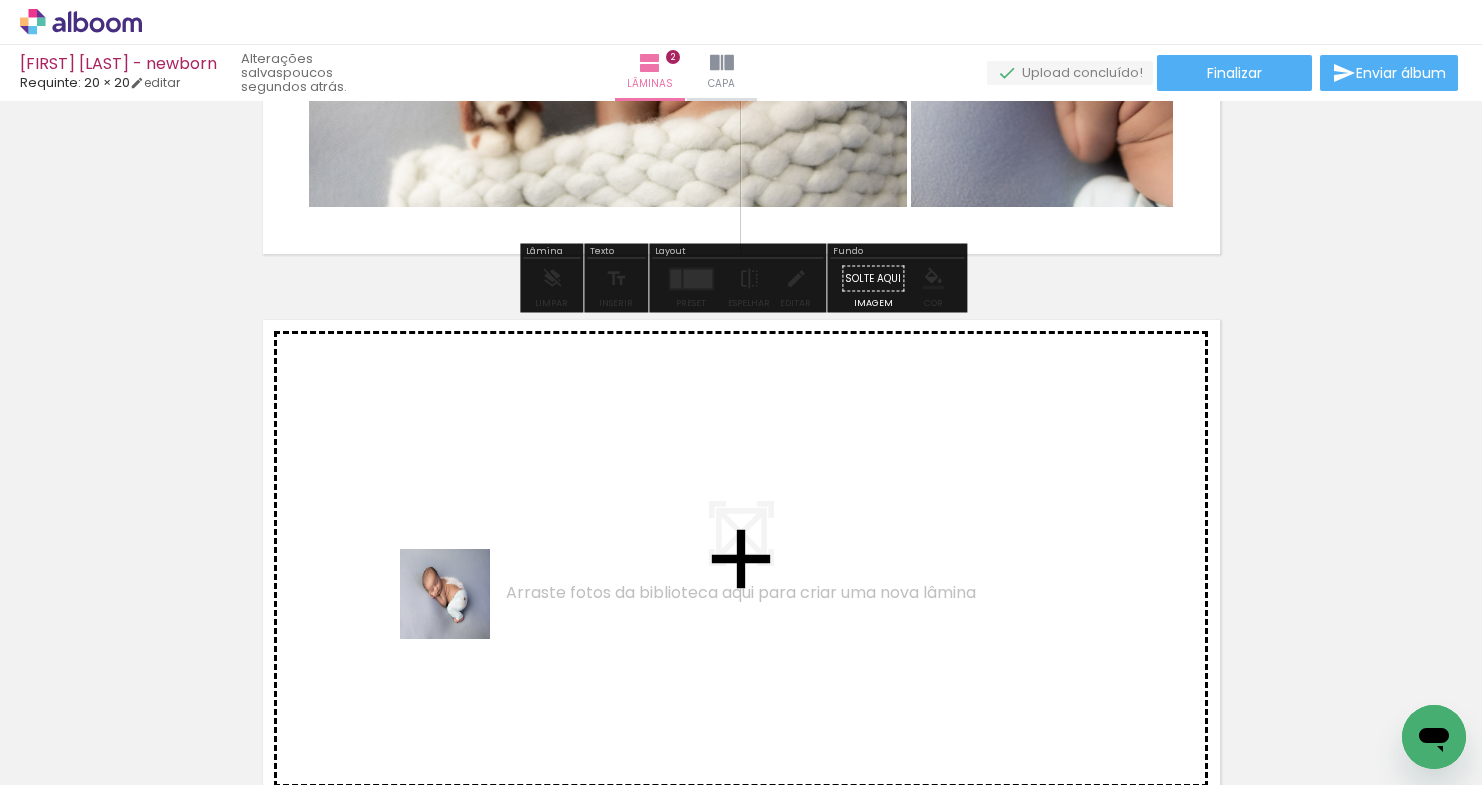 click at bounding box center [741, 392] 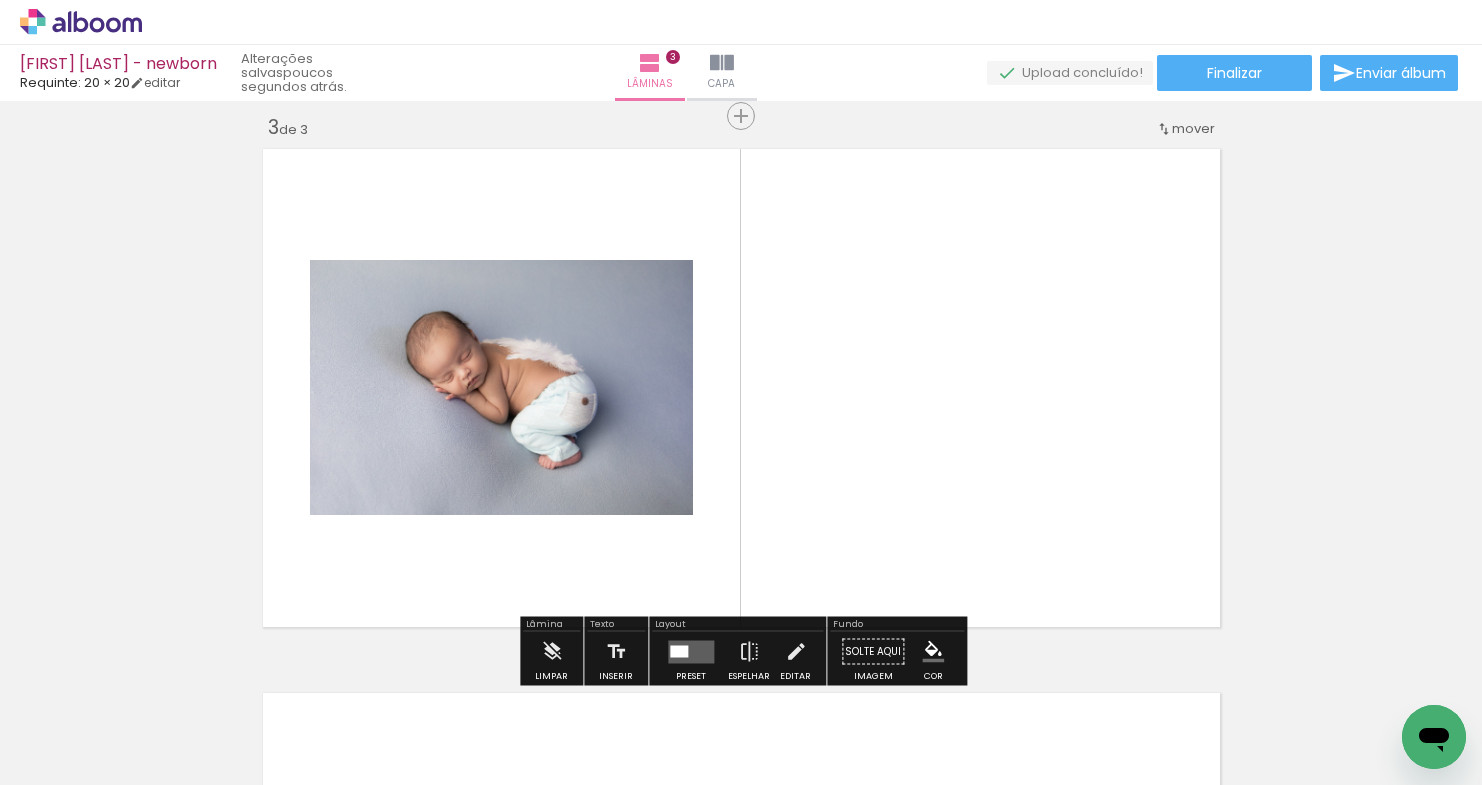 scroll, scrollTop: 1113, scrollLeft: 0, axis: vertical 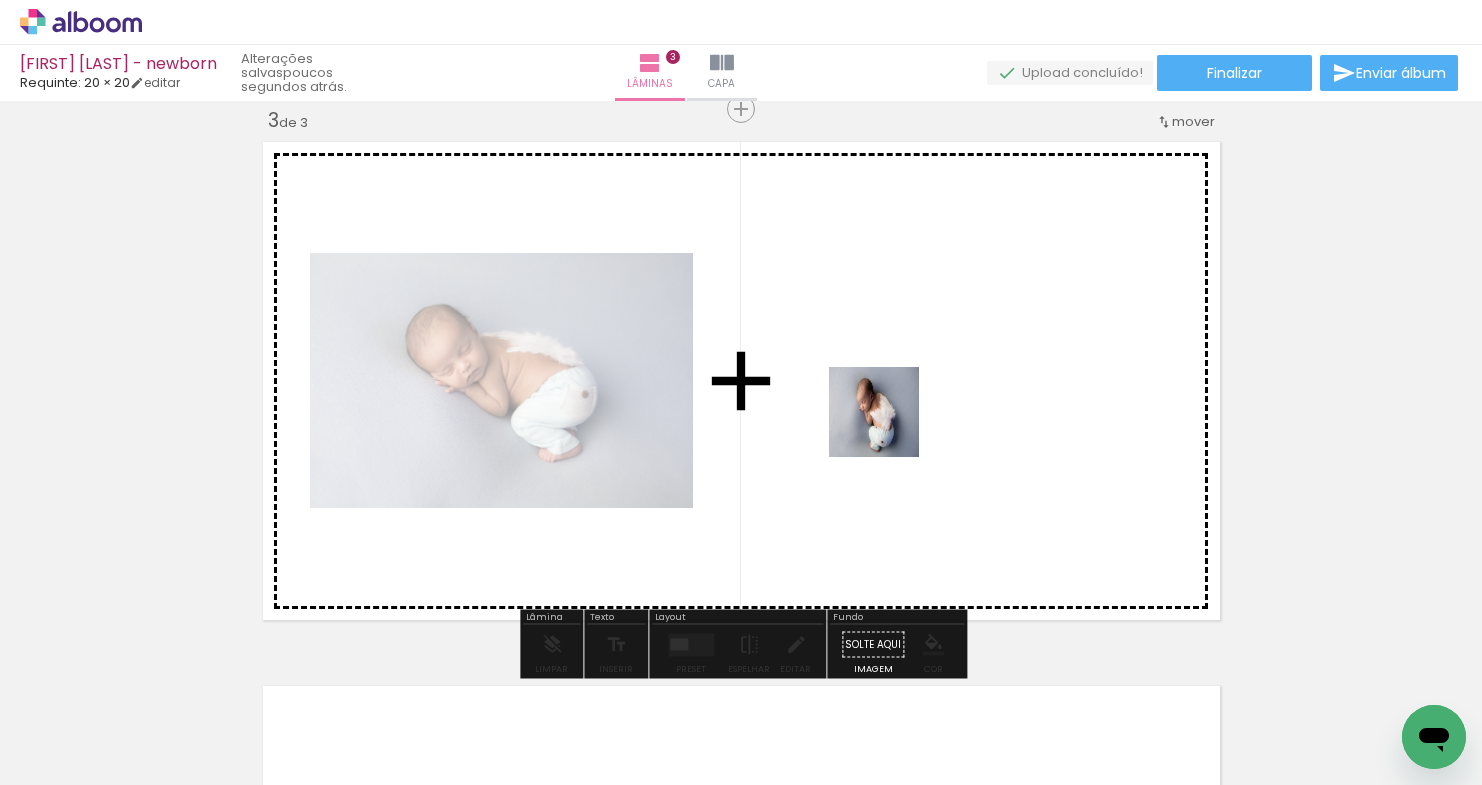 drag, startPoint x: 546, startPoint y: 728, endPoint x: 889, endPoint y: 427, distance: 456.34418 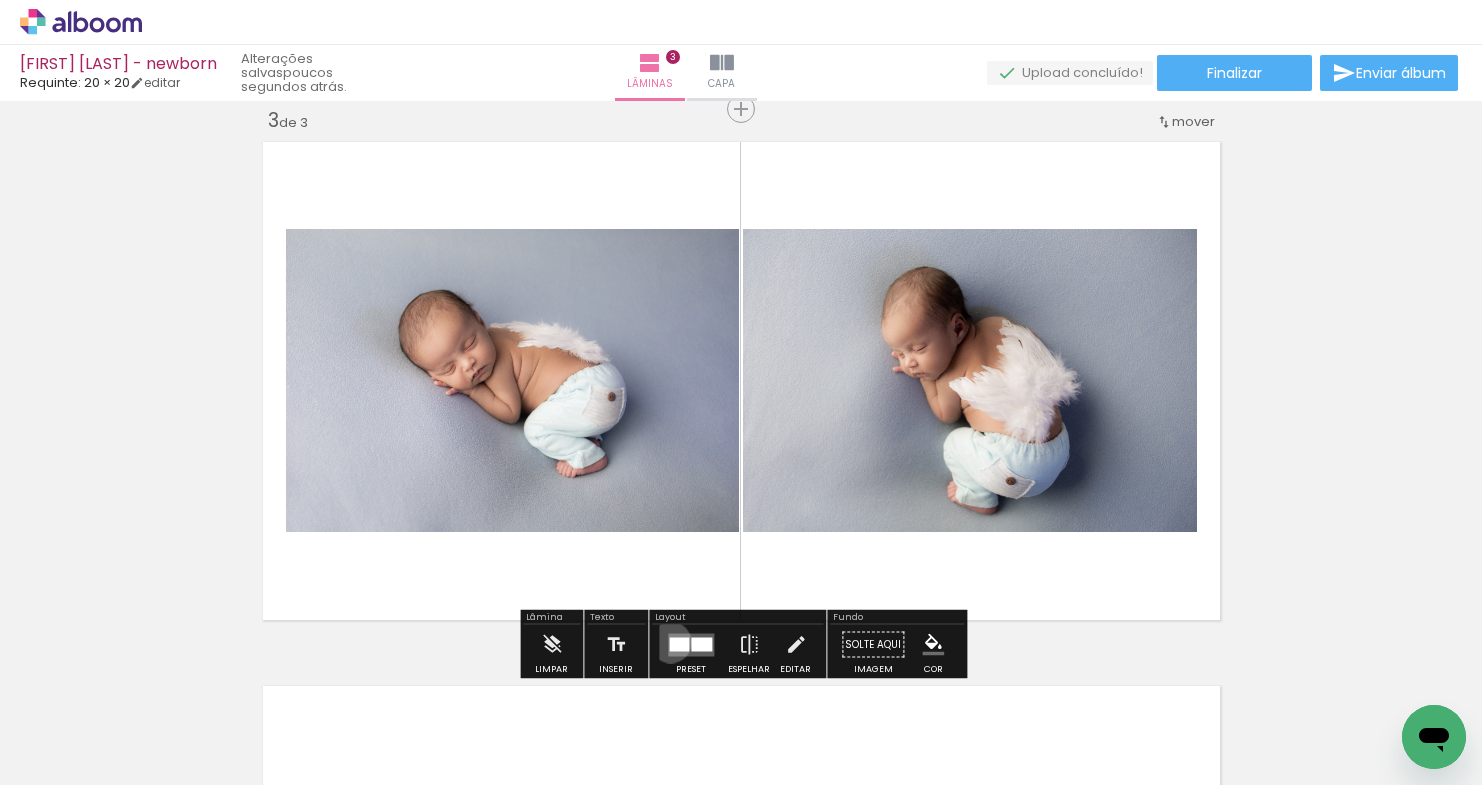 click at bounding box center (679, 644) 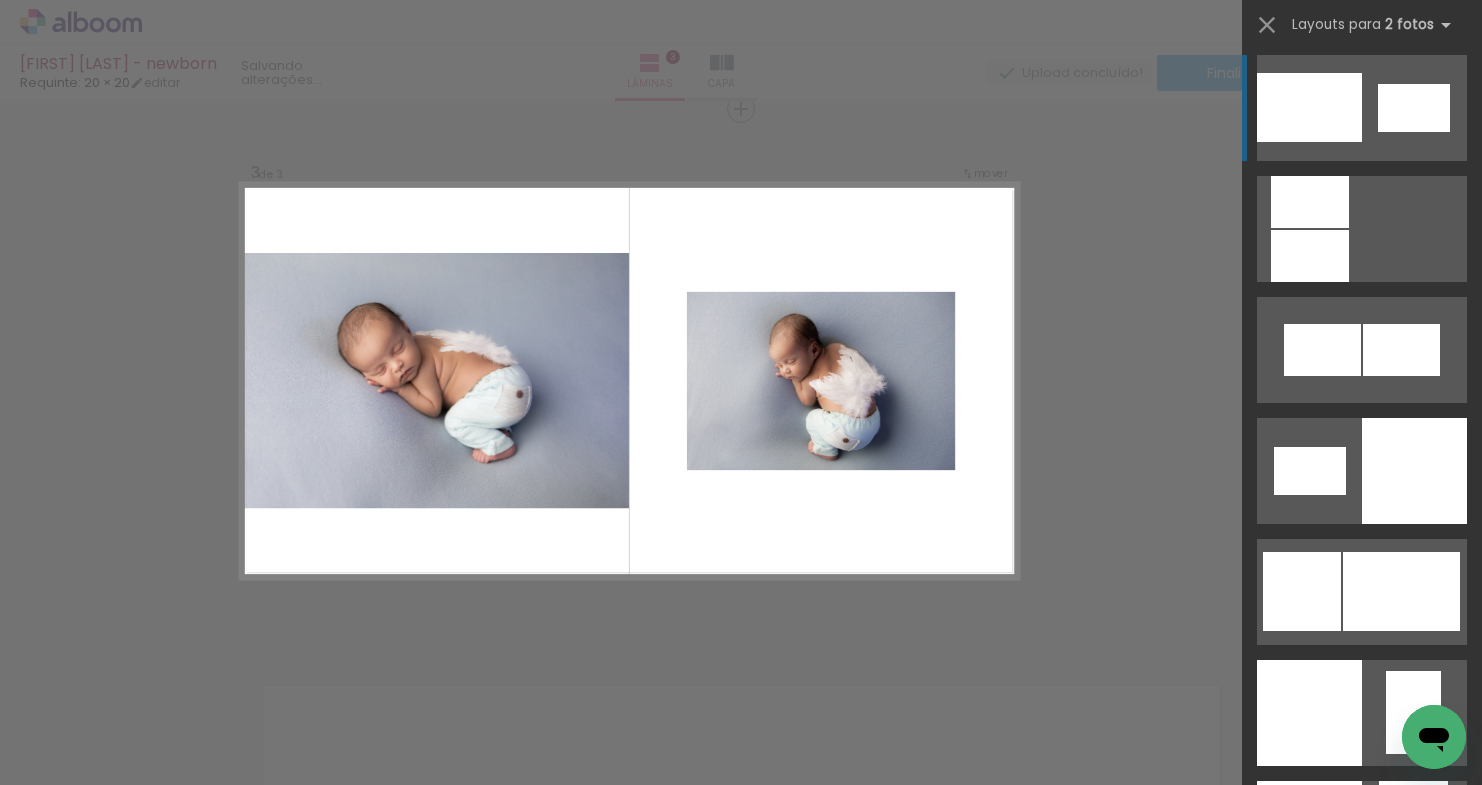 scroll, scrollTop: 2306, scrollLeft: 0, axis: vertical 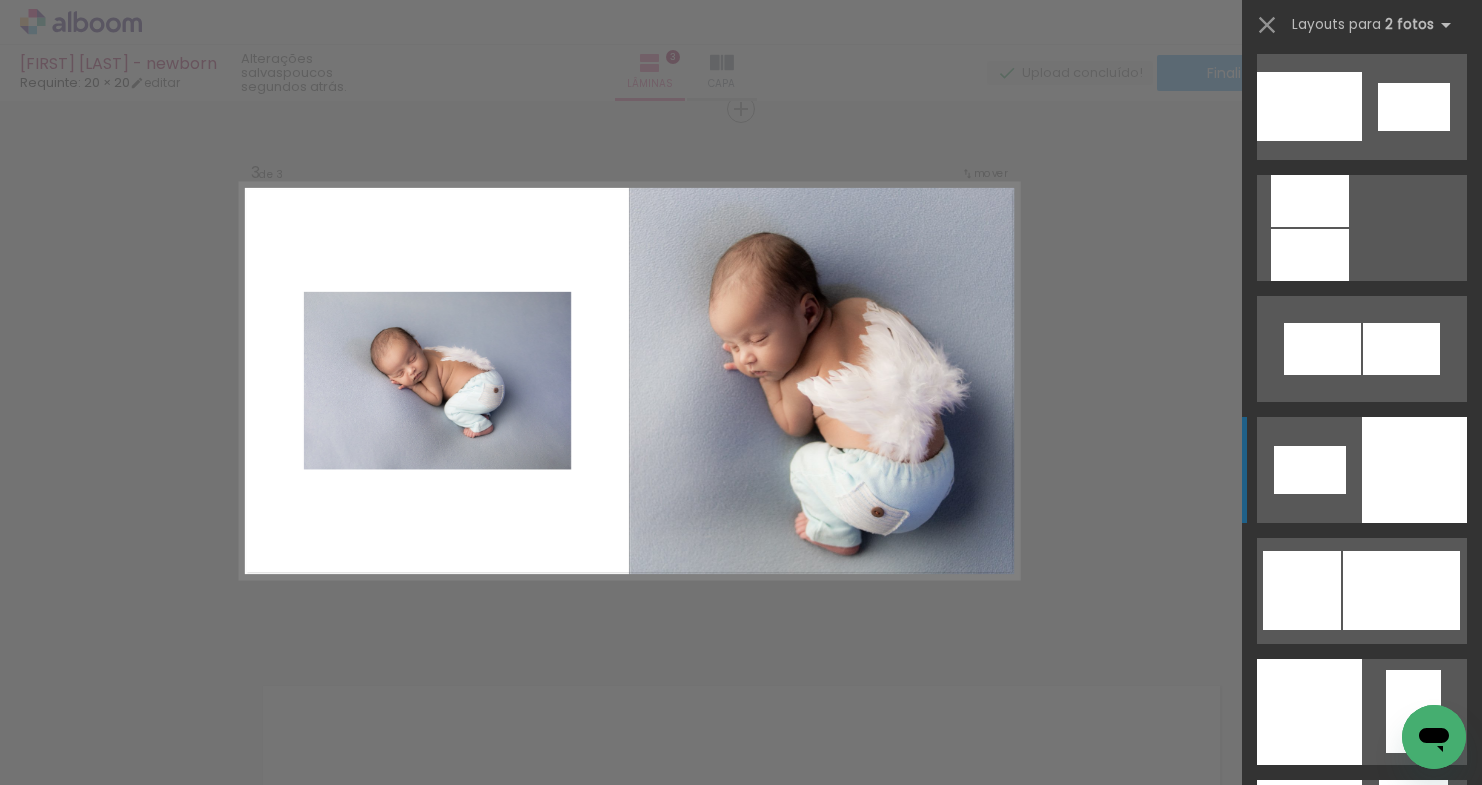 click at bounding box center [1310, 255] 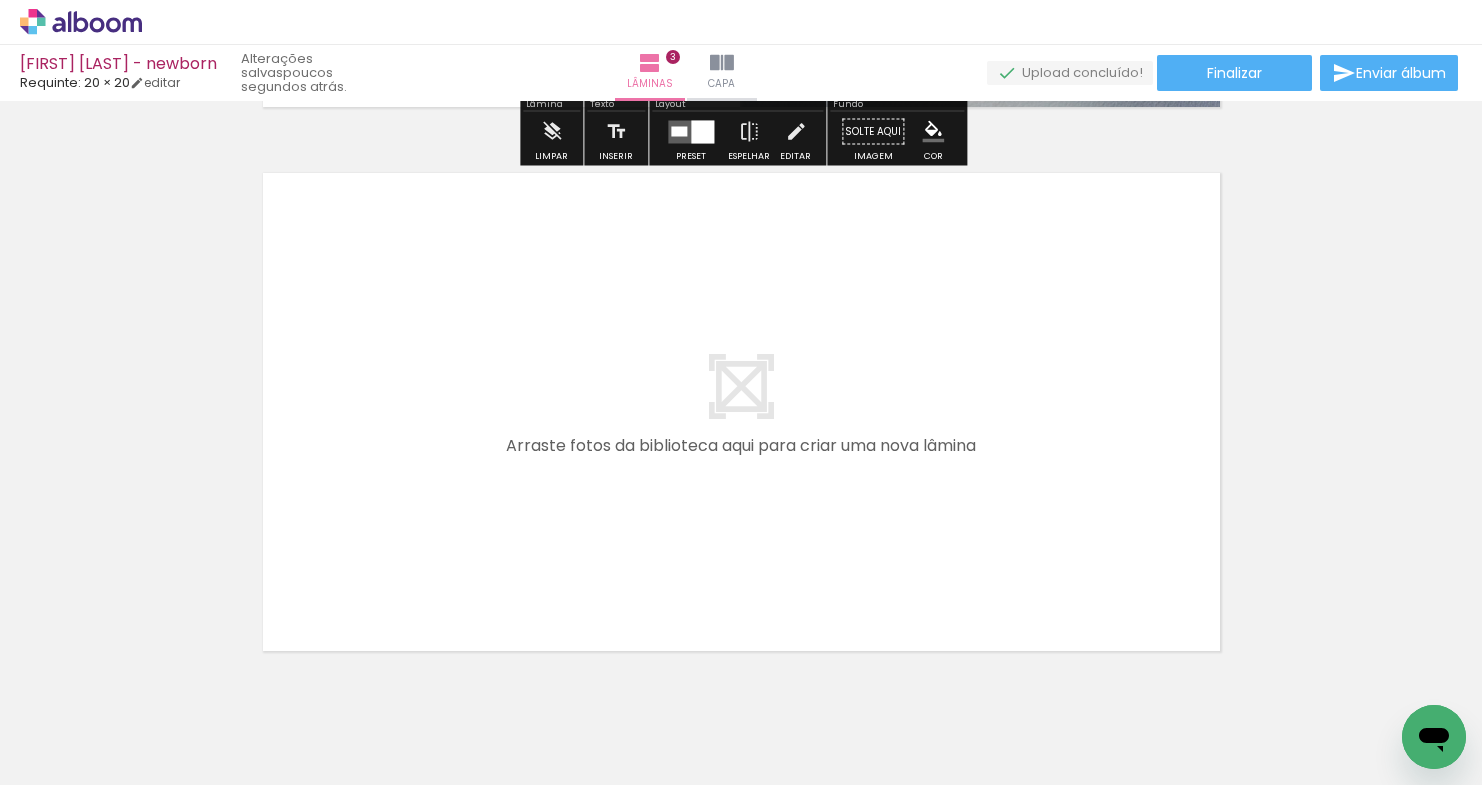scroll, scrollTop: 1632, scrollLeft: 0, axis: vertical 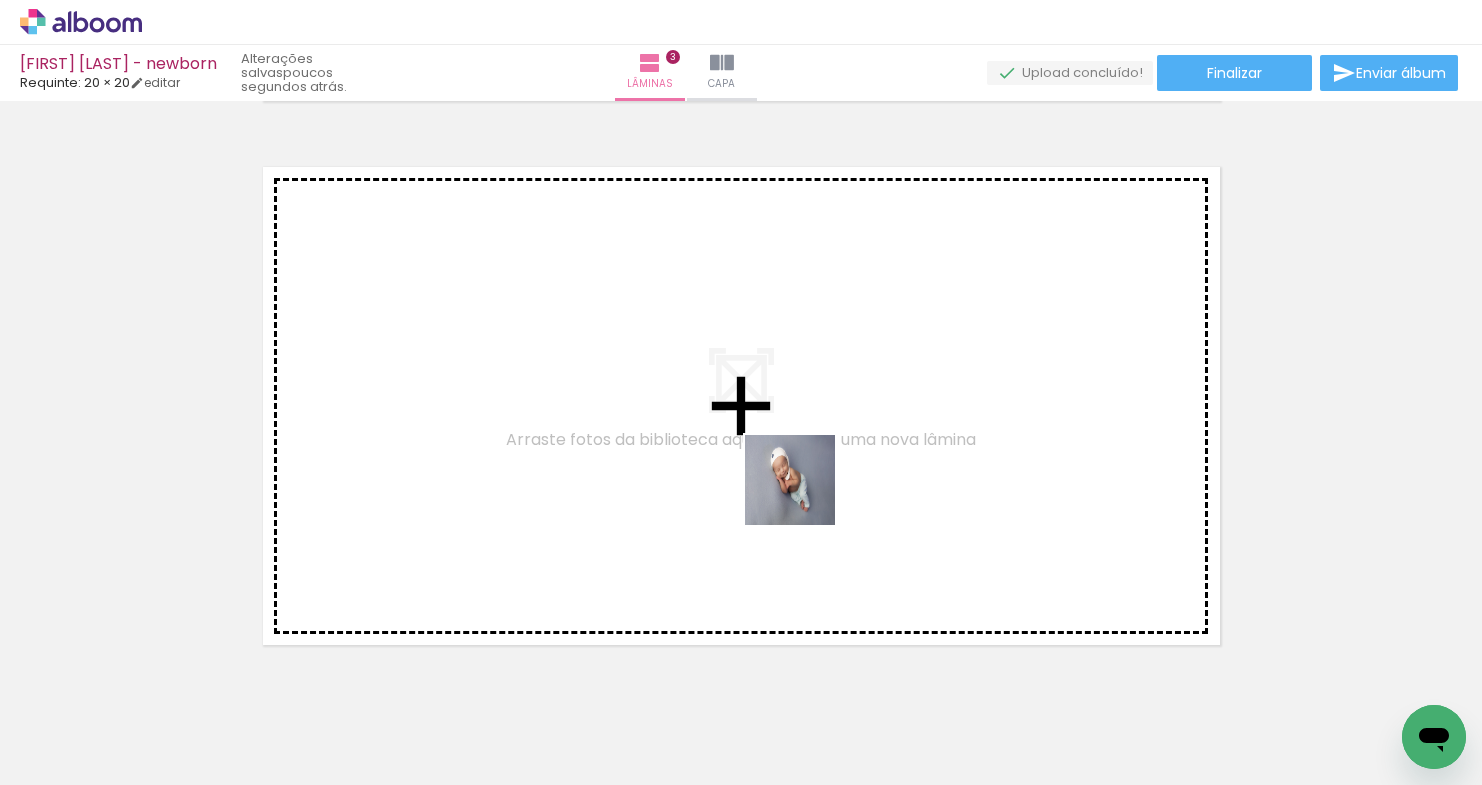 drag, startPoint x: 893, startPoint y: 732, endPoint x: 805, endPoint y: 491, distance: 256.56384 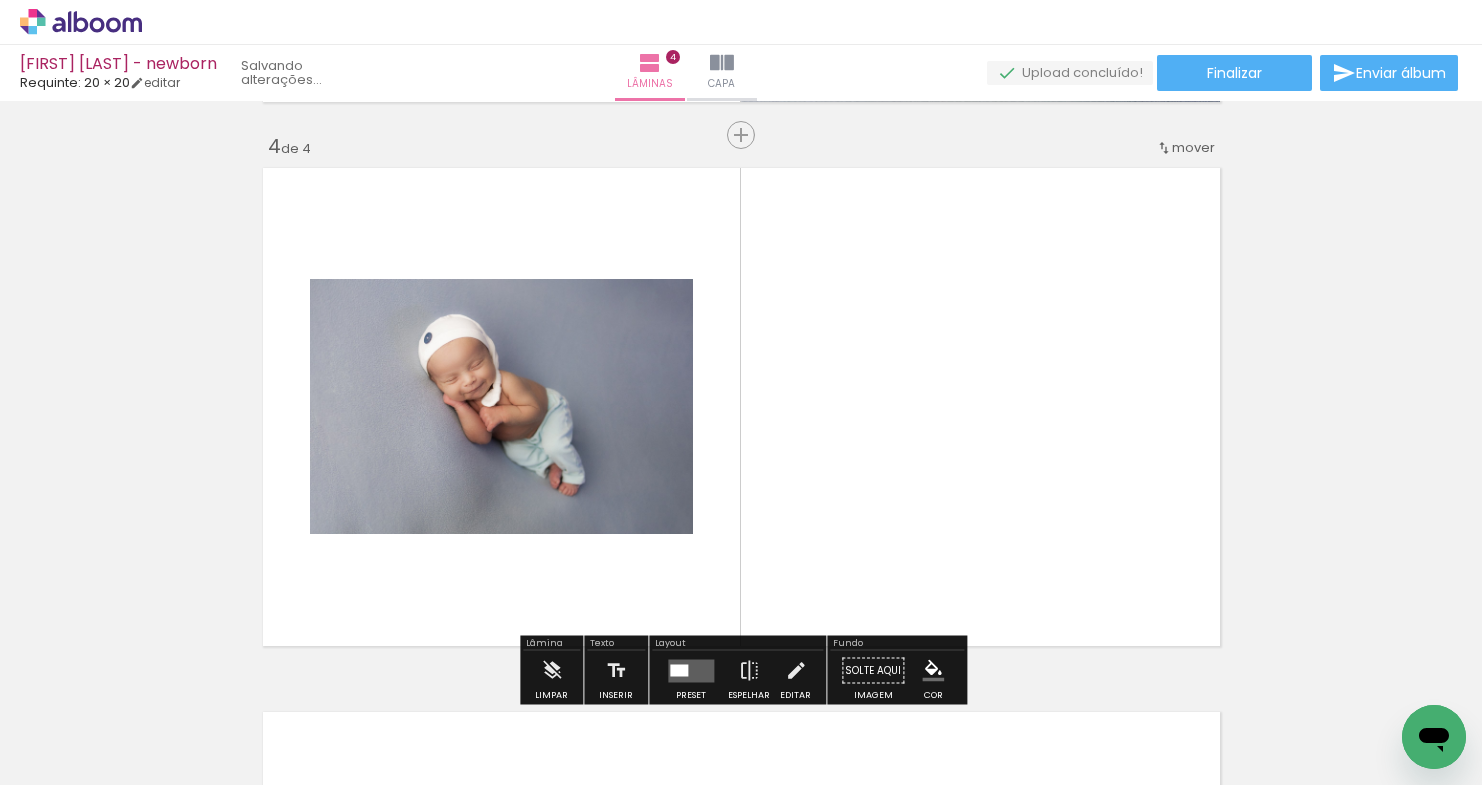scroll, scrollTop: 0, scrollLeft: 0, axis: both 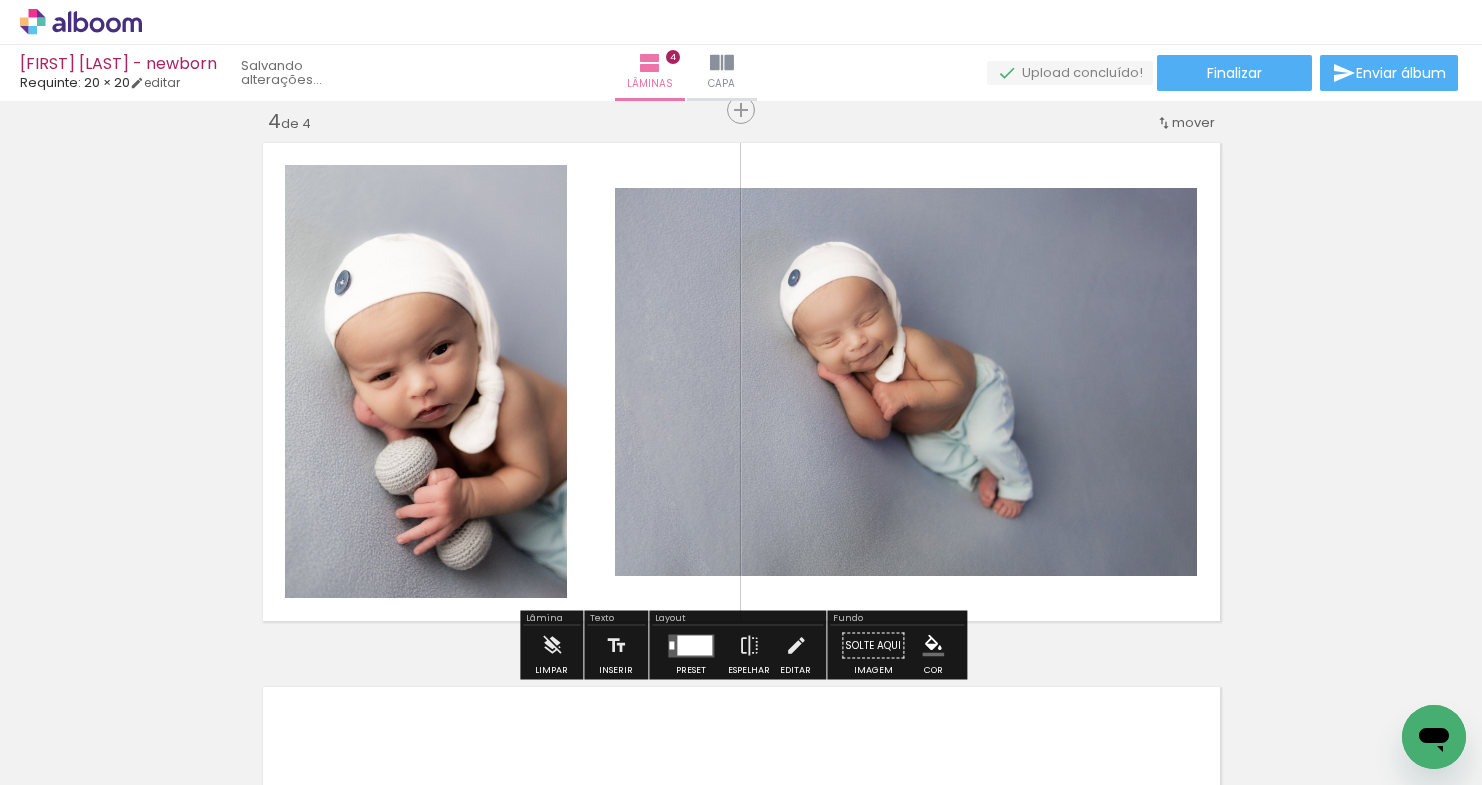 drag, startPoint x: 993, startPoint y: 720, endPoint x: 1009, endPoint y: 533, distance: 187.68324 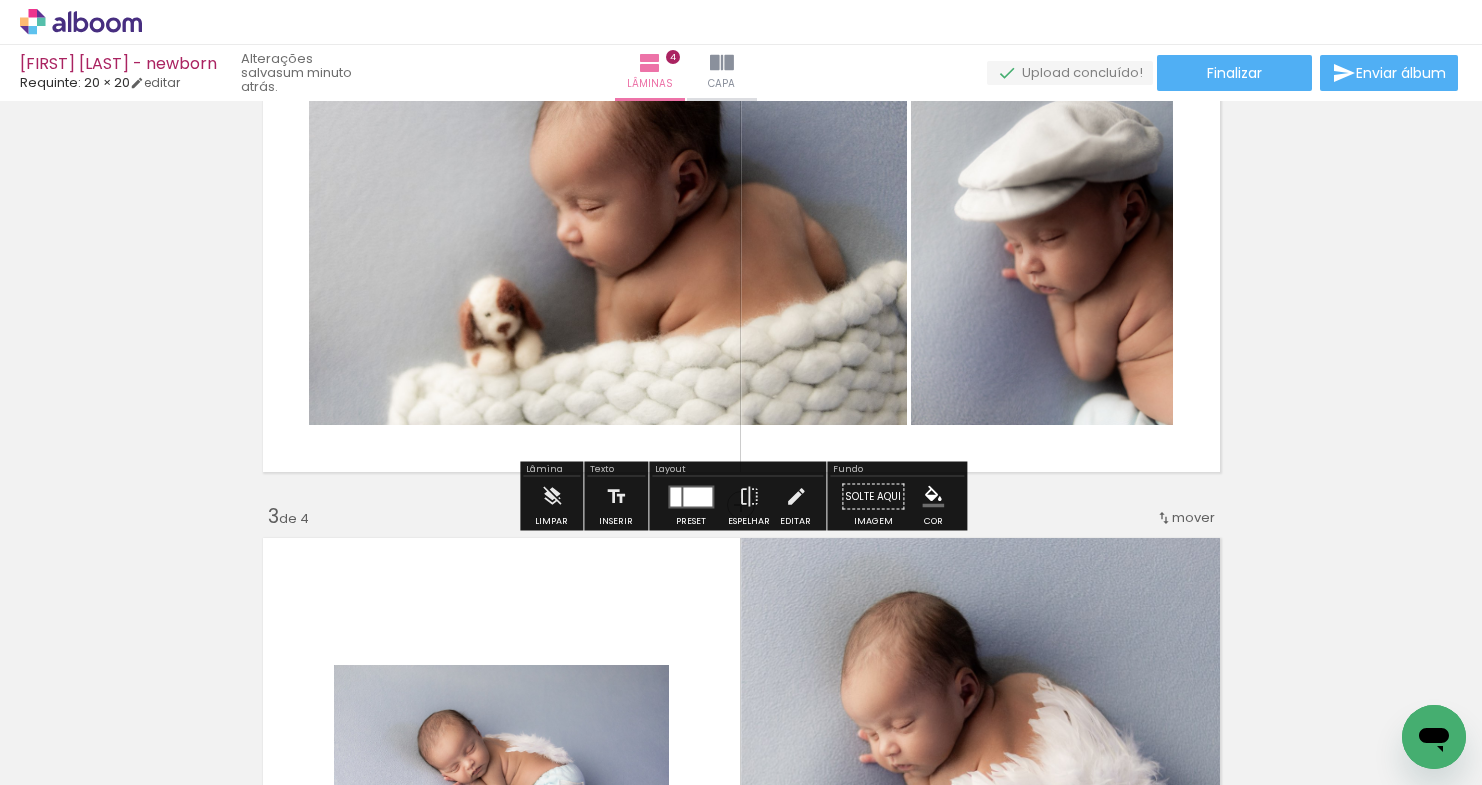 scroll, scrollTop: 718, scrollLeft: 0, axis: vertical 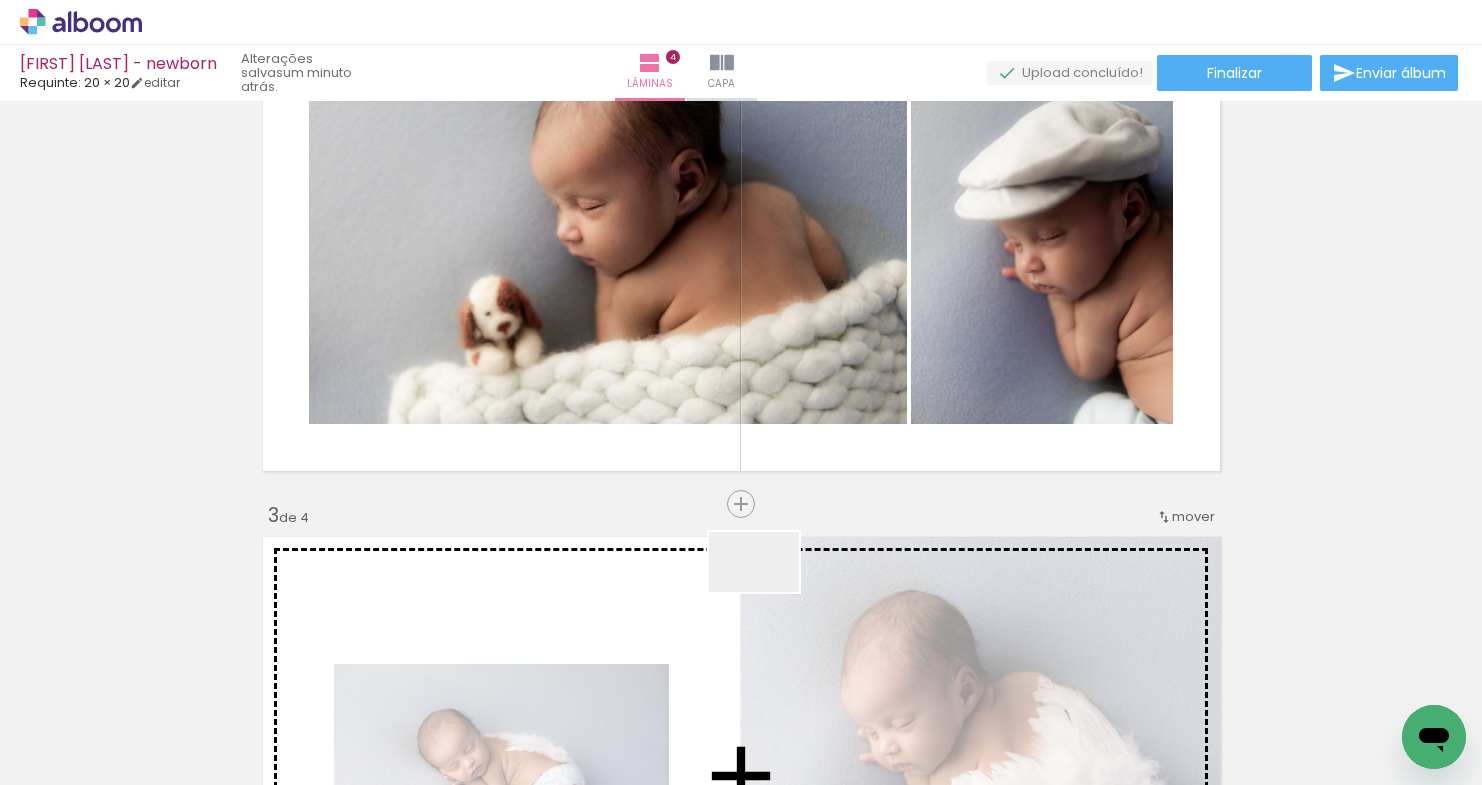 drag, startPoint x: 780, startPoint y: 732, endPoint x: 774, endPoint y: 442, distance: 290.06207 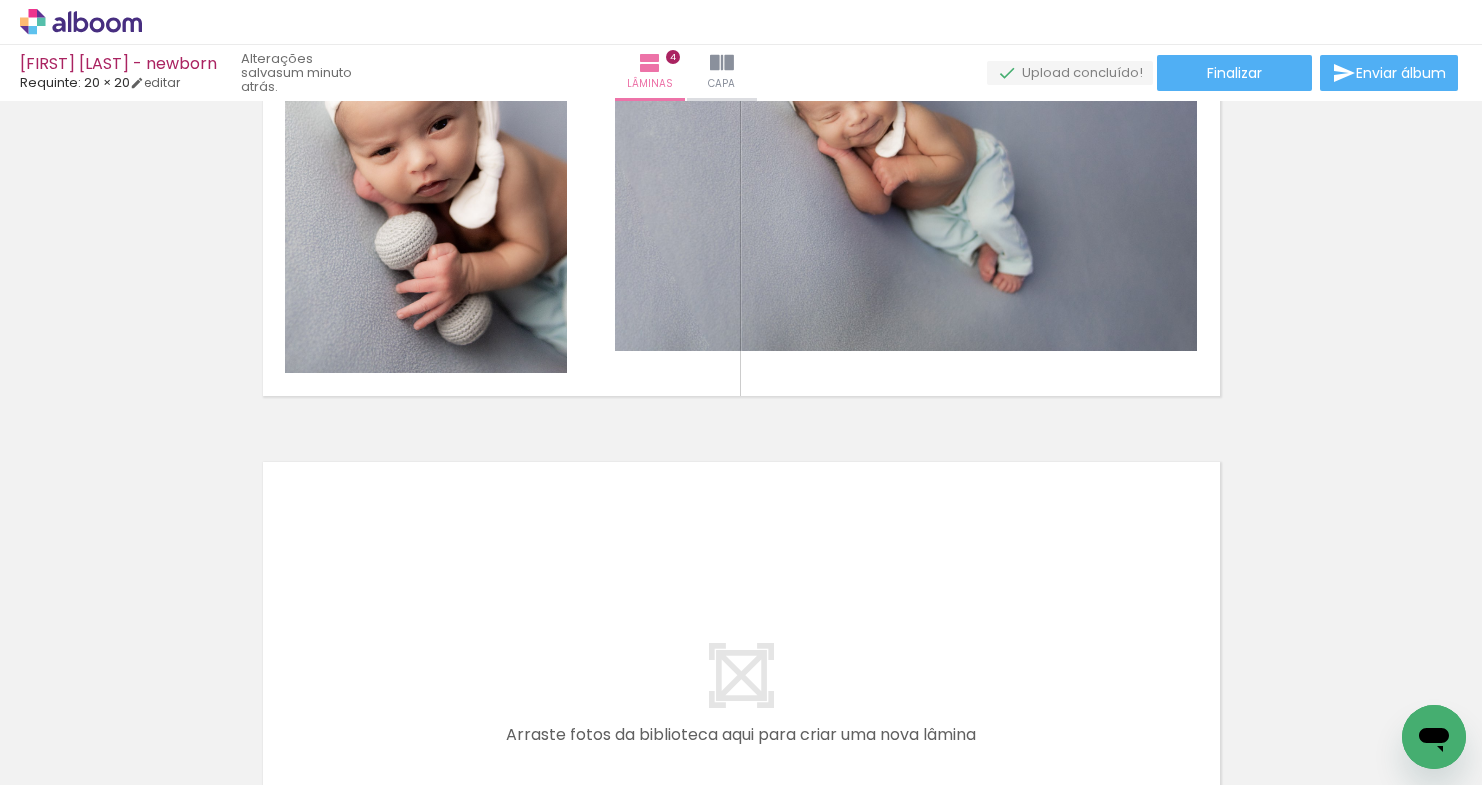 scroll, scrollTop: 1884, scrollLeft: 0, axis: vertical 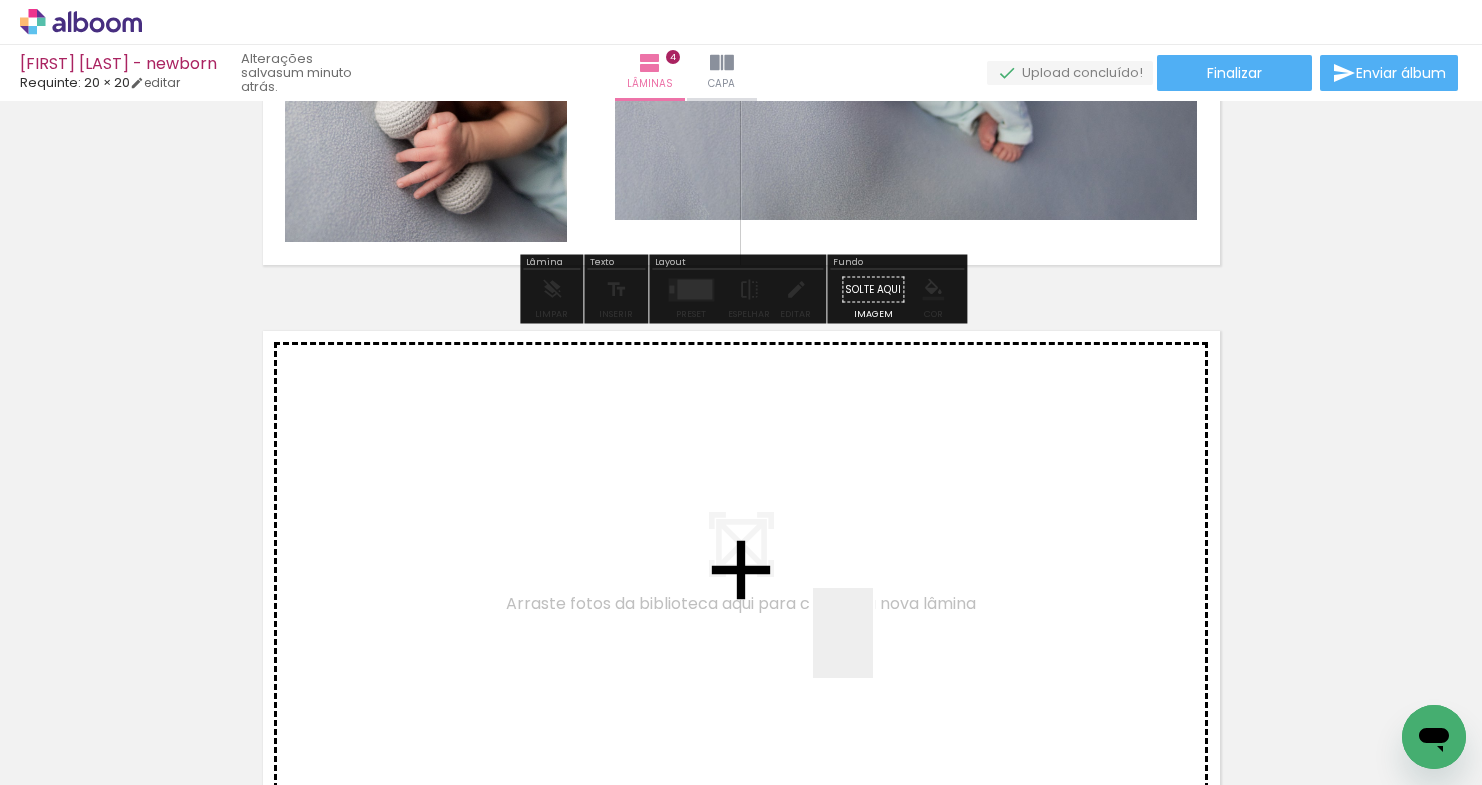 drag, startPoint x: 1088, startPoint y: 717, endPoint x: 652, endPoint y: 569, distance: 460.43457 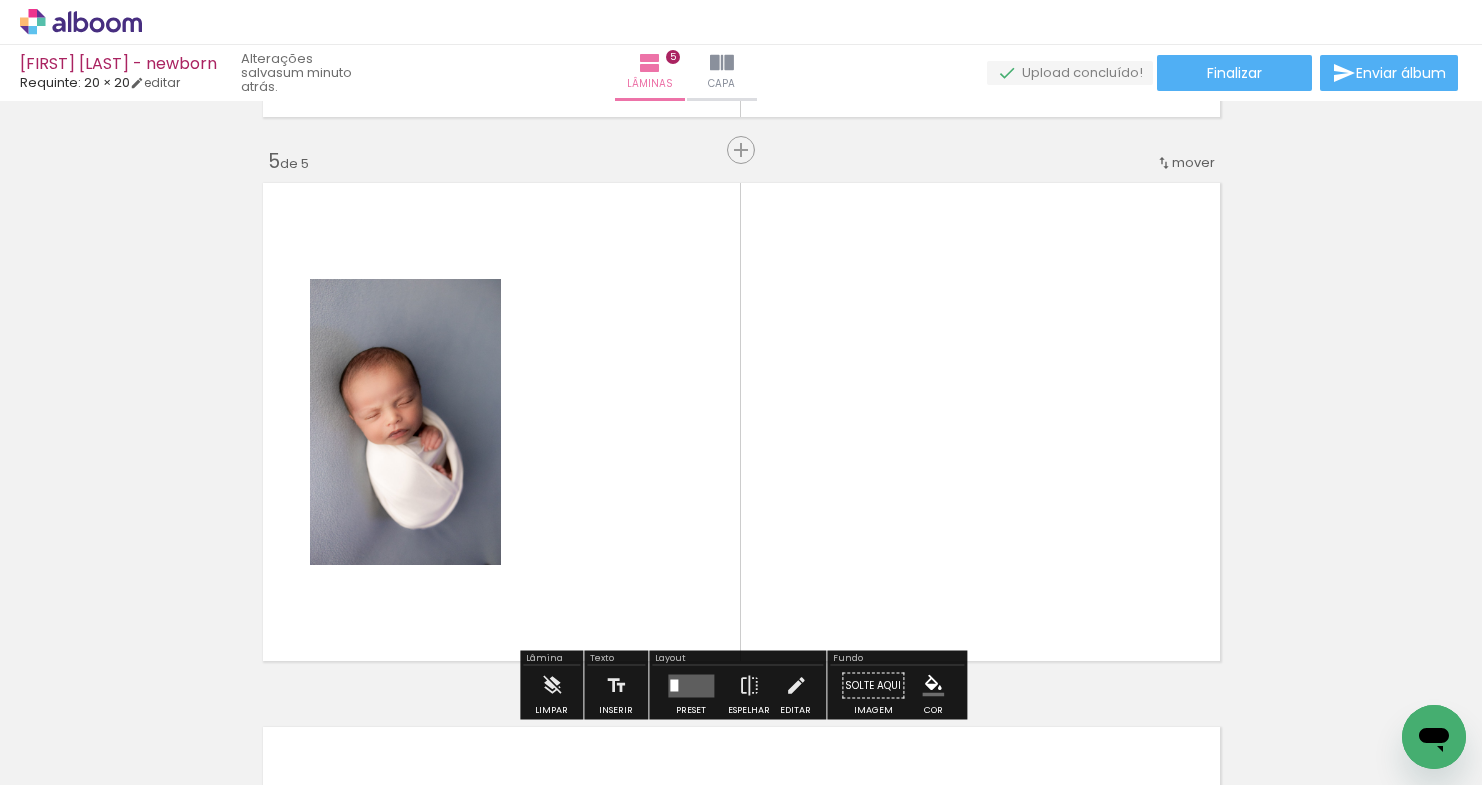 scroll, scrollTop: 2201, scrollLeft: 0, axis: vertical 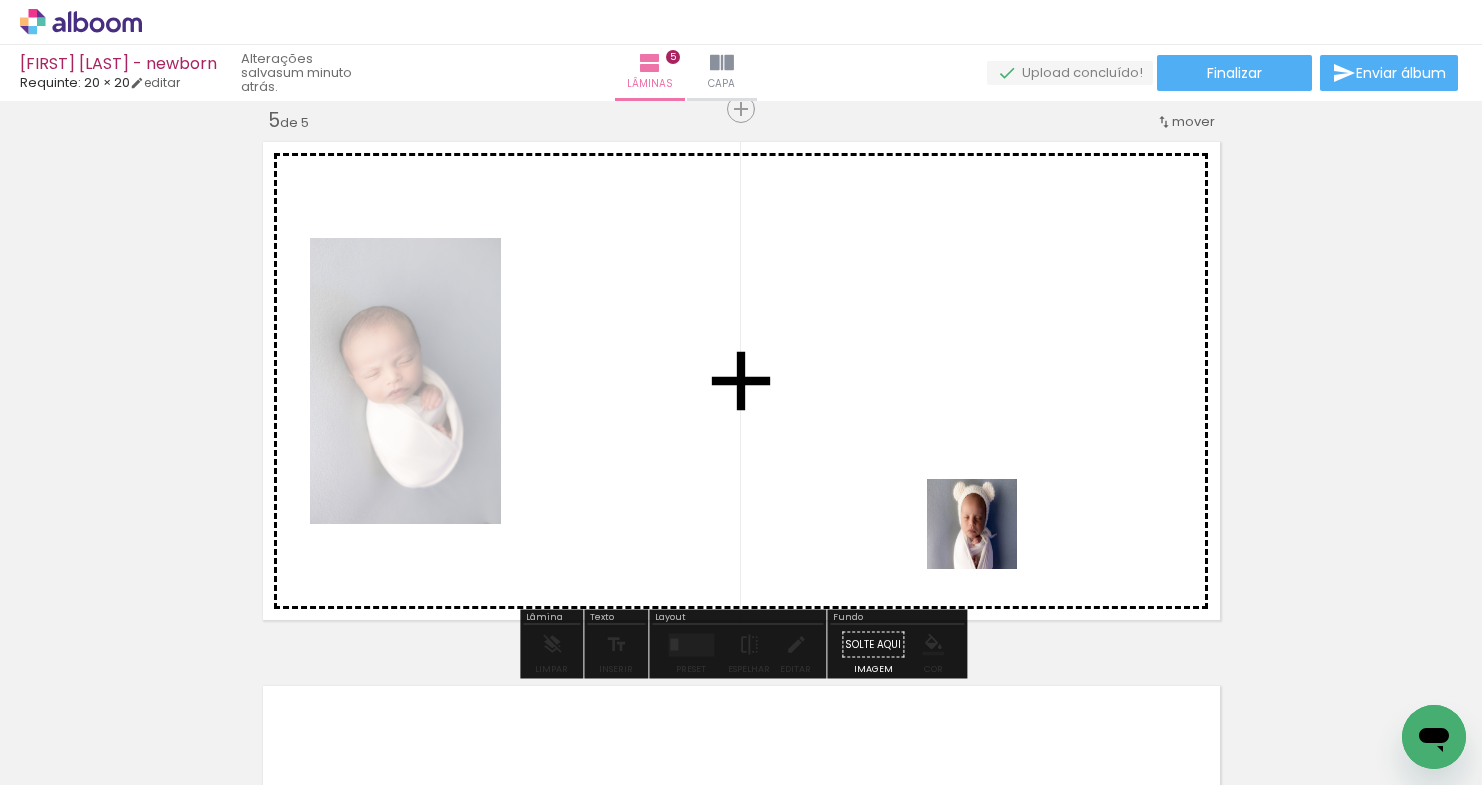 drag, startPoint x: 1163, startPoint y: 661, endPoint x: 908, endPoint y: 495, distance: 304.27127 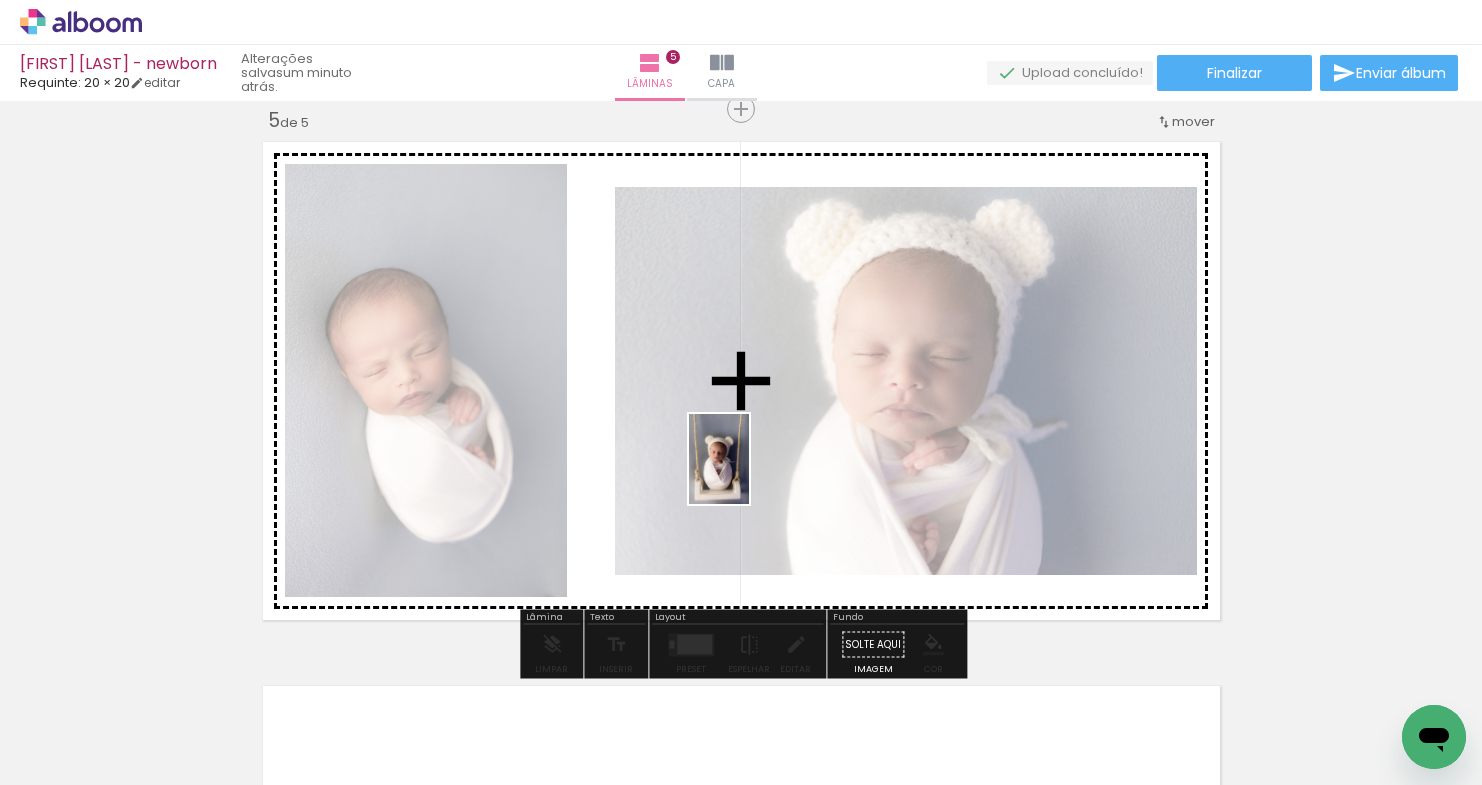 drag, startPoint x: 1325, startPoint y: 698, endPoint x: 749, endPoint y: 474, distance: 618.02264 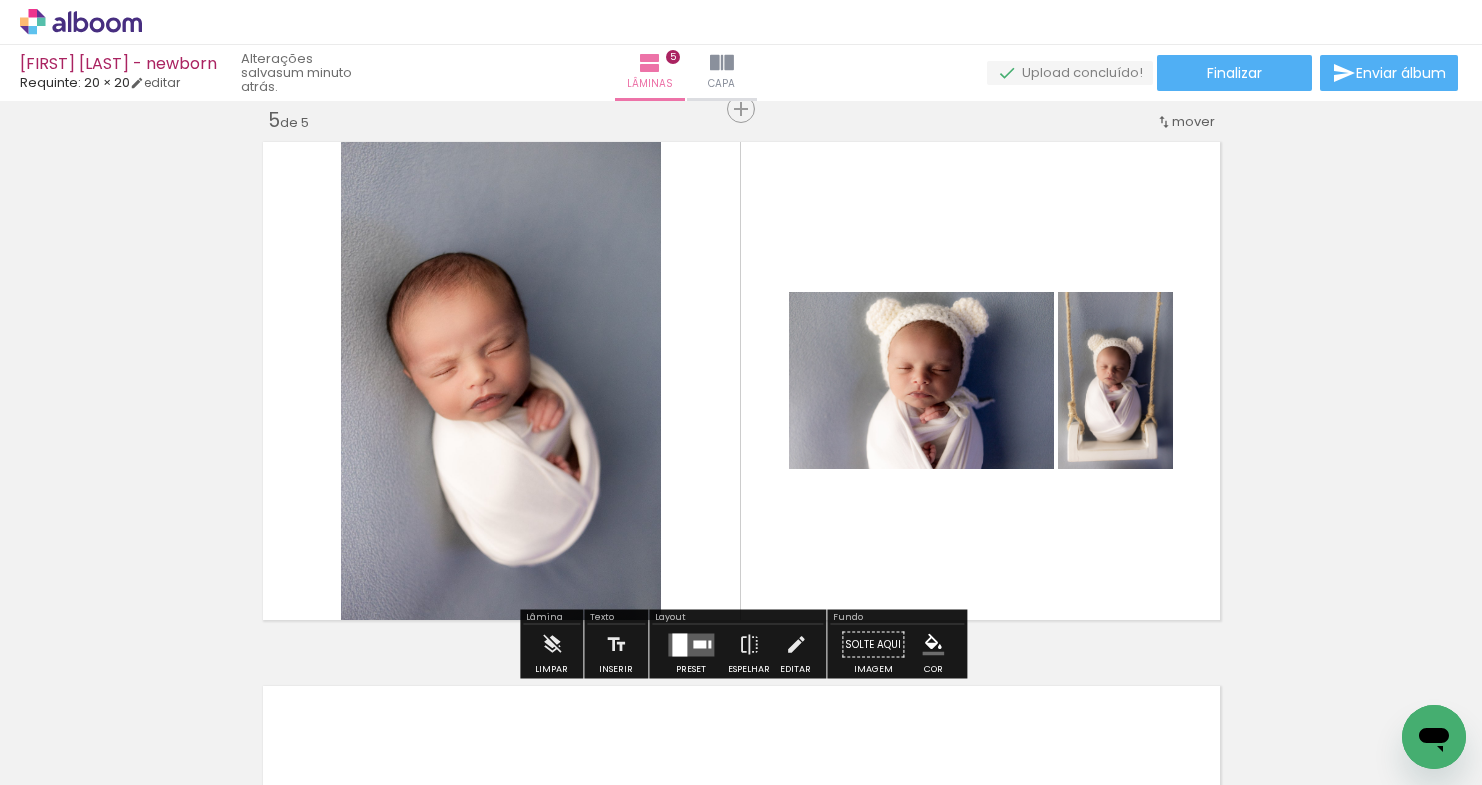 click at bounding box center [699, 644] 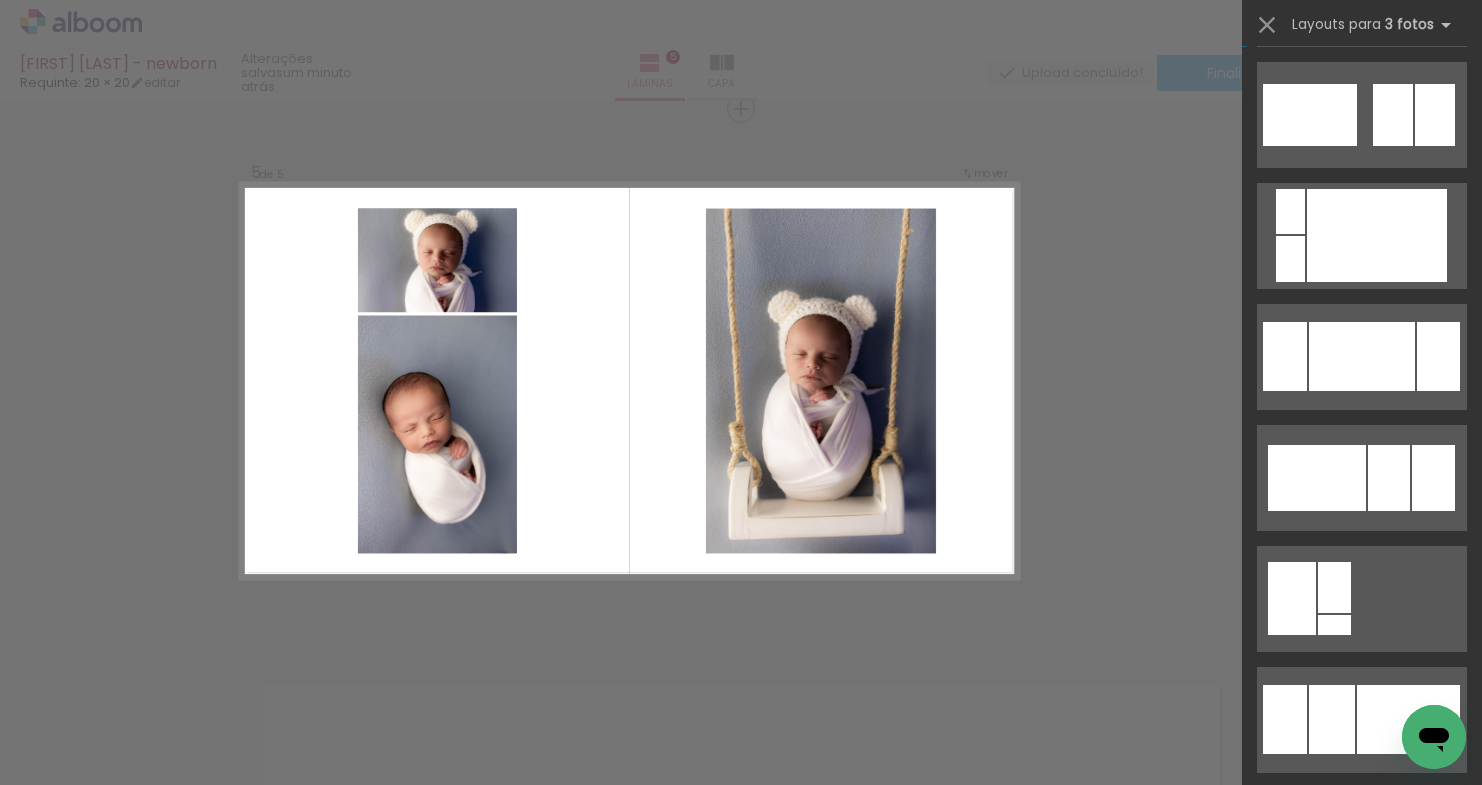 scroll, scrollTop: 969, scrollLeft: 0, axis: vertical 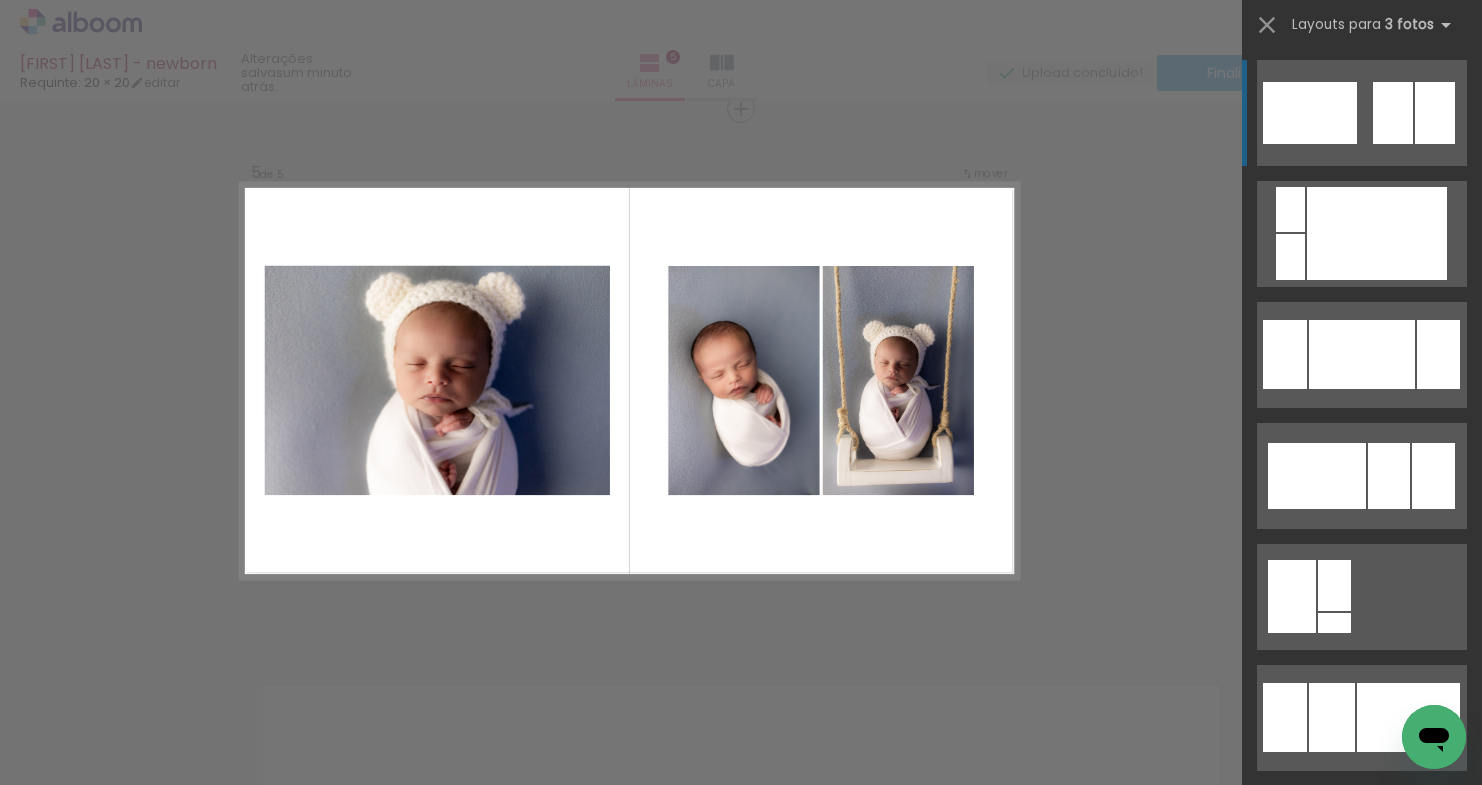 click at bounding box center [1362, 1444] 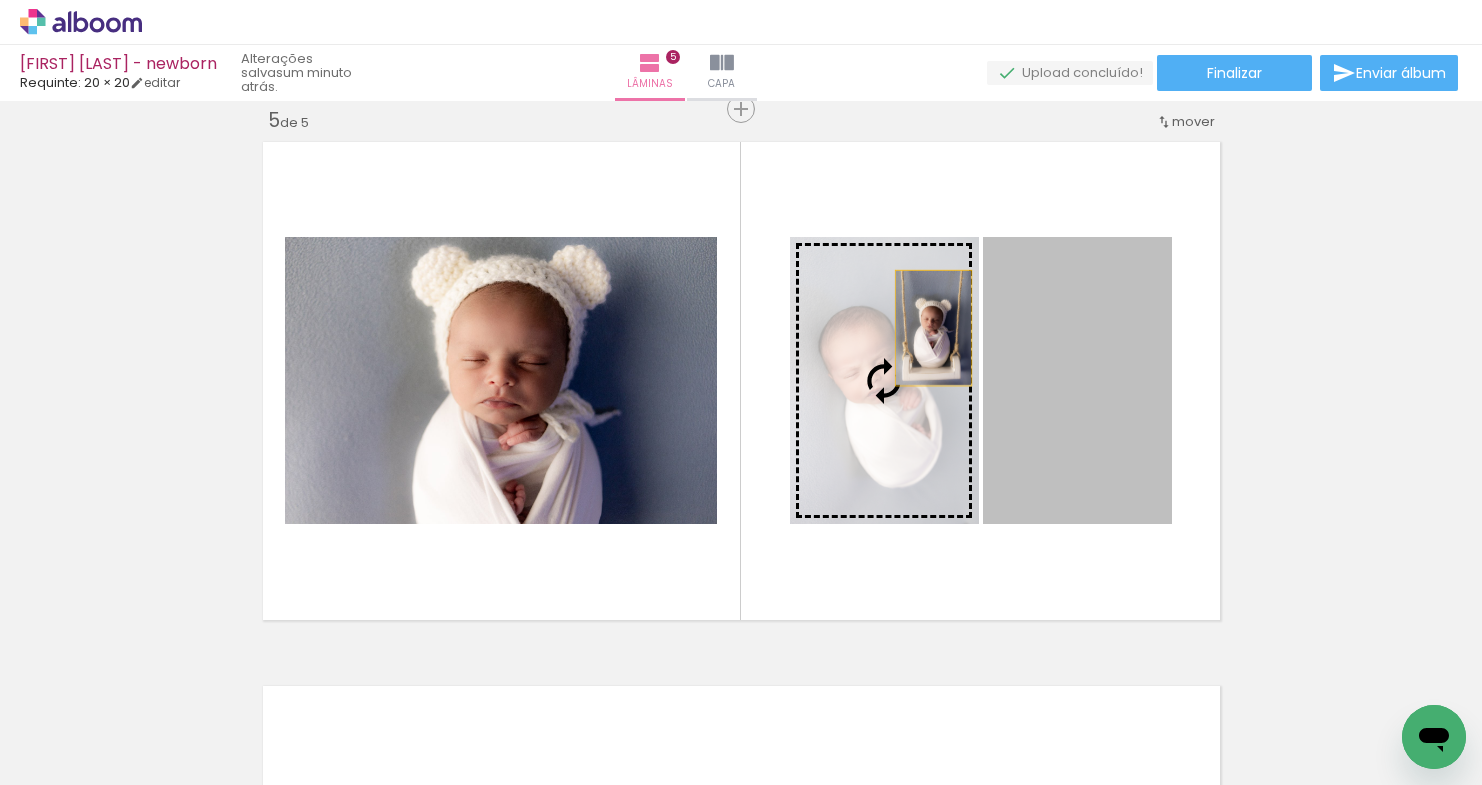 drag, startPoint x: 1090, startPoint y: 326, endPoint x: 905, endPoint y: 327, distance: 185.0027 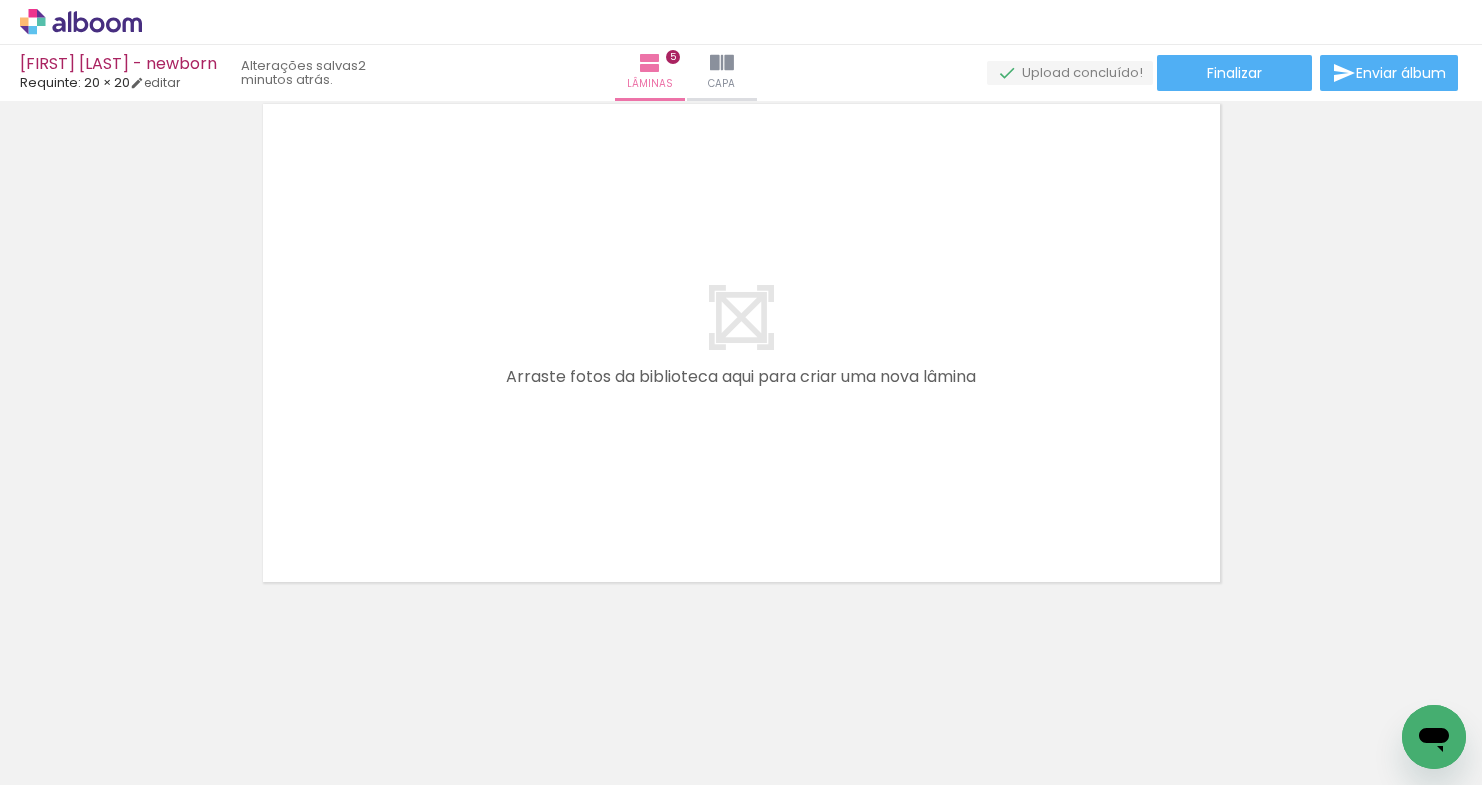 scroll, scrollTop: 2783, scrollLeft: 0, axis: vertical 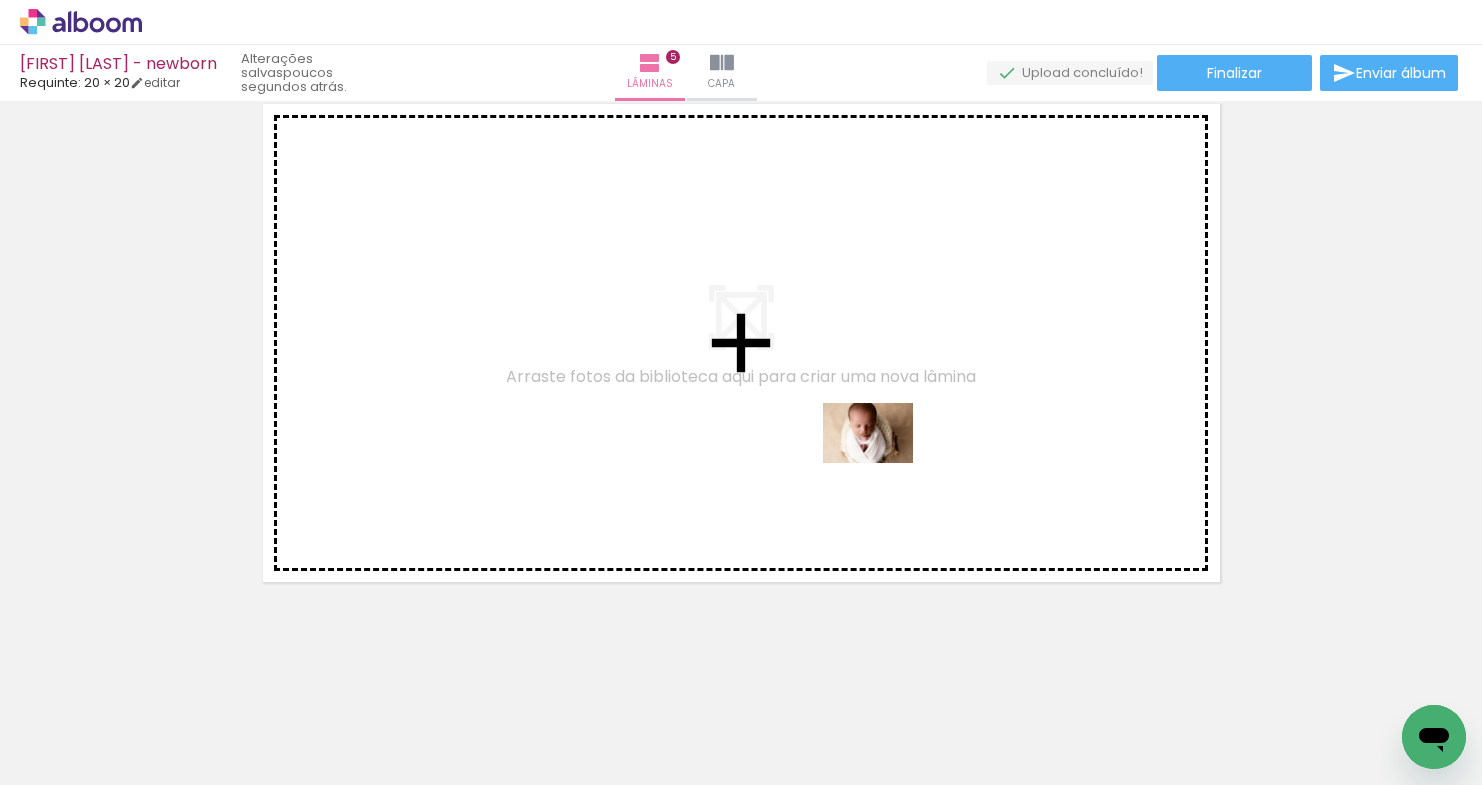 drag, startPoint x: 890, startPoint y: 734, endPoint x: 883, endPoint y: 460, distance: 274.08942 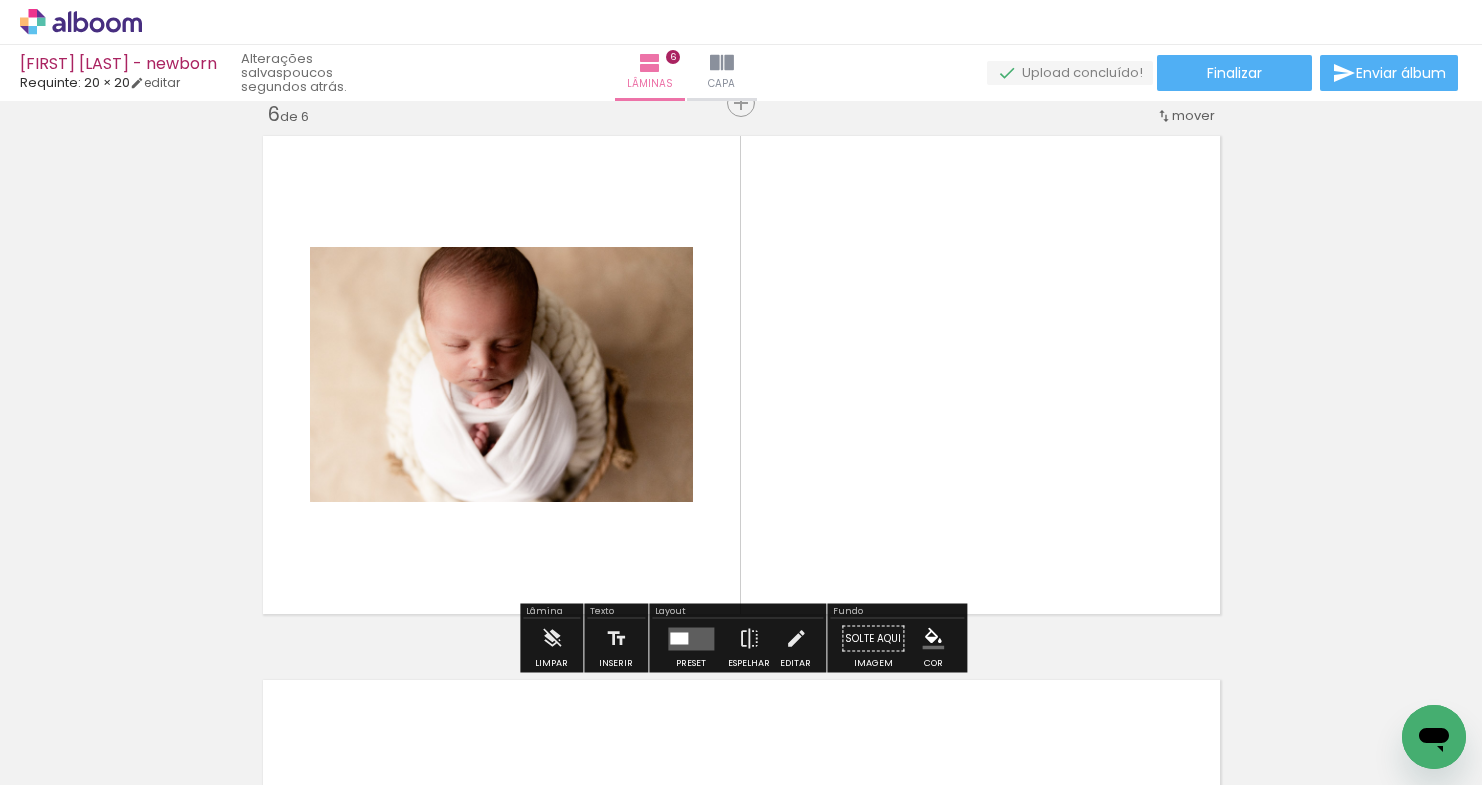 scroll, scrollTop: 2745, scrollLeft: 0, axis: vertical 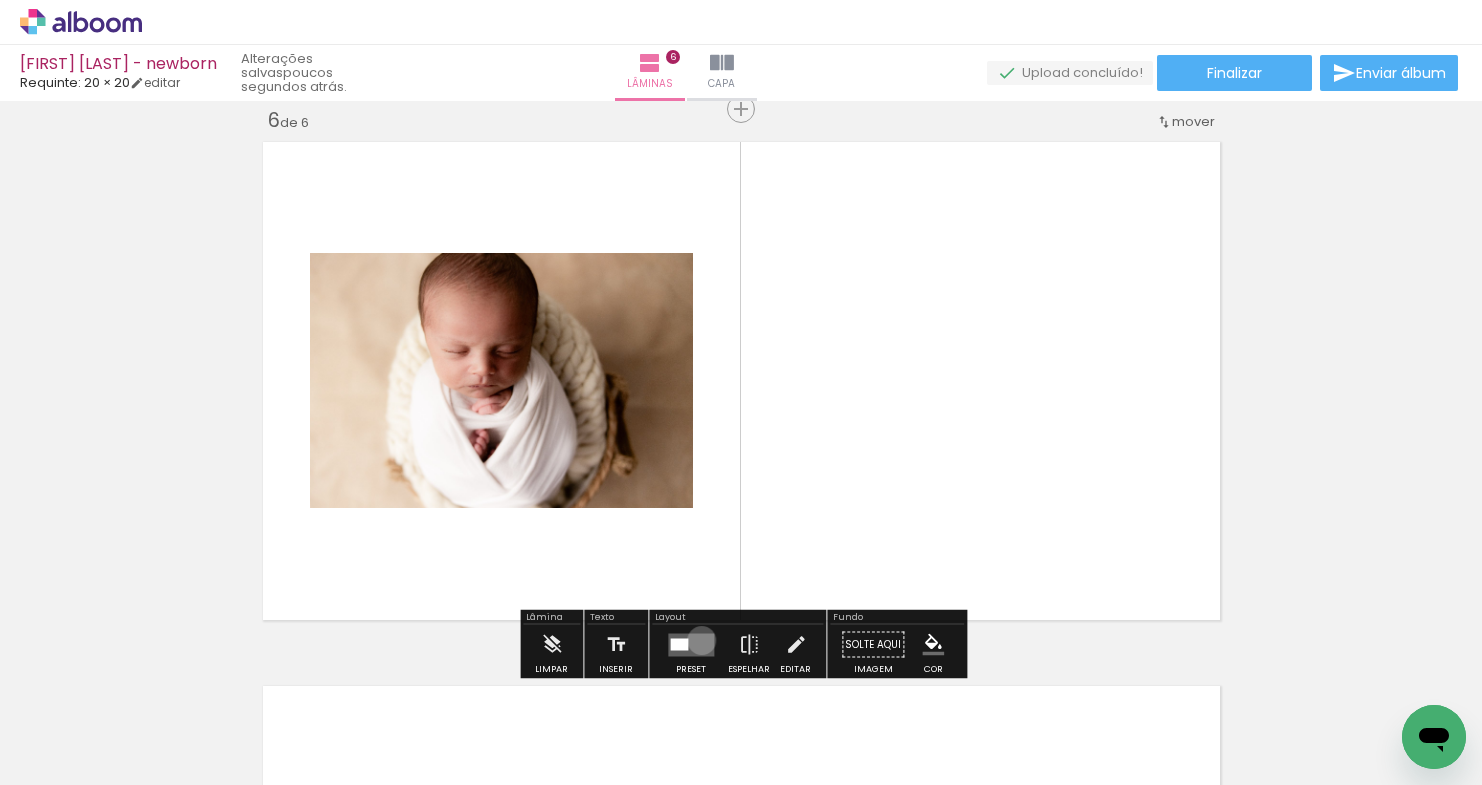 drag, startPoint x: 697, startPoint y: 640, endPoint x: 726, endPoint y: 638, distance: 29.068884 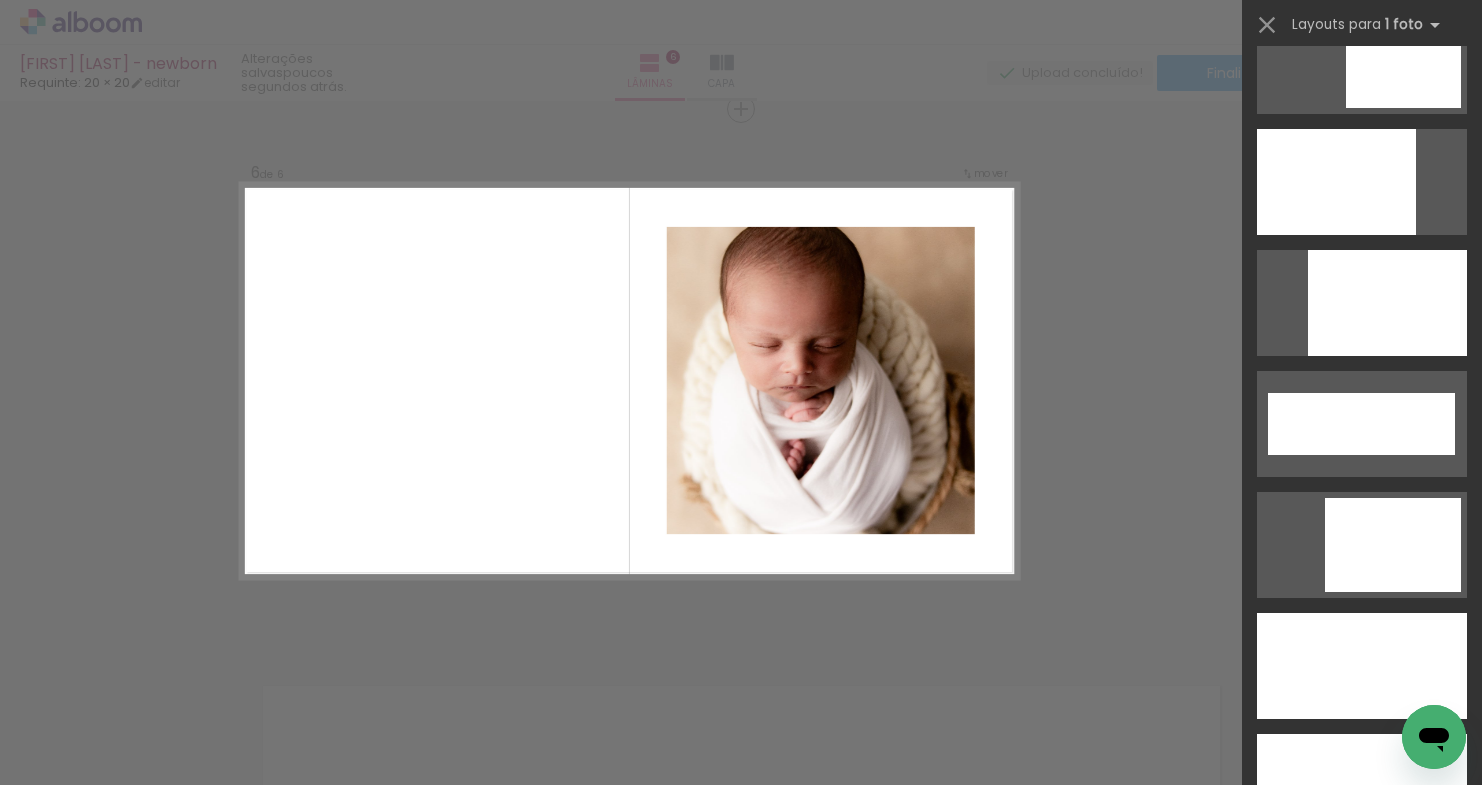scroll, scrollTop: 5258, scrollLeft: 0, axis: vertical 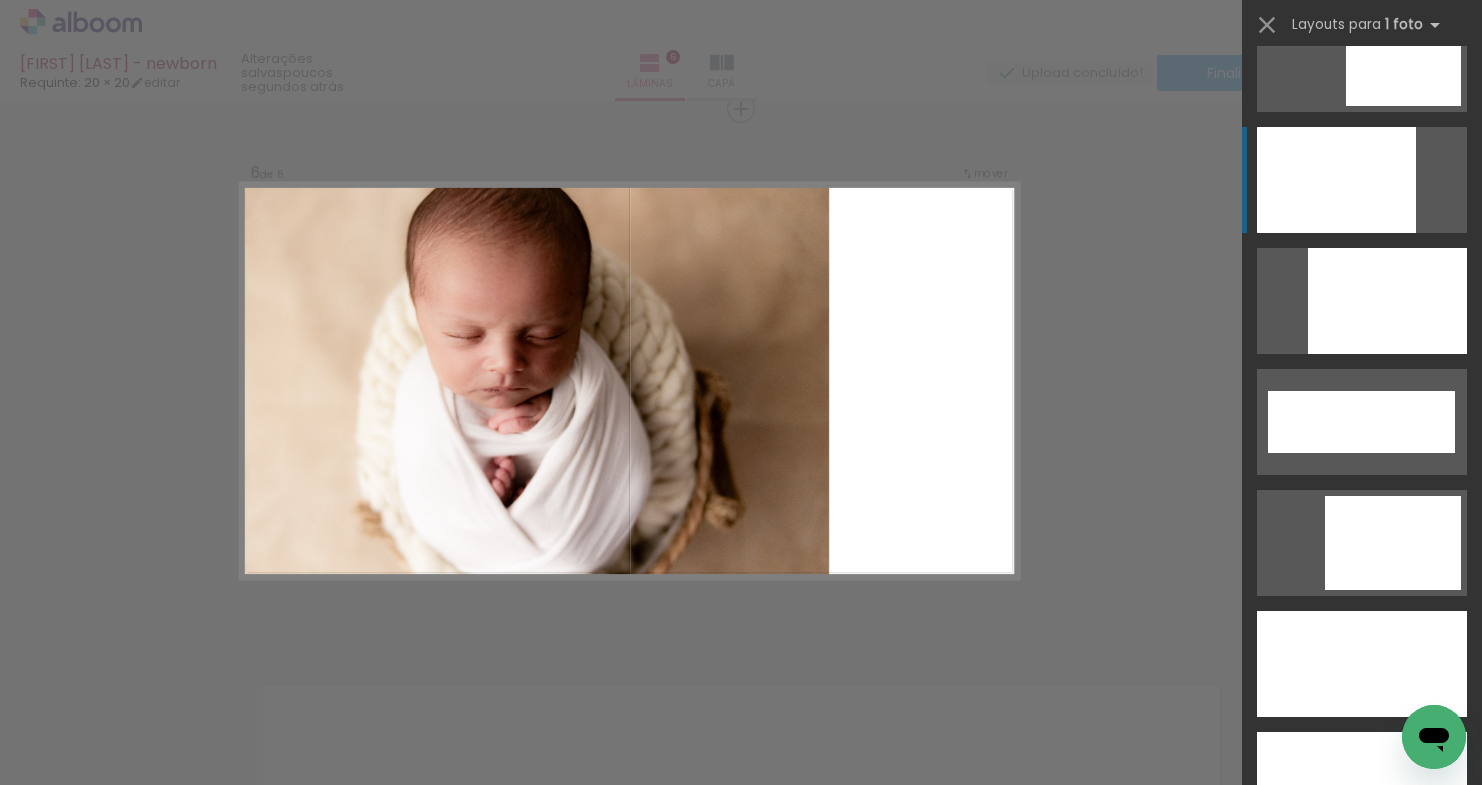 click at bounding box center [1362, -667] 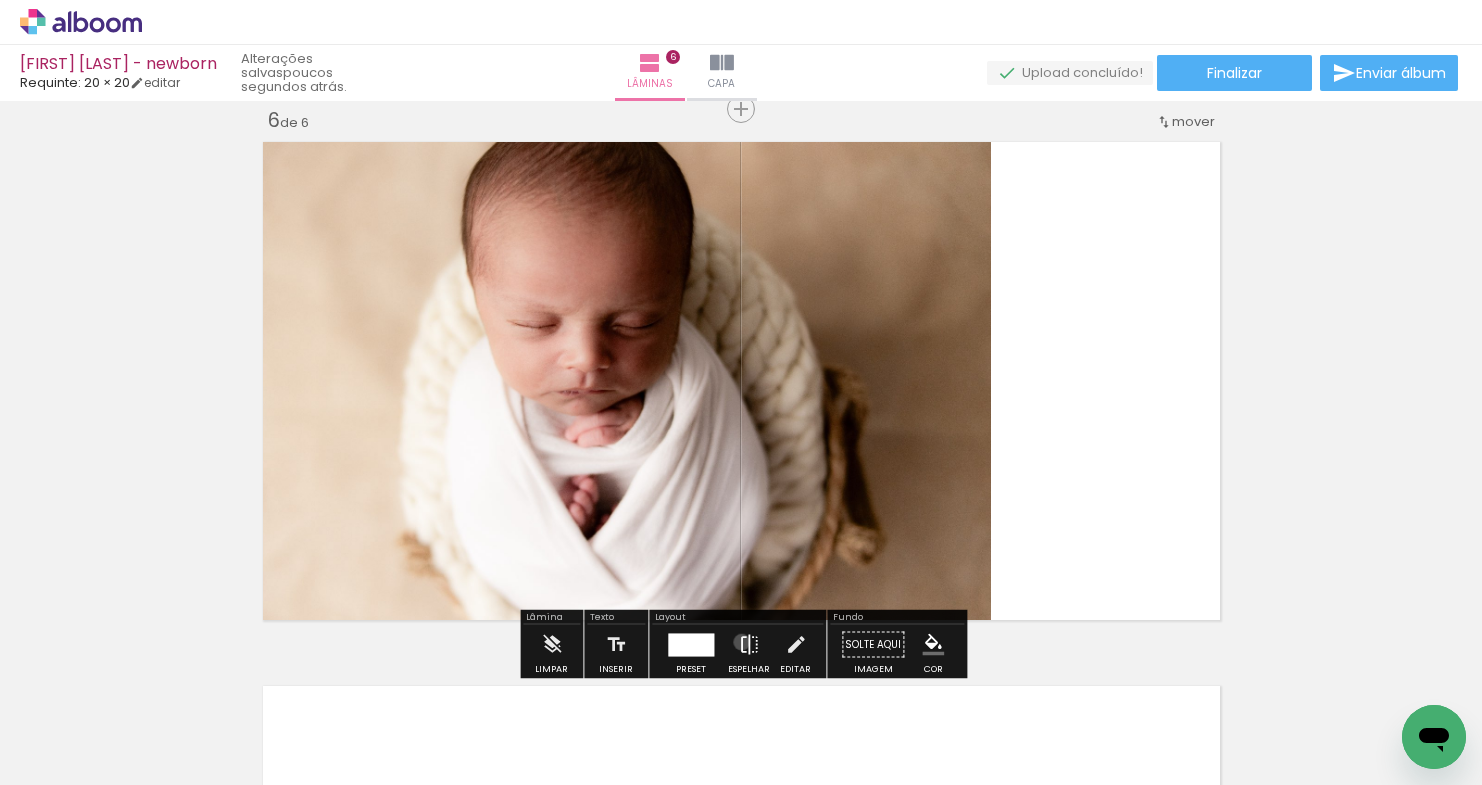 click at bounding box center (749, 645) 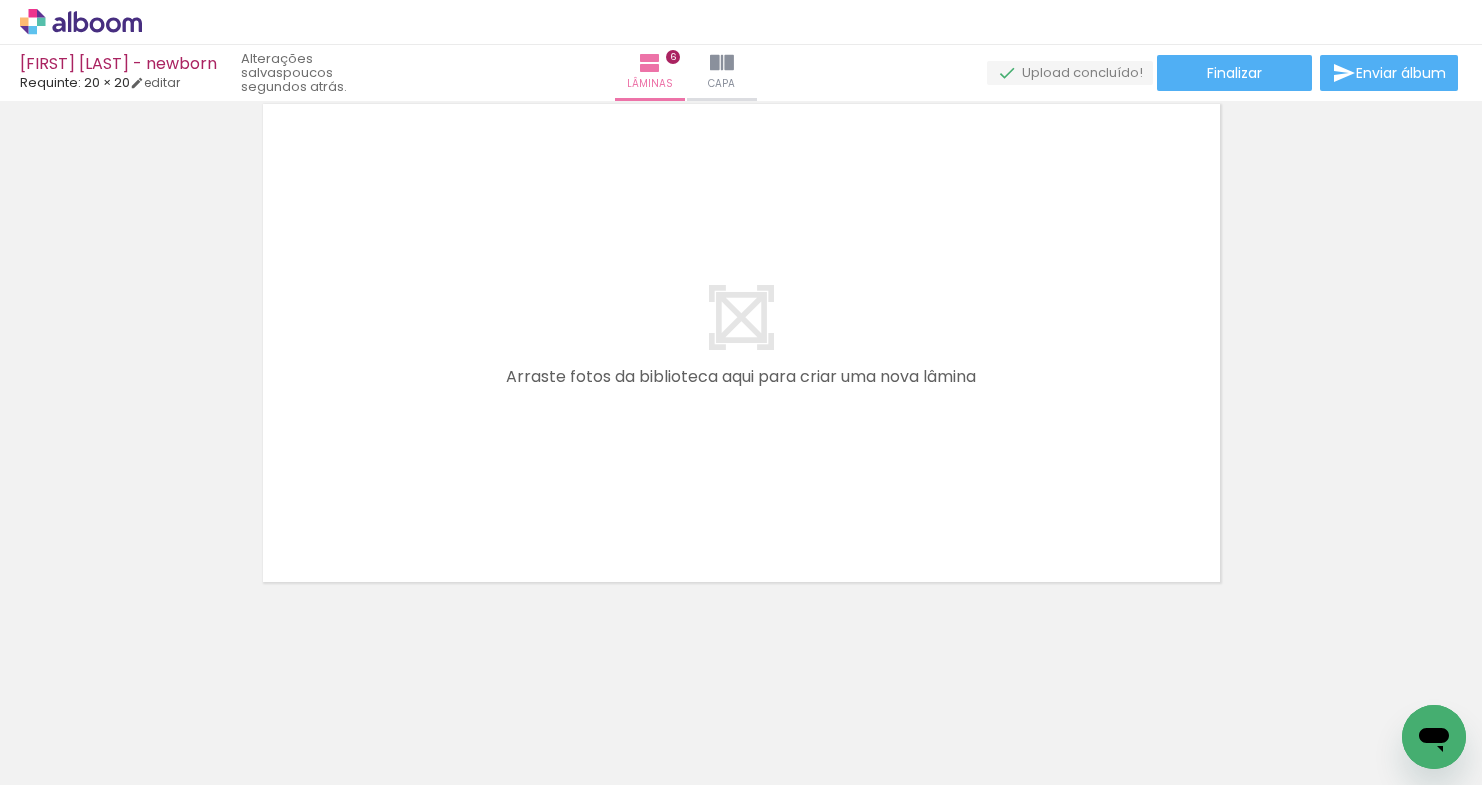 scroll, scrollTop: 3327, scrollLeft: 0, axis: vertical 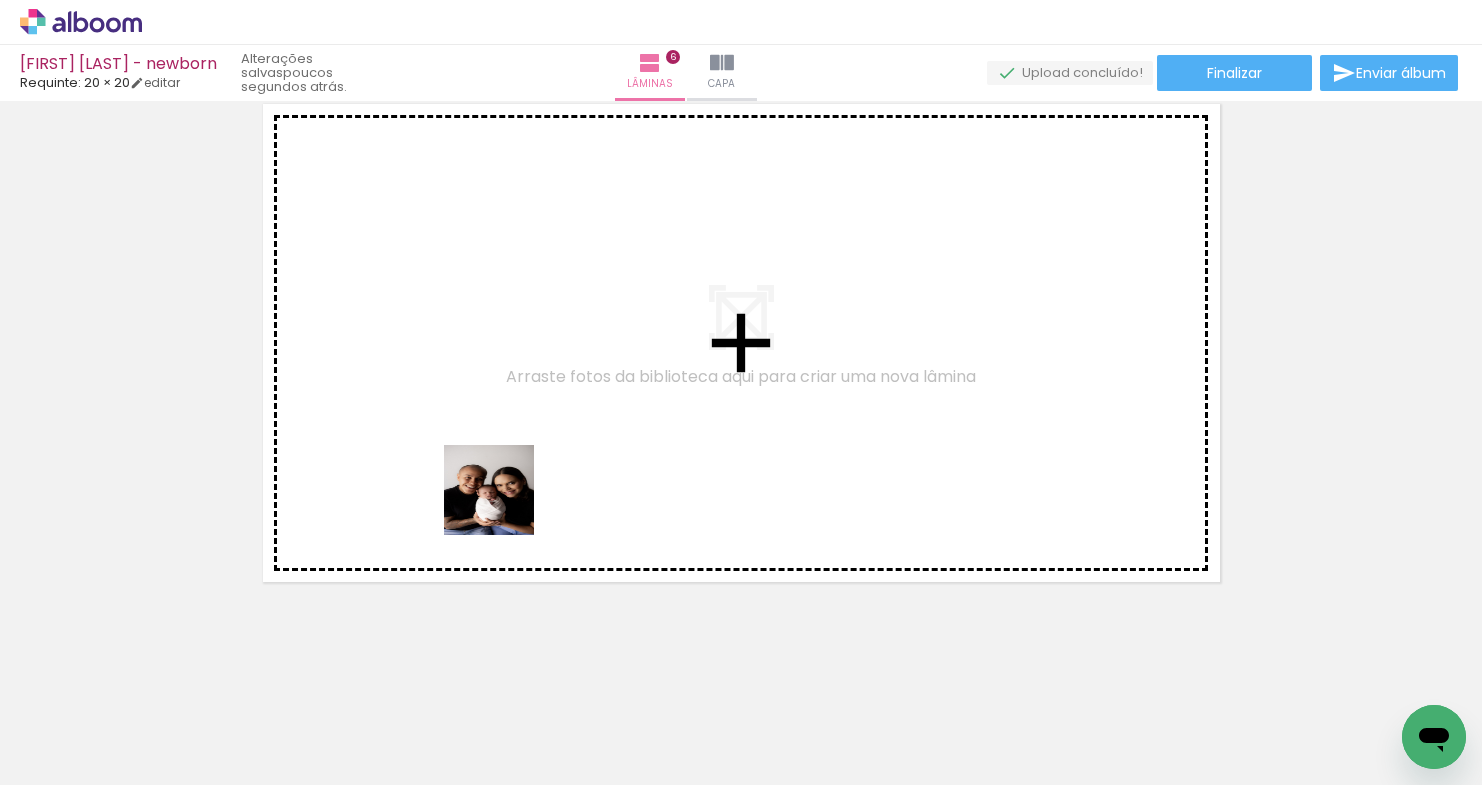 drag, startPoint x: 505, startPoint y: 721, endPoint x: 509, endPoint y: 465, distance: 256.03125 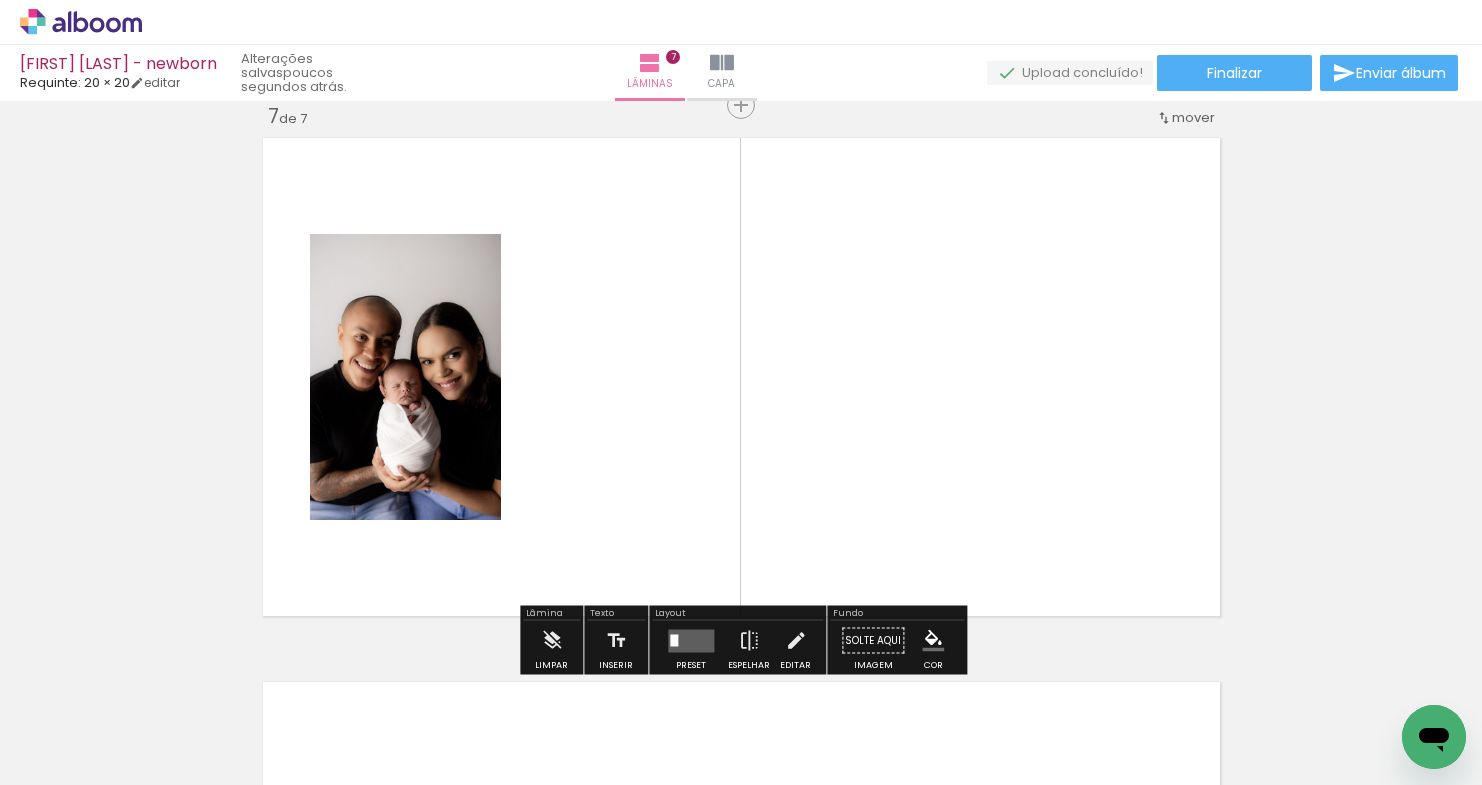 scroll, scrollTop: 3289, scrollLeft: 0, axis: vertical 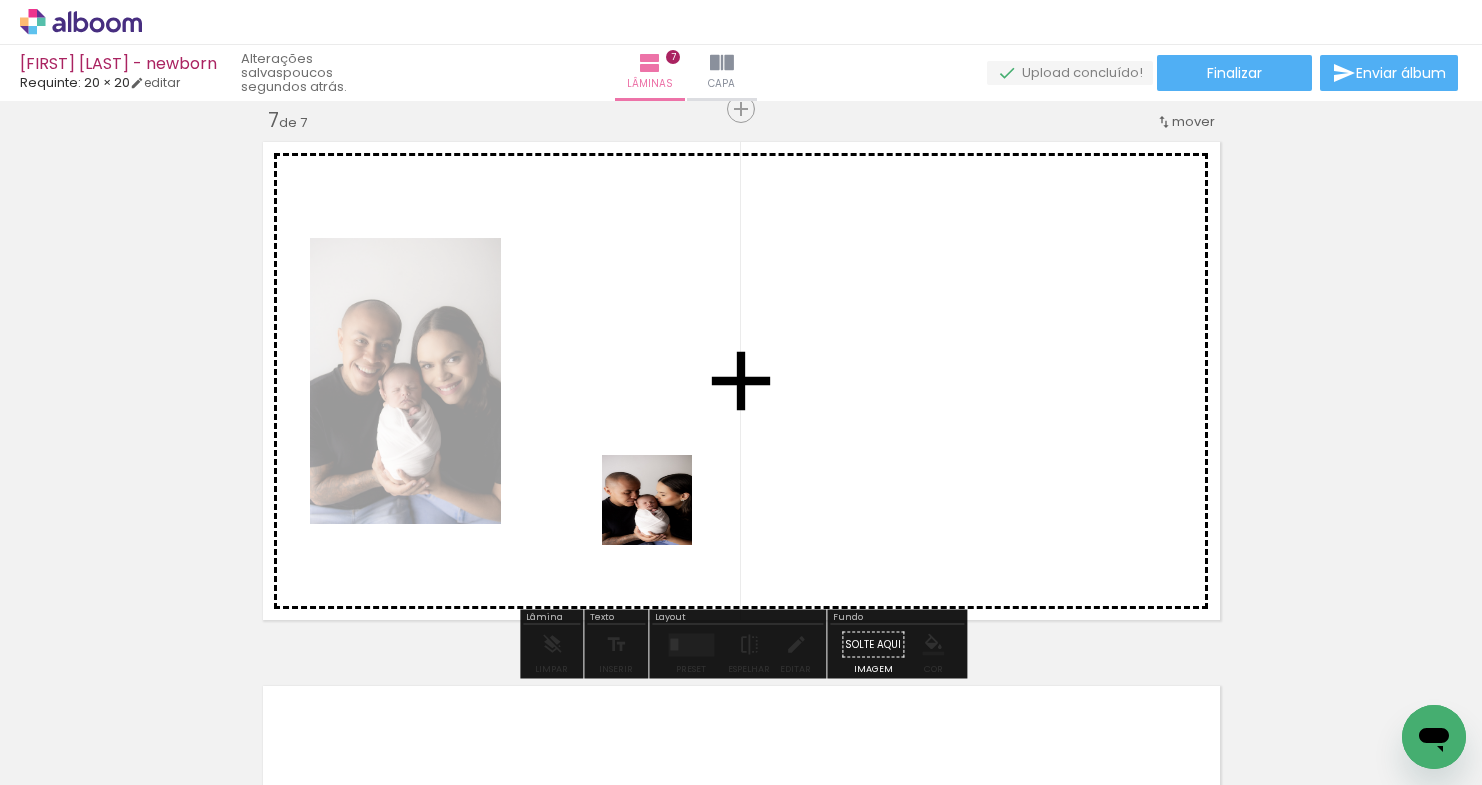 drag, startPoint x: 616, startPoint y: 724, endPoint x: 670, endPoint y: 498, distance: 232.36179 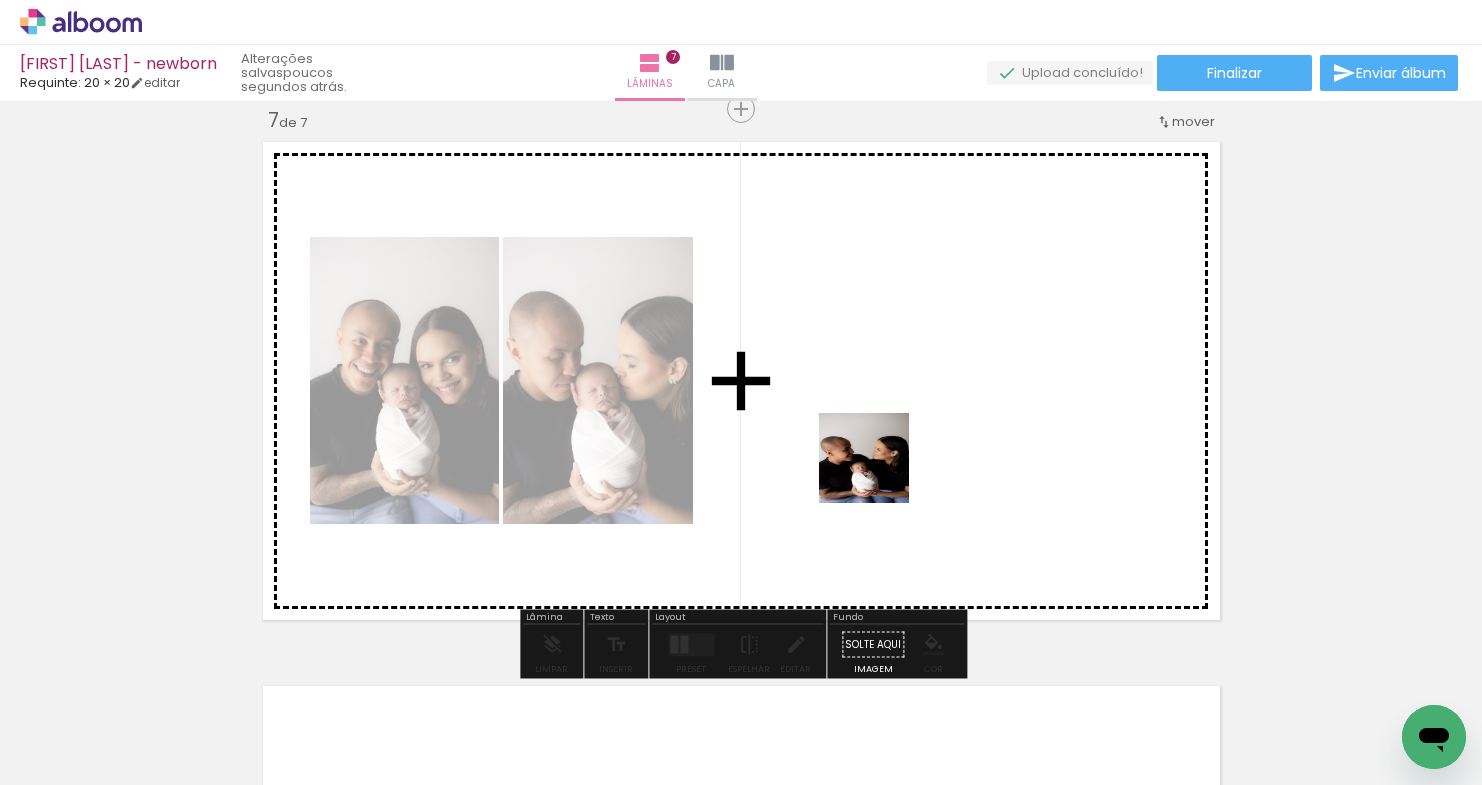 drag, startPoint x: 746, startPoint y: 723, endPoint x: 888, endPoint y: 460, distance: 298.88626 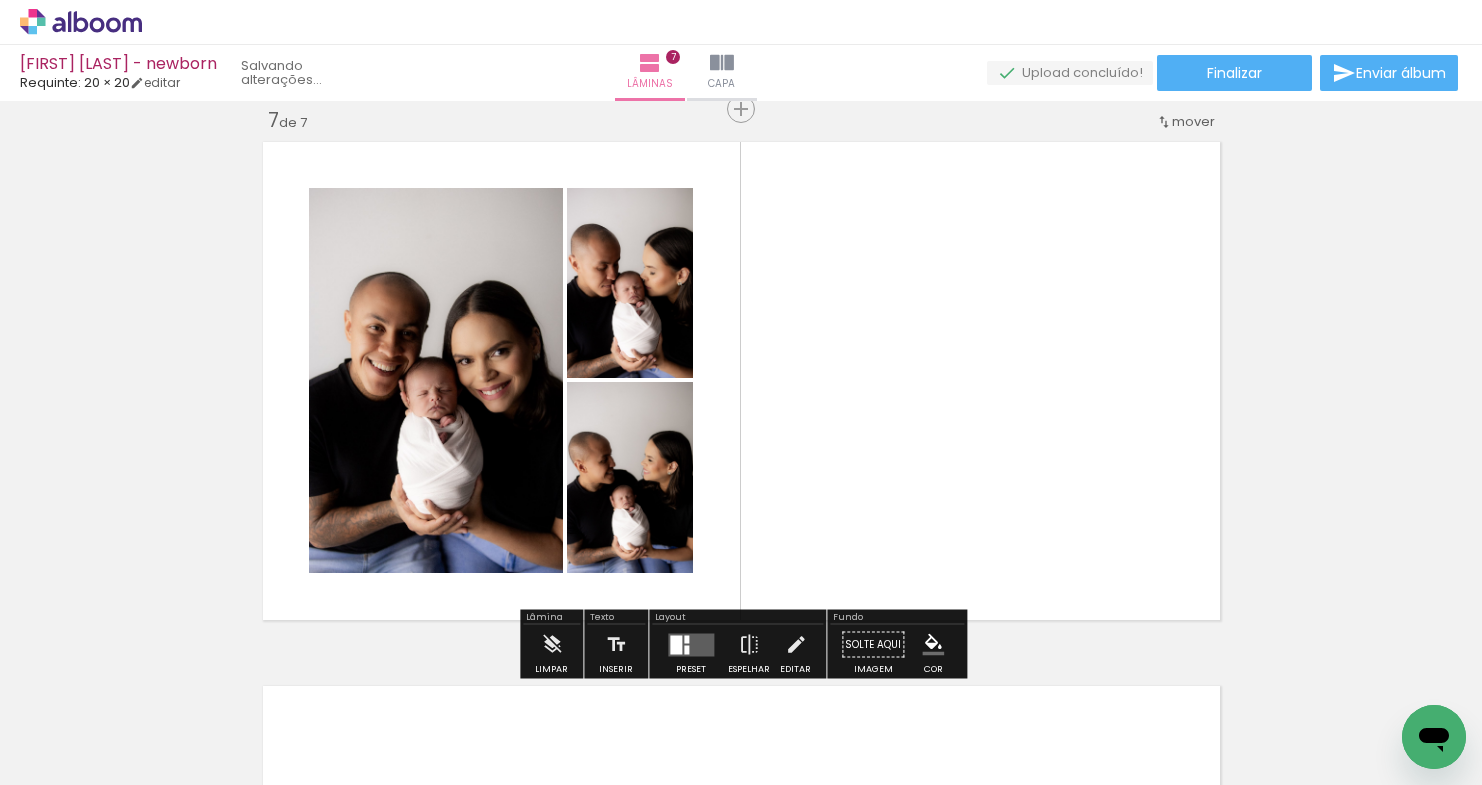 scroll, scrollTop: 3292, scrollLeft: 0, axis: vertical 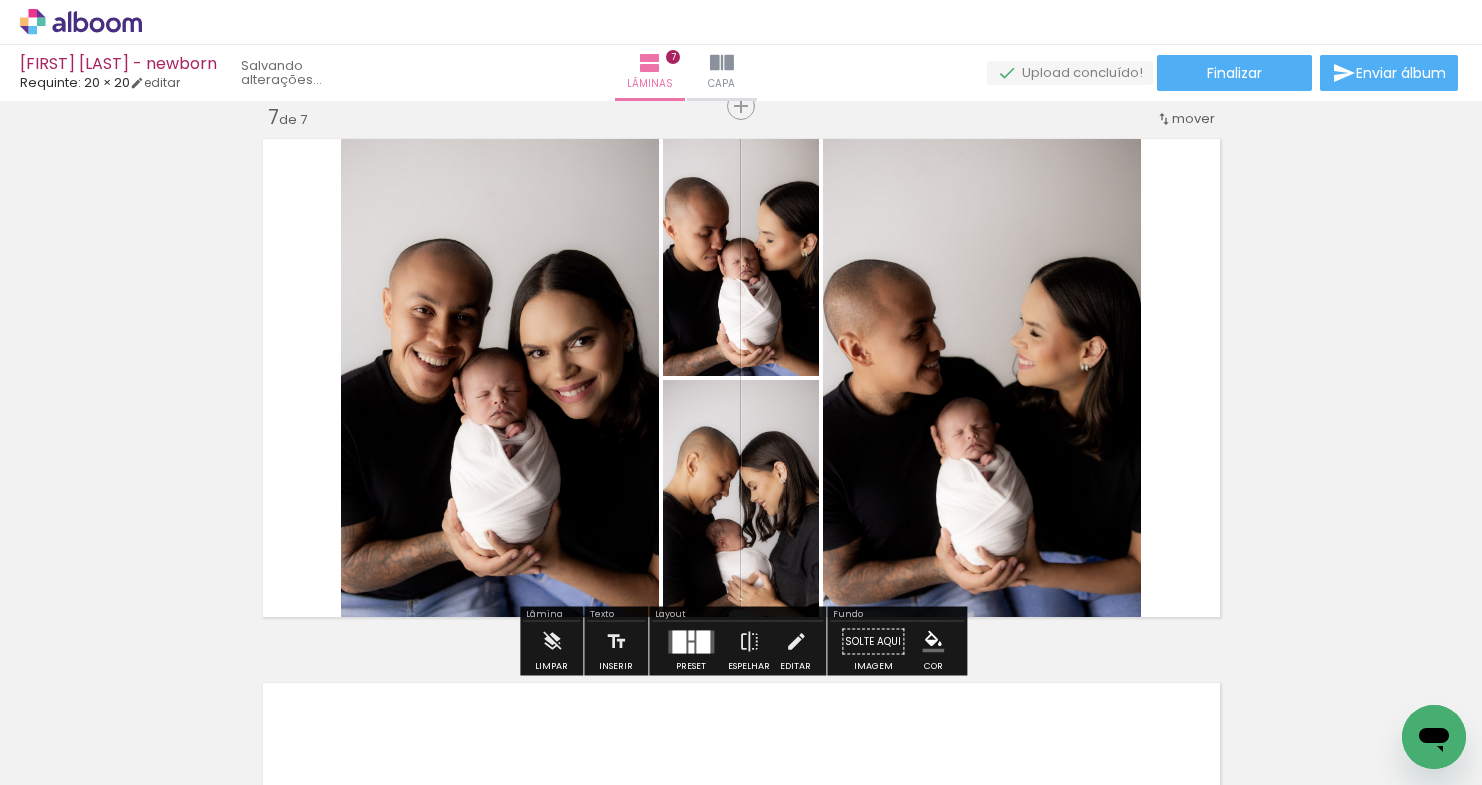 drag, startPoint x: 1004, startPoint y: 727, endPoint x: 1039, endPoint y: 450, distance: 279.20242 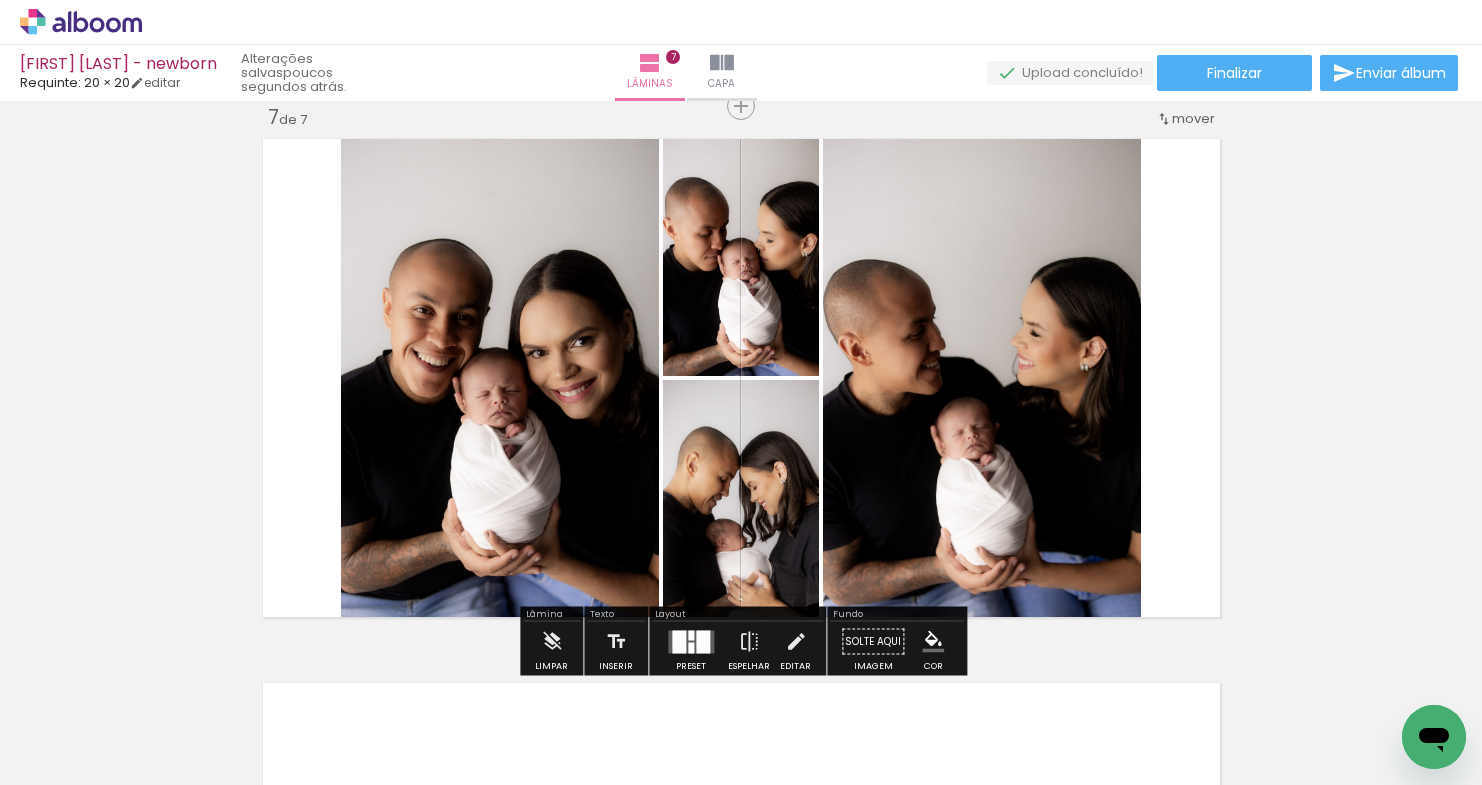 click at bounding box center (691, 635) 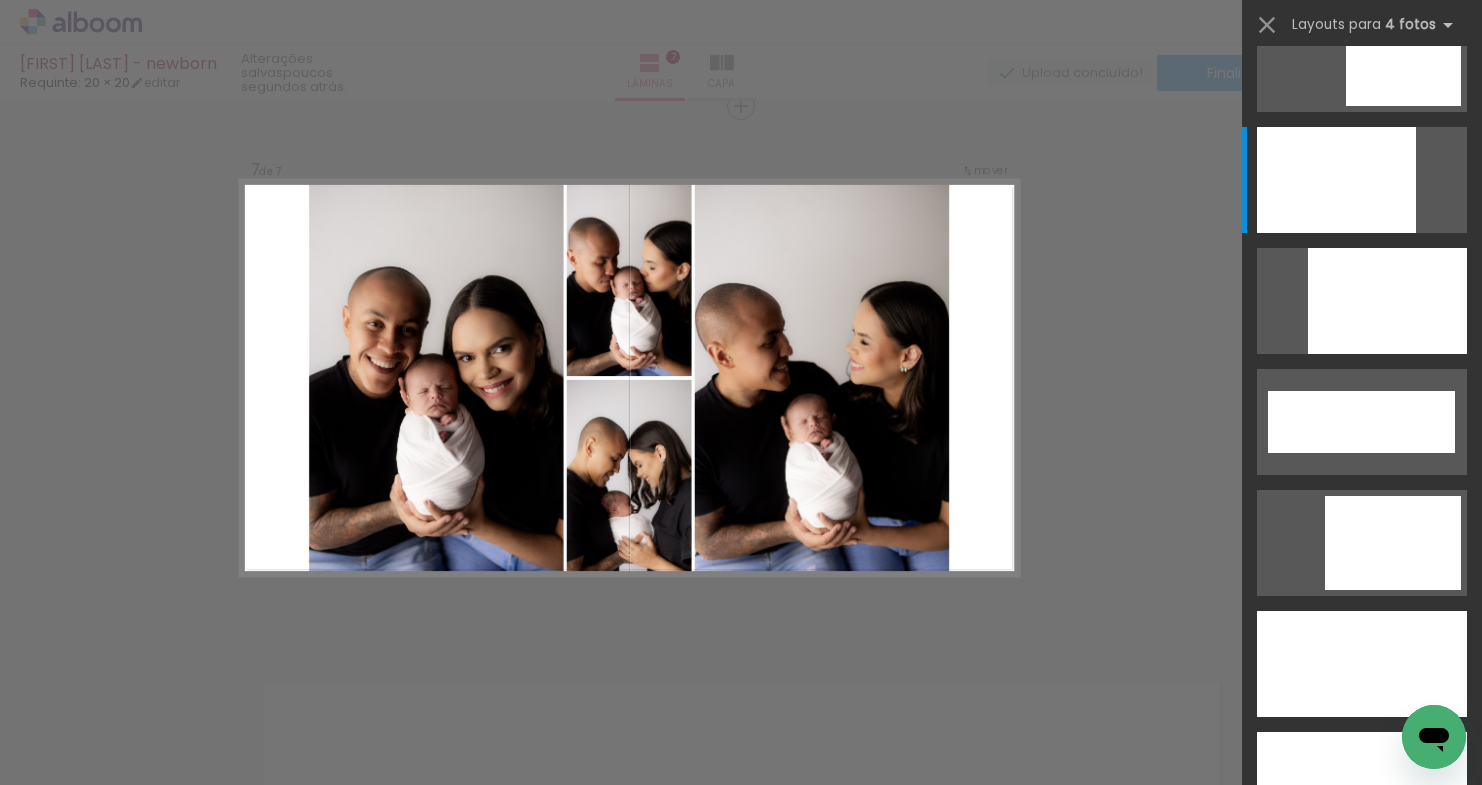 scroll, scrollTop: 0, scrollLeft: 0, axis: both 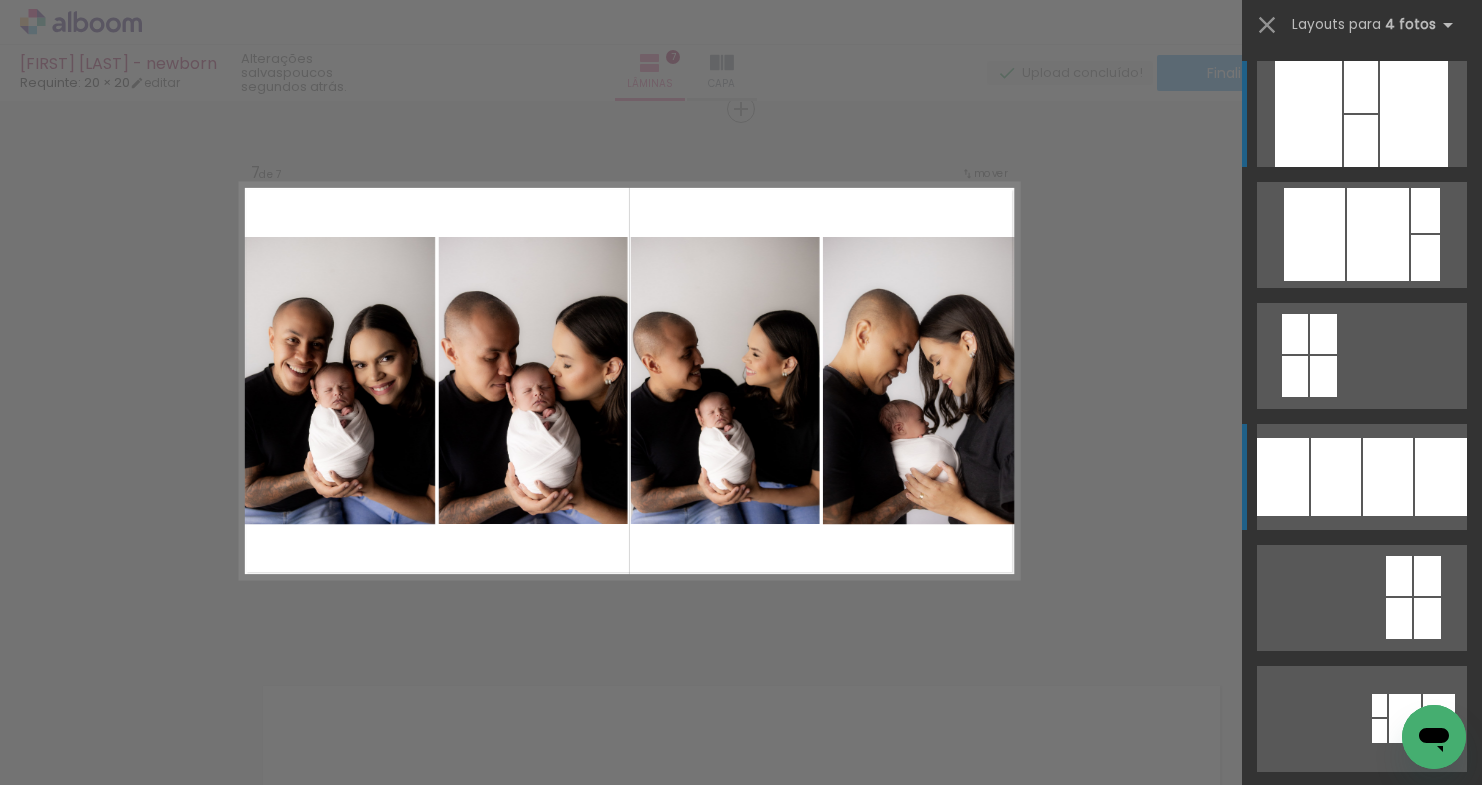 click at bounding box center [1378, 234] 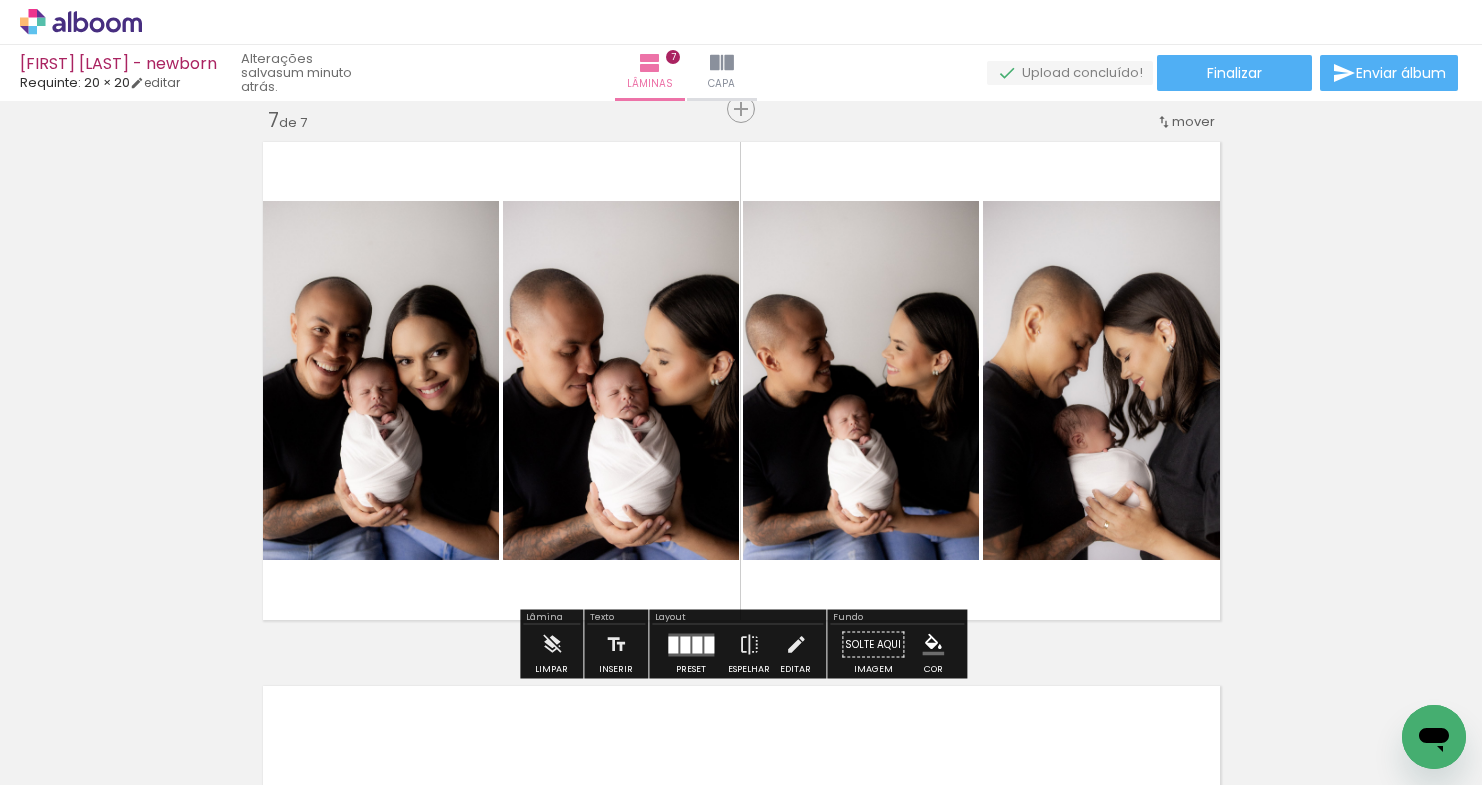 scroll, scrollTop: 0, scrollLeft: 0, axis: both 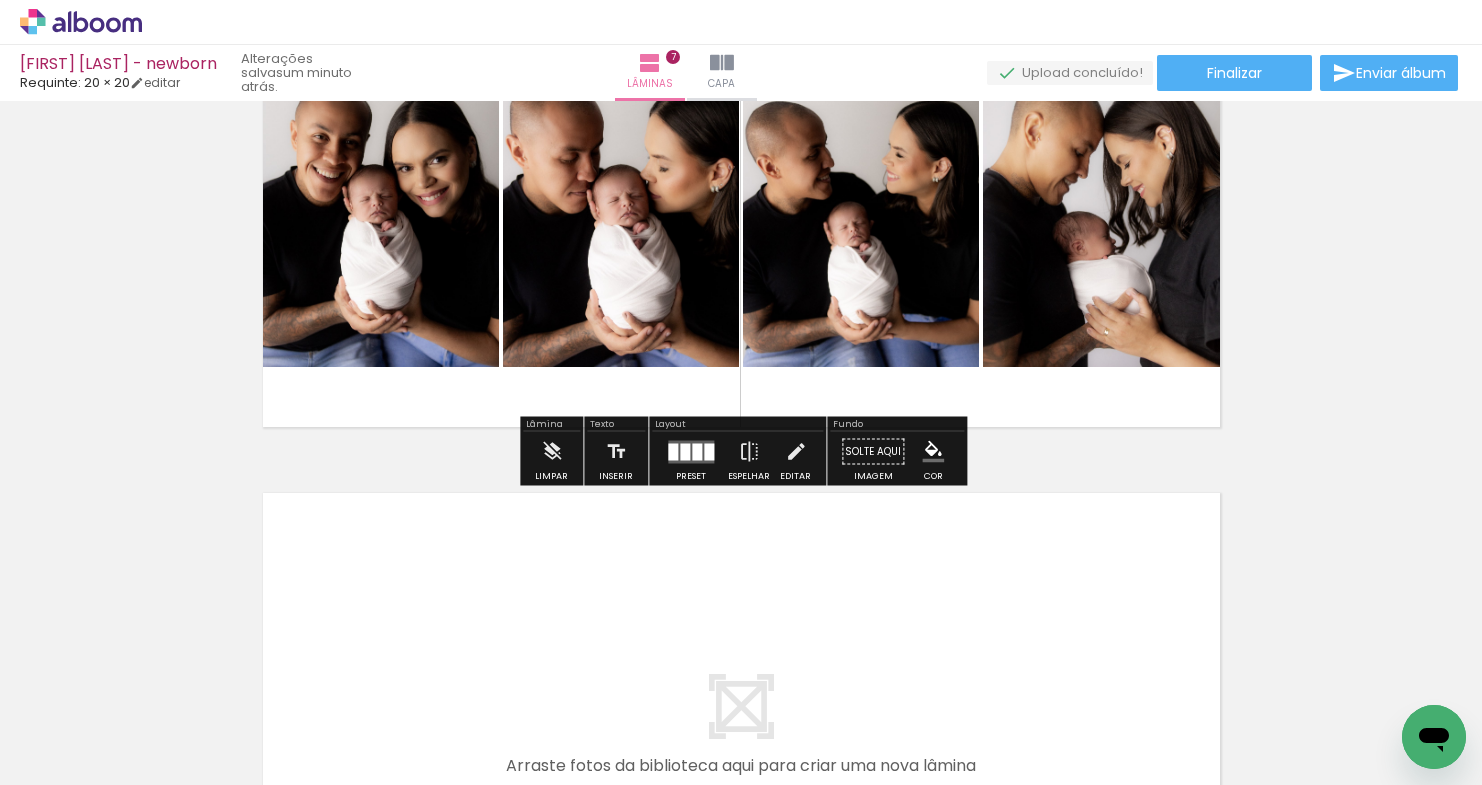 click at bounding box center [697, 451] 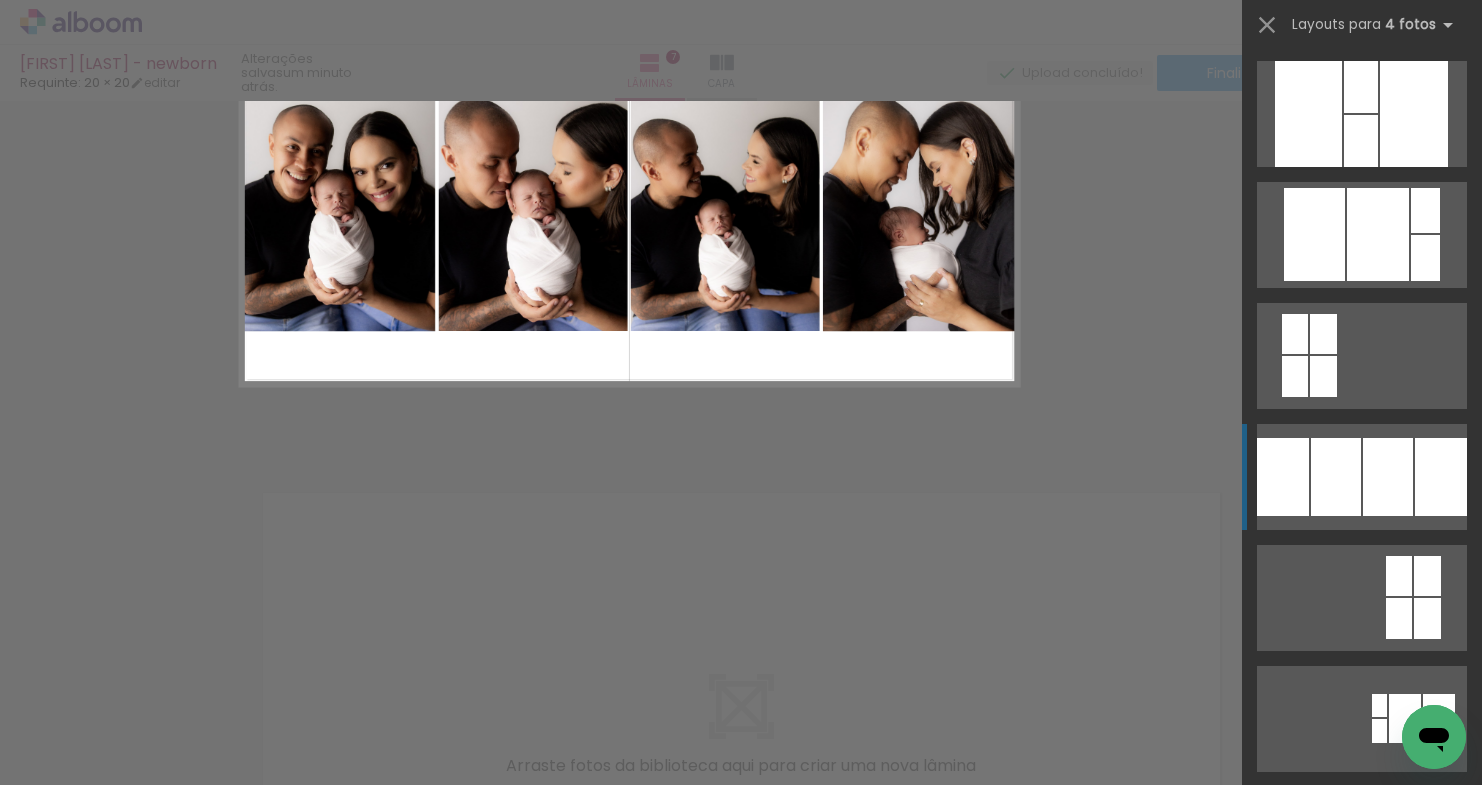 scroll, scrollTop: 363, scrollLeft: 0, axis: vertical 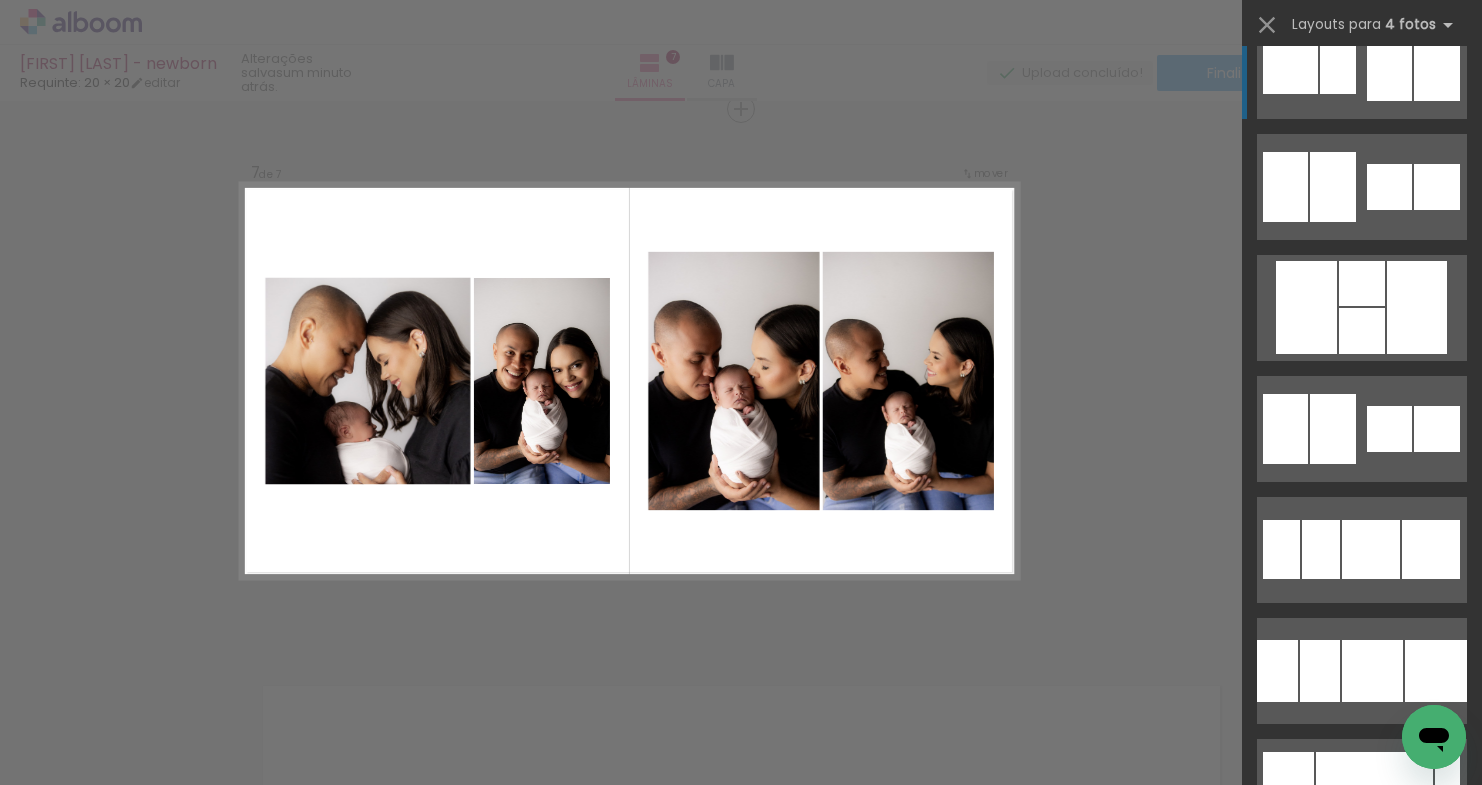 click at bounding box center [1362, 1276] 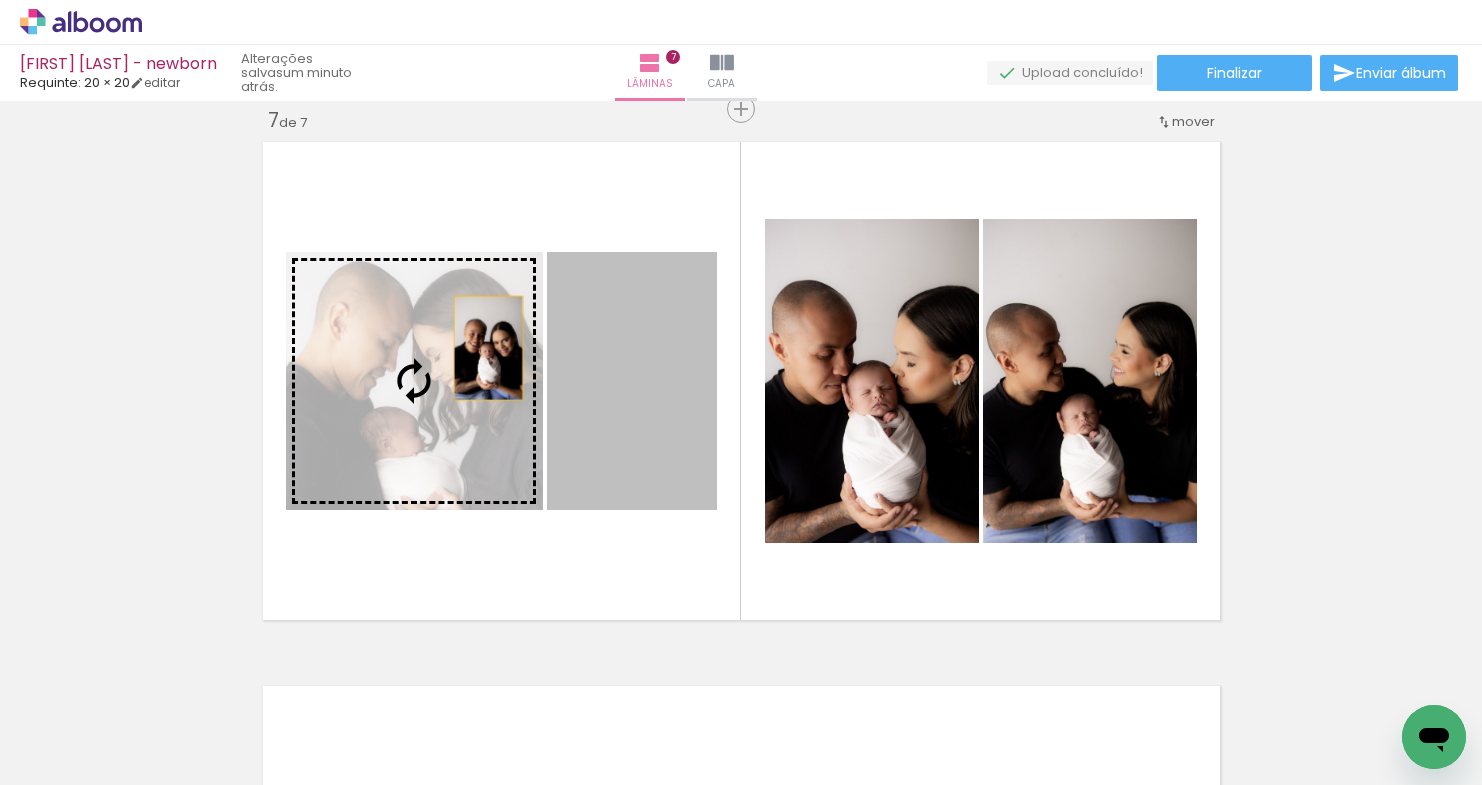 drag, startPoint x: 666, startPoint y: 348, endPoint x: 488, endPoint y: 348, distance: 178 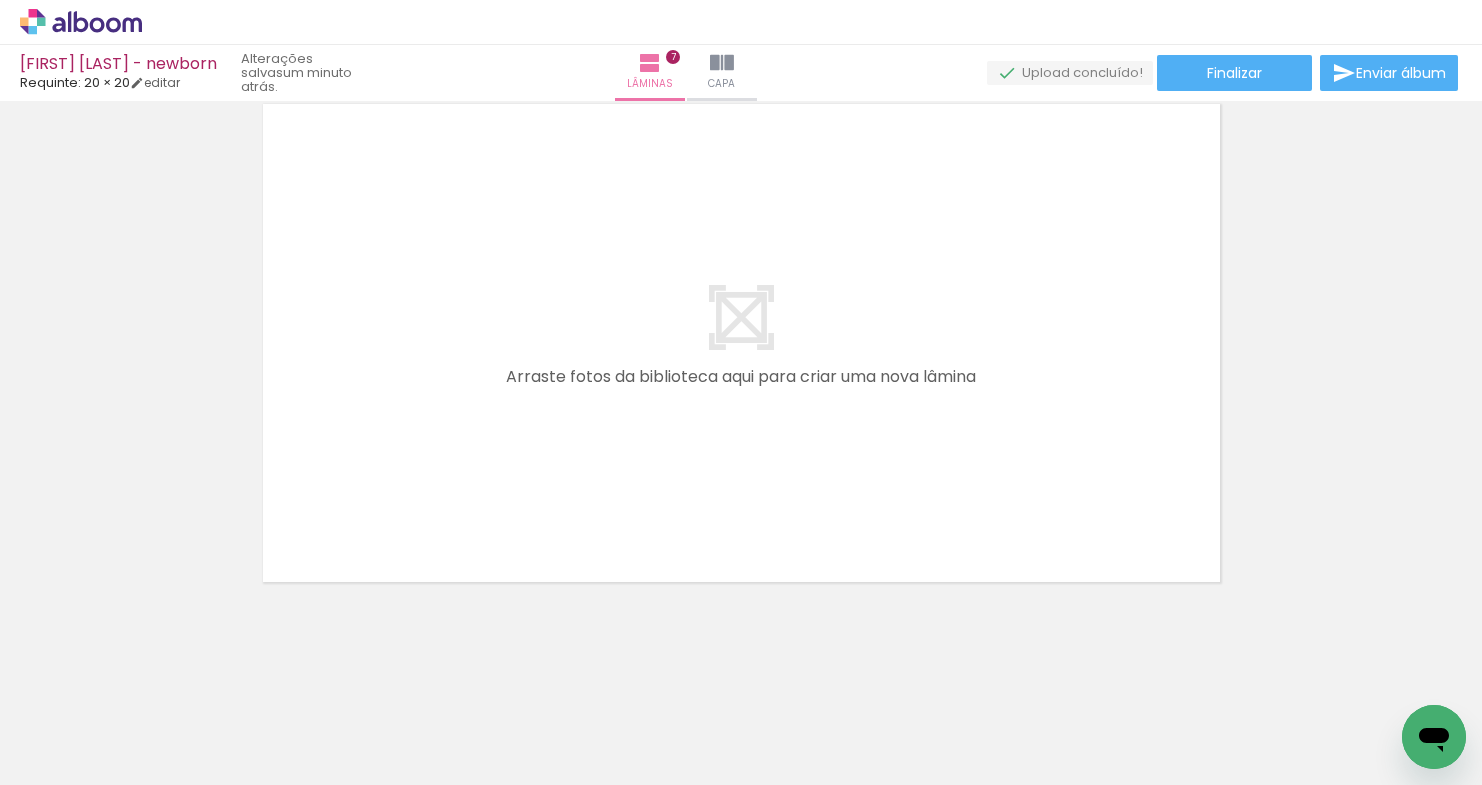 scroll, scrollTop: 3871, scrollLeft: 0, axis: vertical 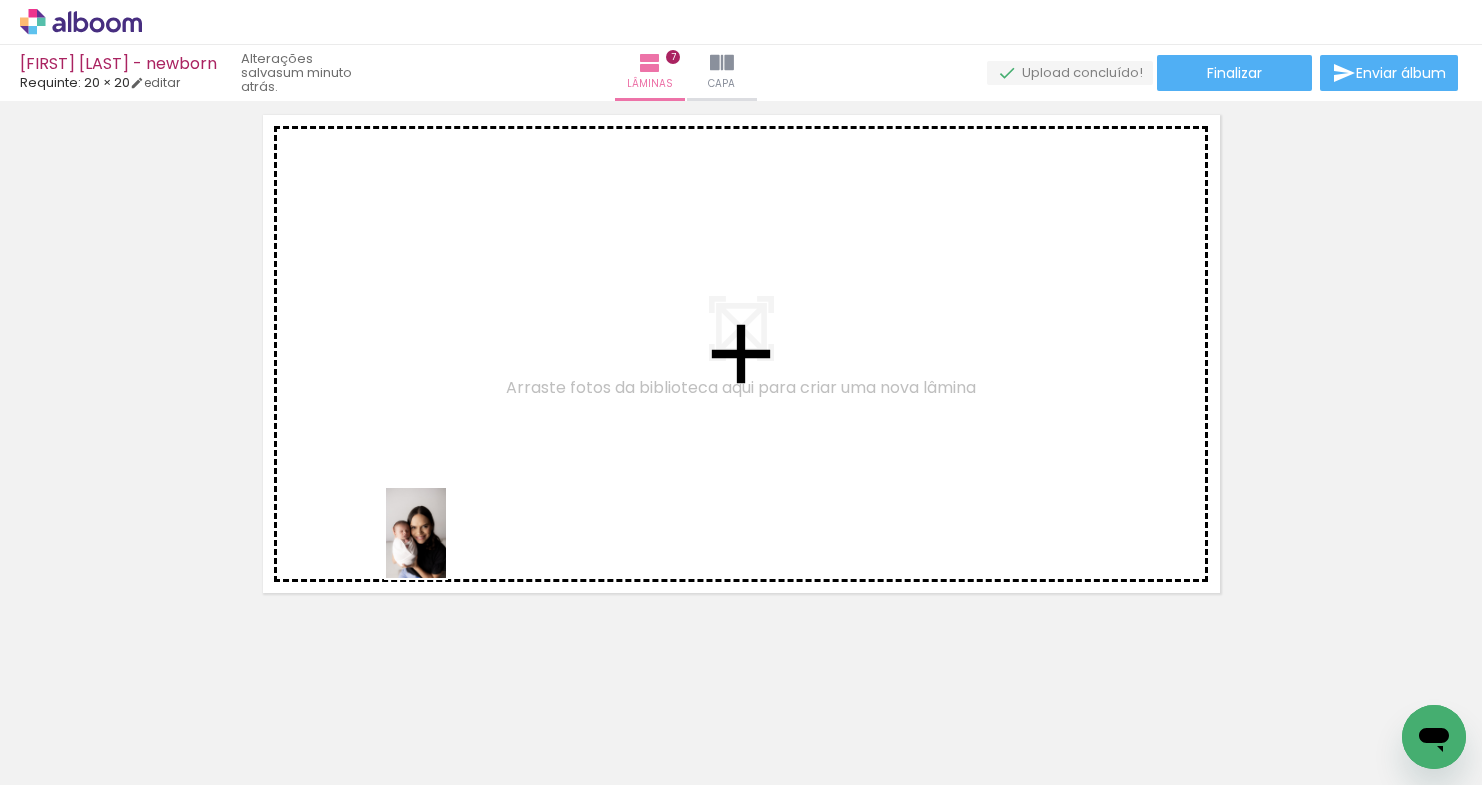 drag, startPoint x: 369, startPoint y: 746, endPoint x: 461, endPoint y: 512, distance: 251.43588 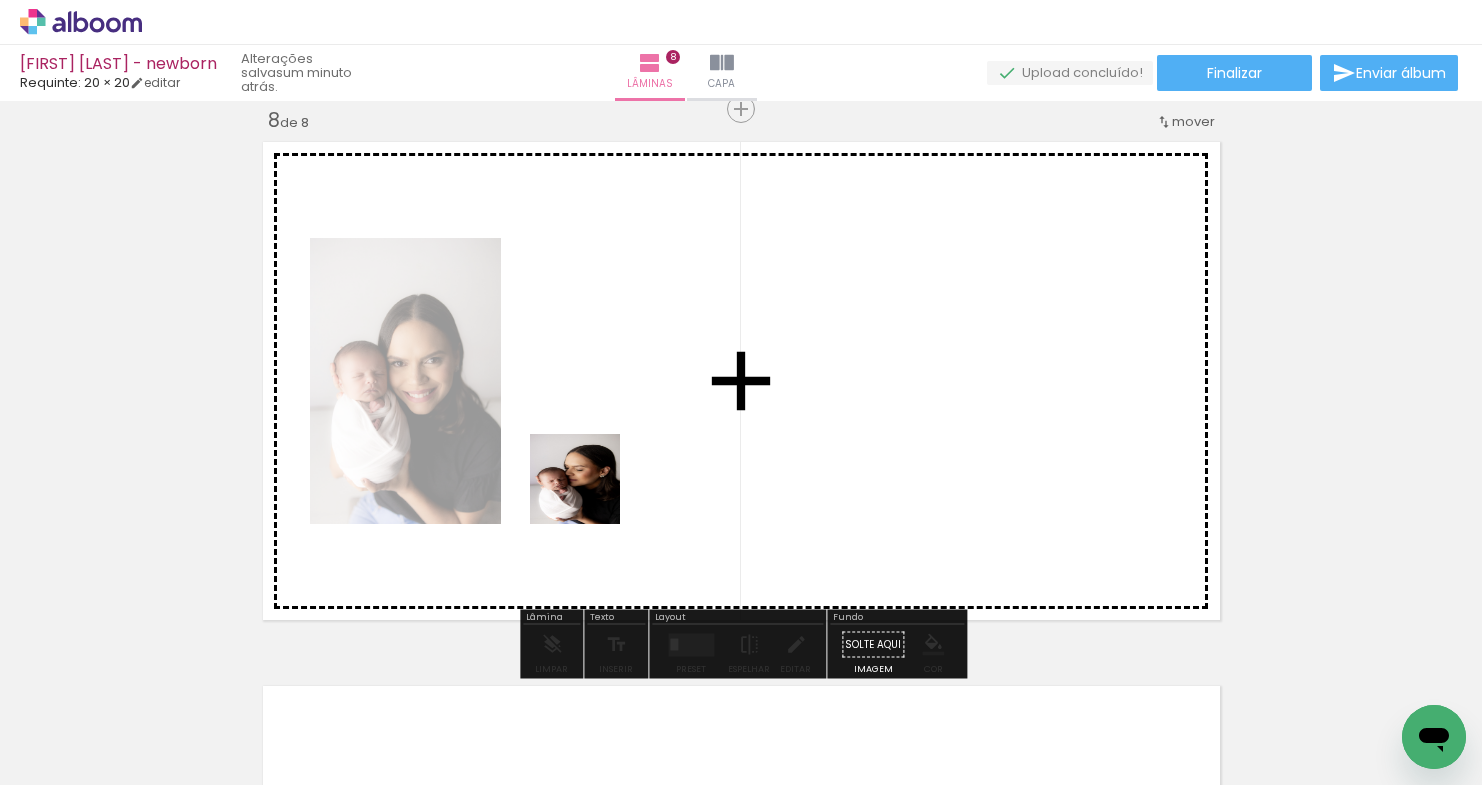 drag, startPoint x: 436, startPoint y: 718, endPoint x: 604, endPoint y: 475, distance: 295.42004 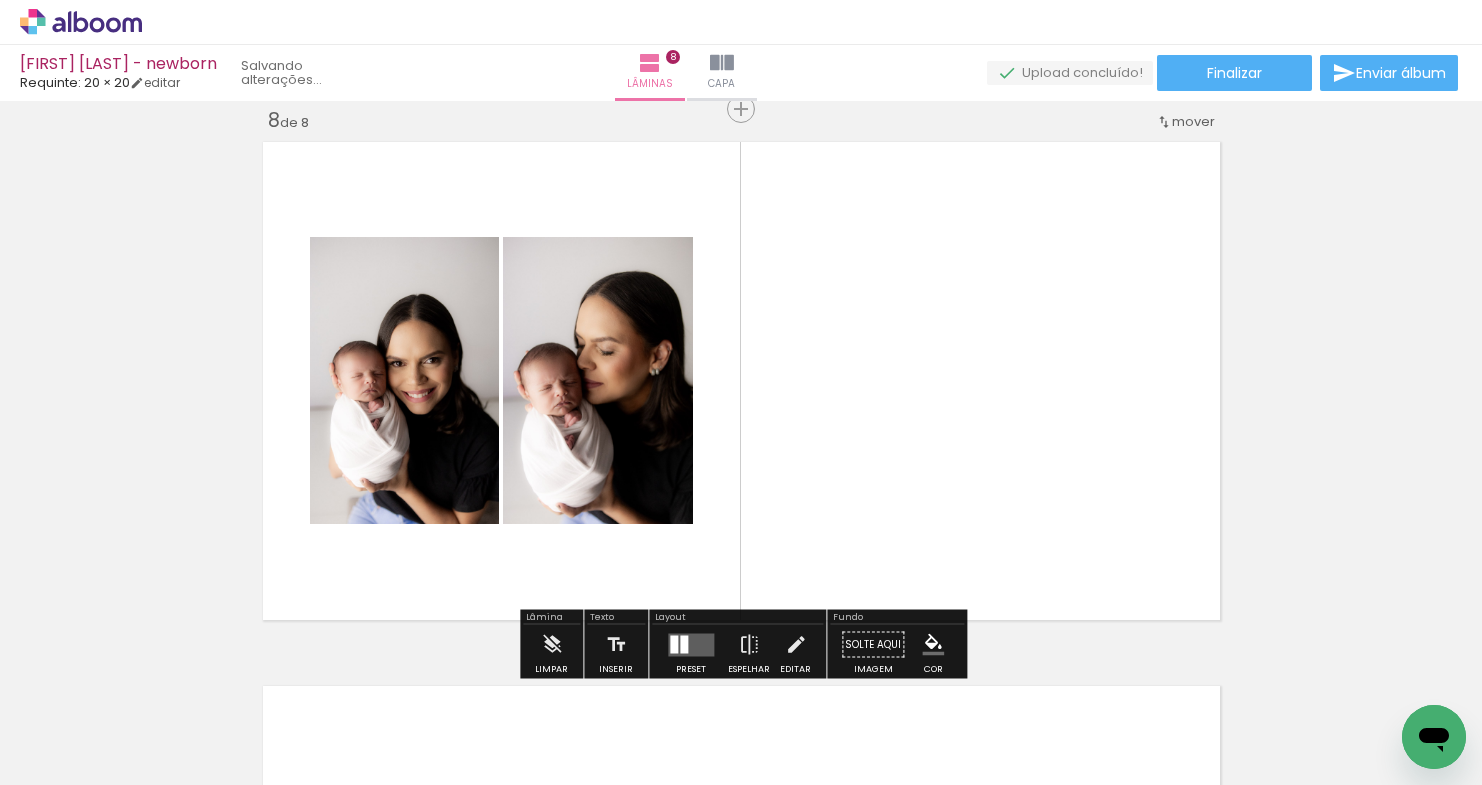 scroll, scrollTop: 3835, scrollLeft: 0, axis: vertical 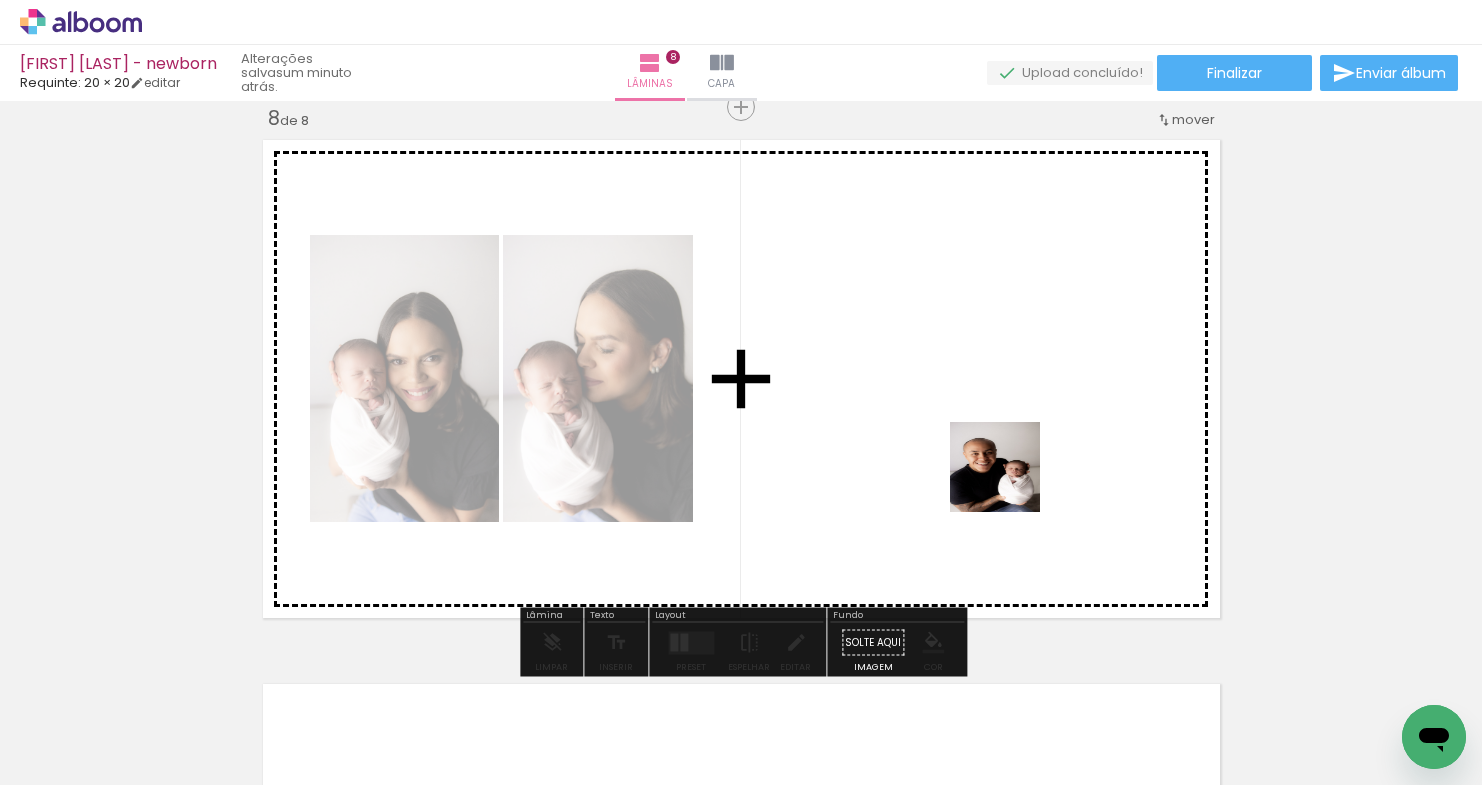 drag, startPoint x: 1015, startPoint y: 726, endPoint x: 1010, endPoint y: 482, distance: 244.05122 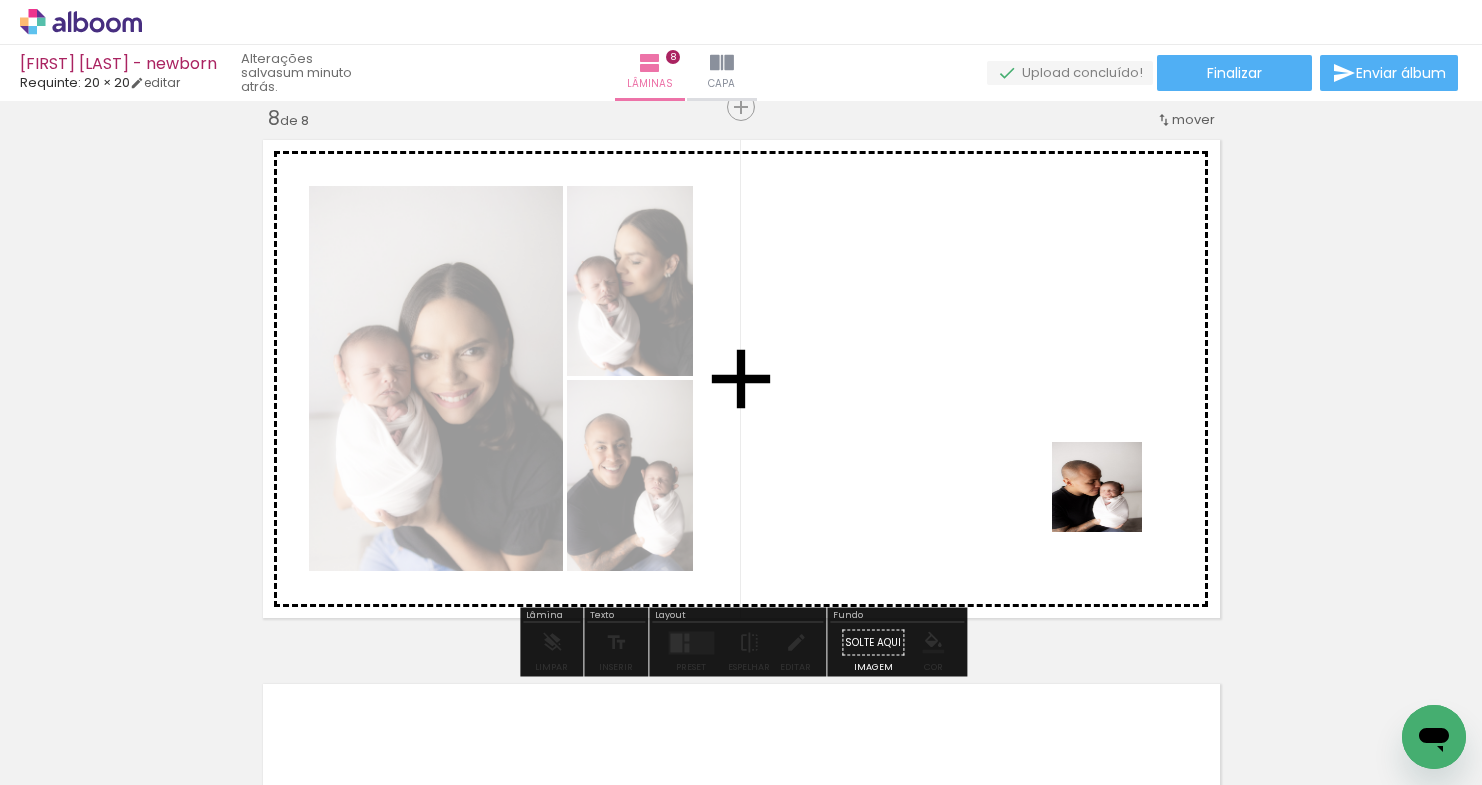 drag, startPoint x: 1127, startPoint y: 716, endPoint x: 1102, endPoint y: 426, distance: 291.0756 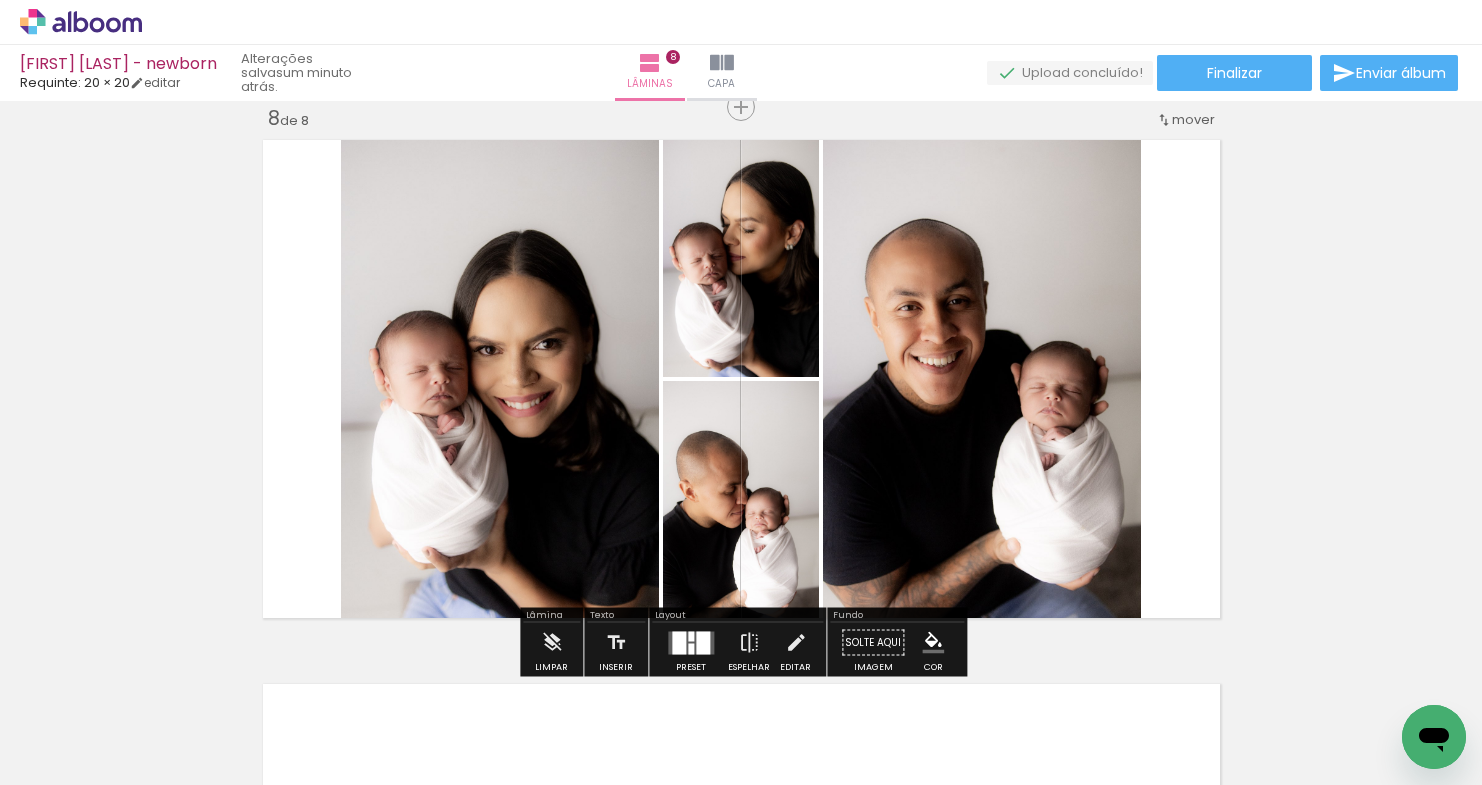 click at bounding box center [679, 642] 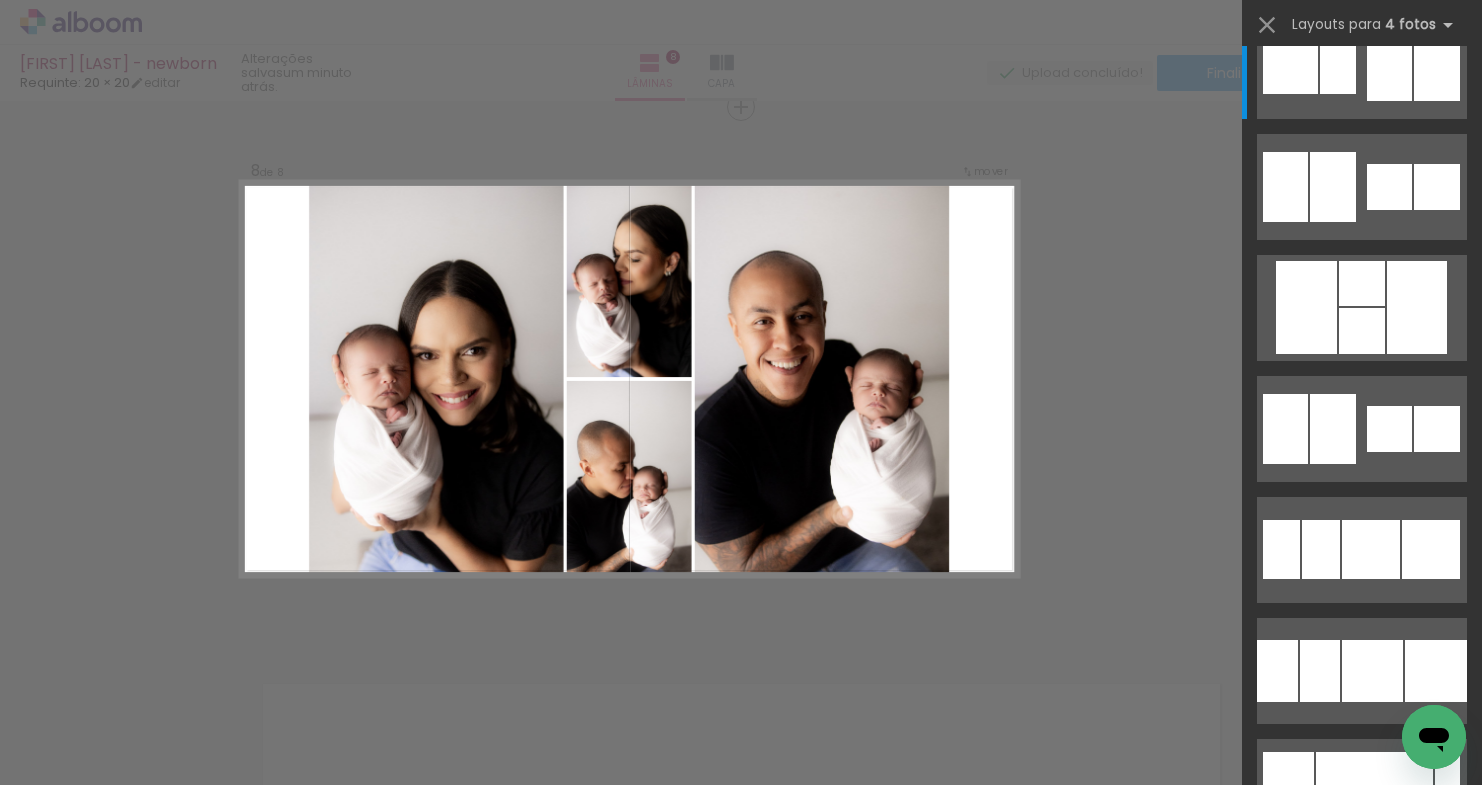 scroll, scrollTop: 0, scrollLeft: 0, axis: both 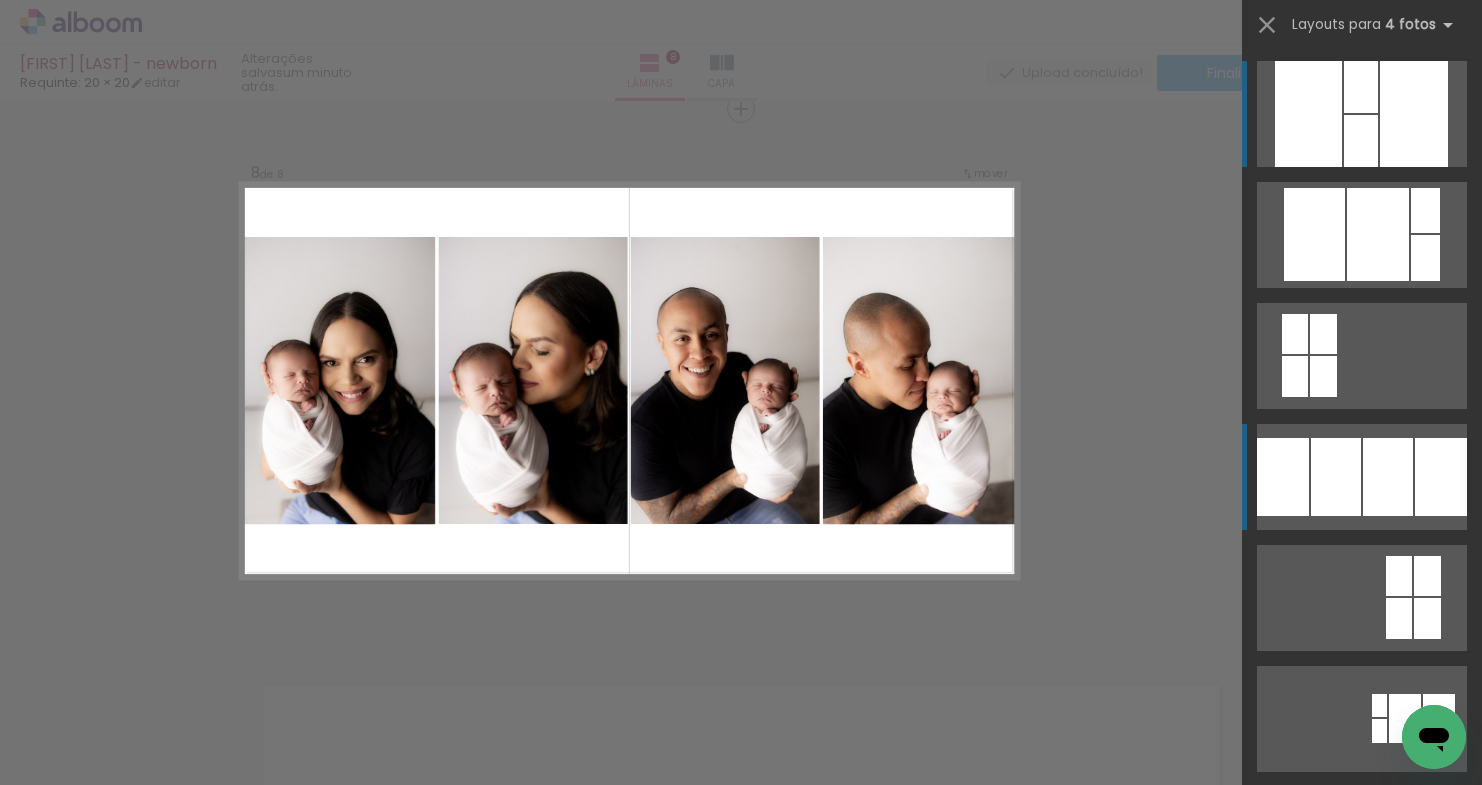 click at bounding box center (1413, 2036) 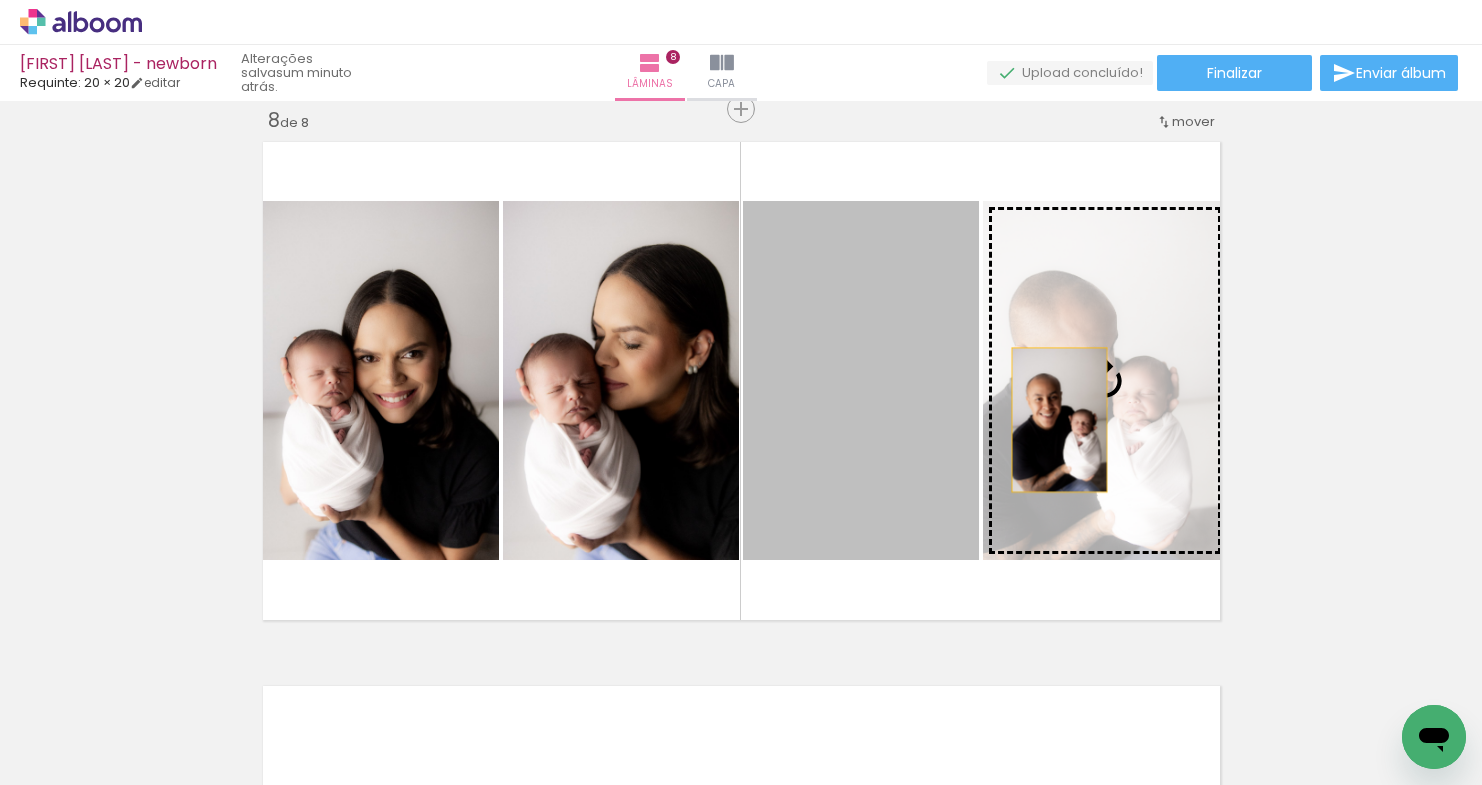 drag, startPoint x: 887, startPoint y: 434, endPoint x: 1063, endPoint y: 420, distance: 176.55594 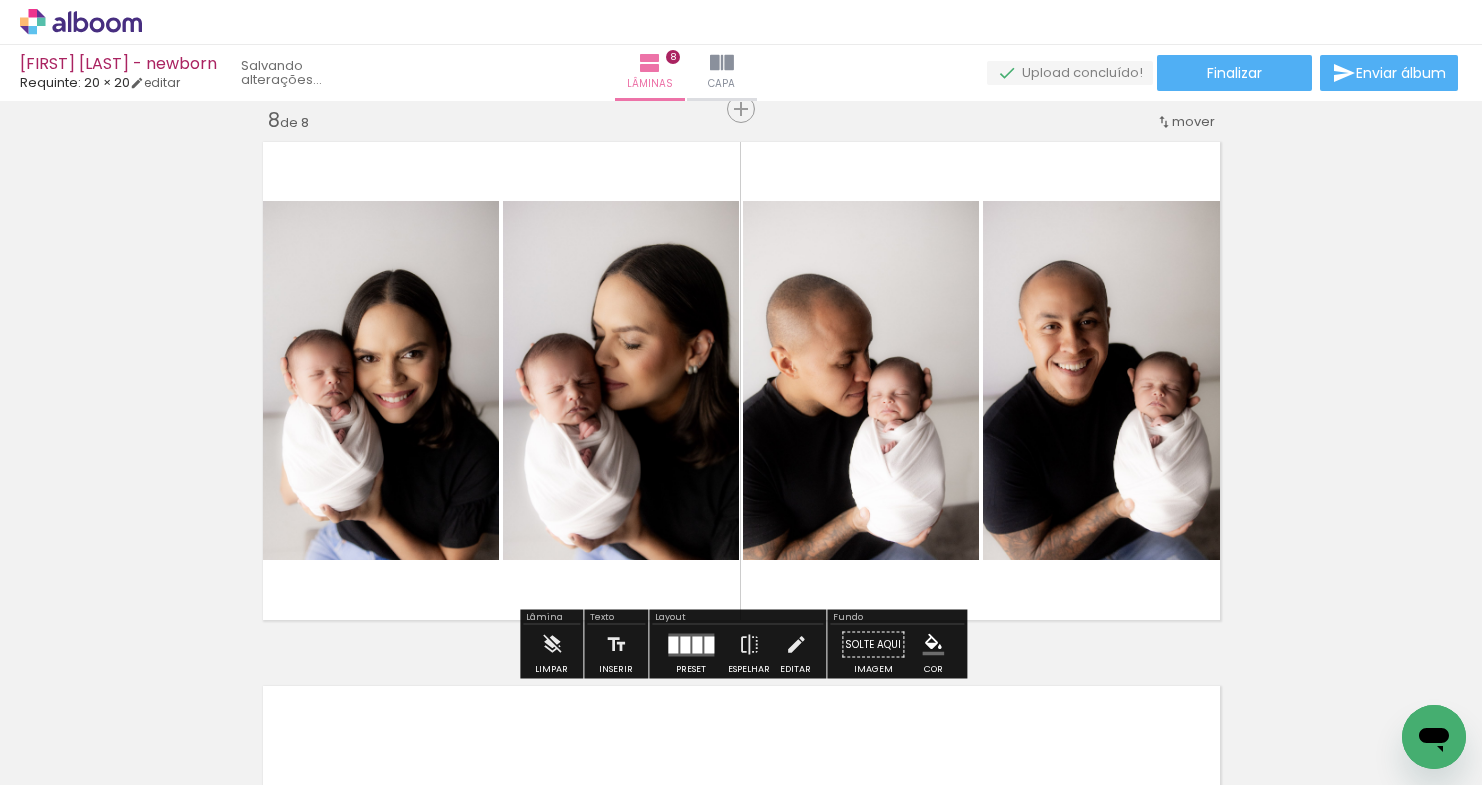 scroll, scrollTop: 3834, scrollLeft: 0, axis: vertical 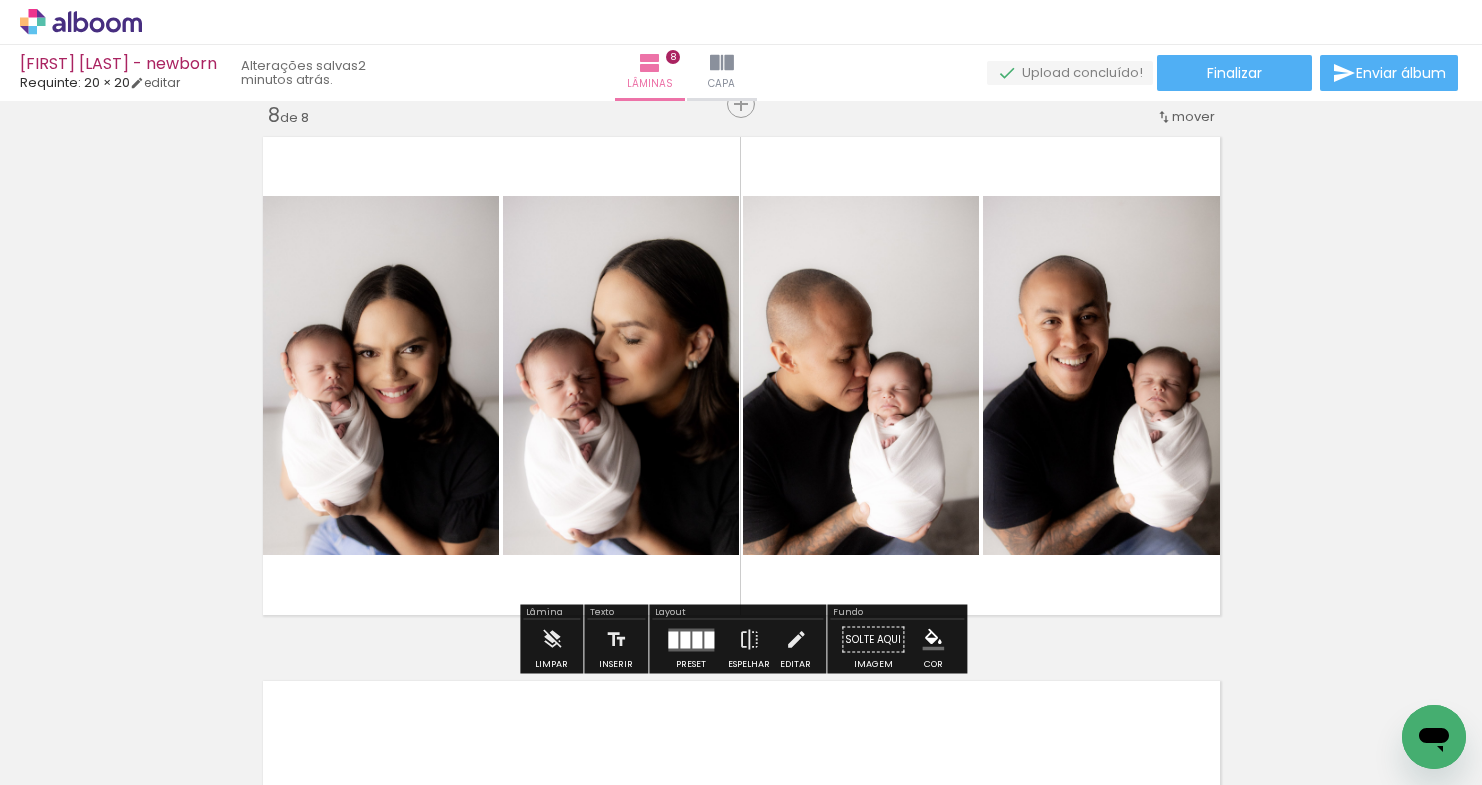 click 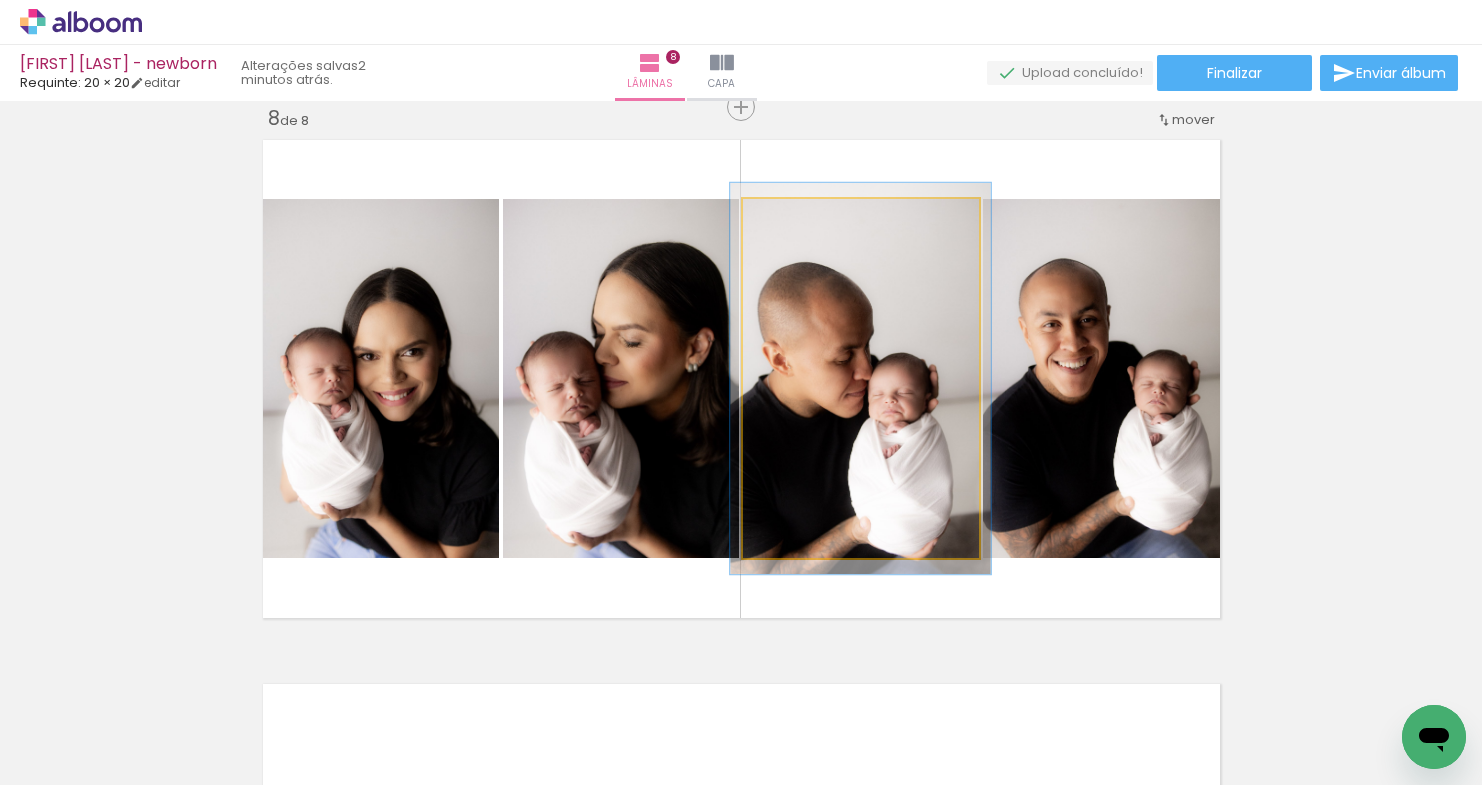 type on "109" 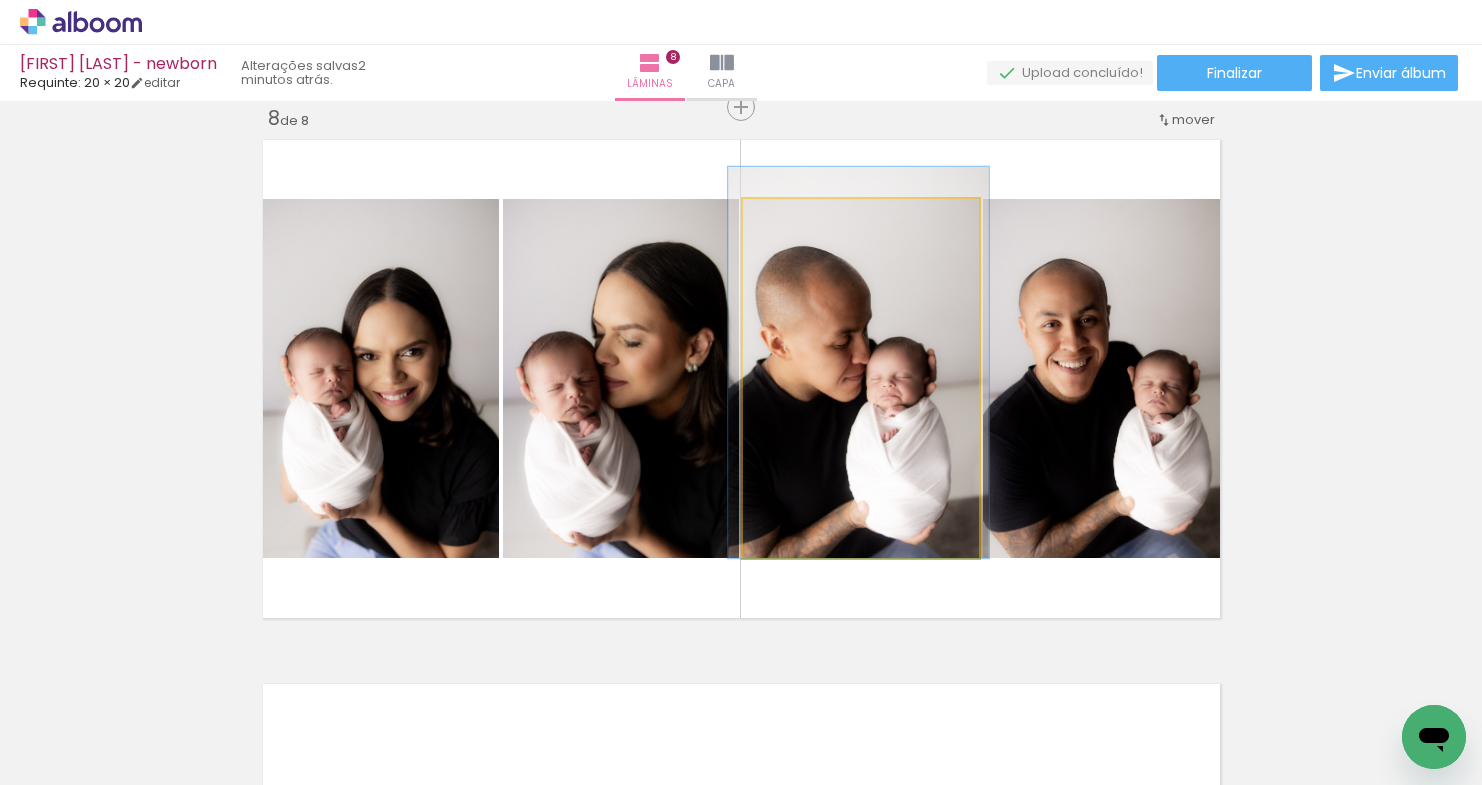 drag, startPoint x: 854, startPoint y: 402, endPoint x: 853, endPoint y: 388, distance: 14.035668 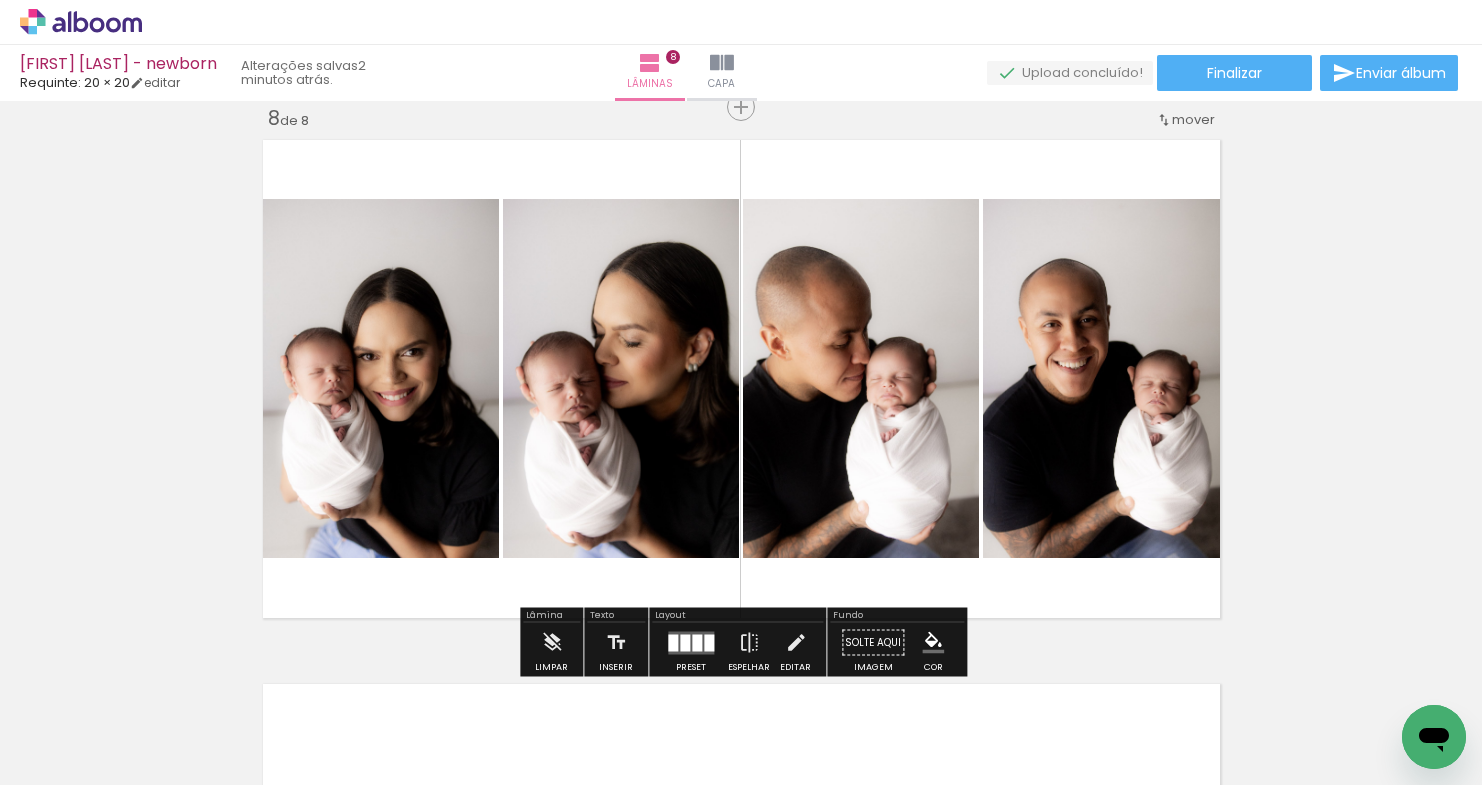 click at bounding box center (741, 379) 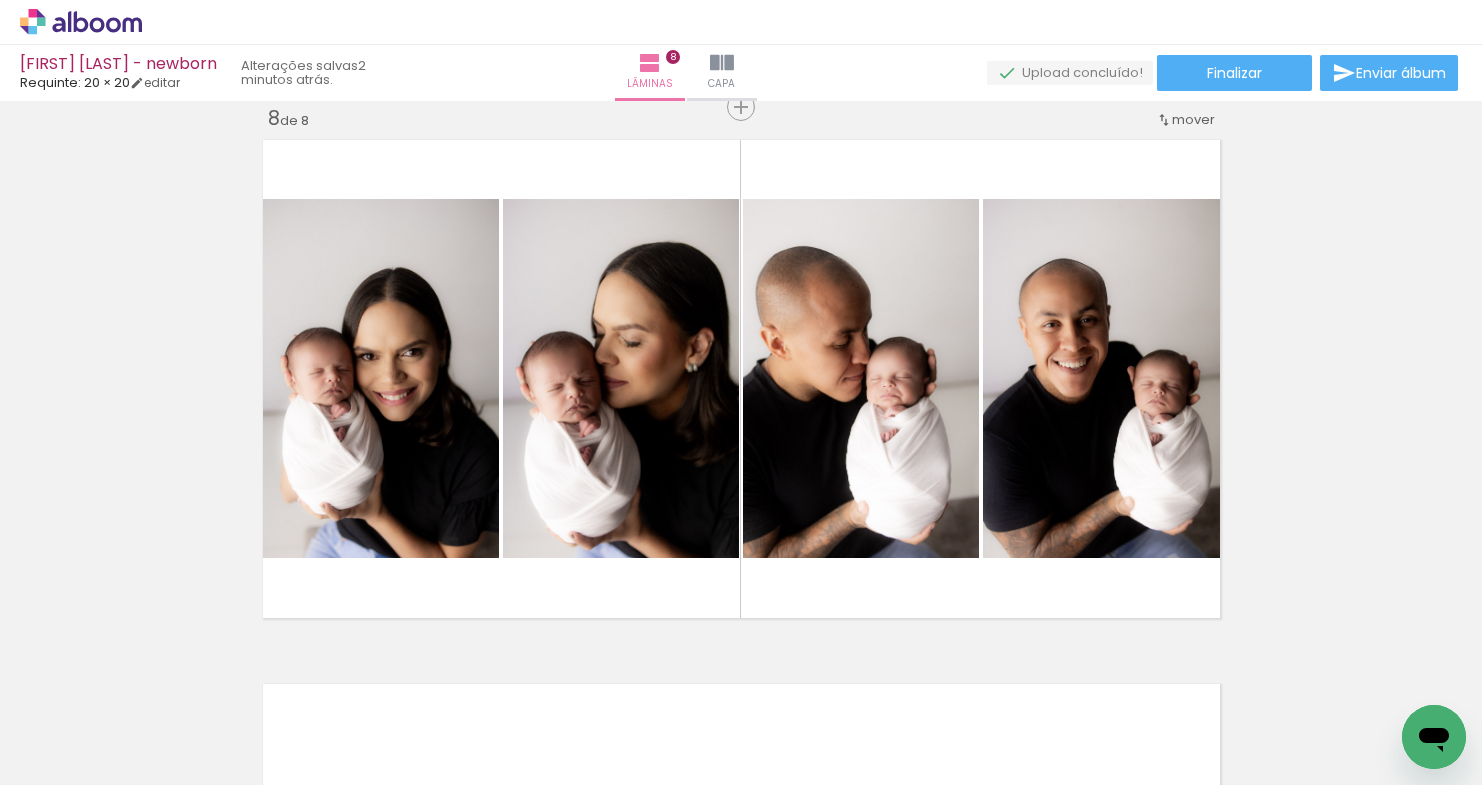 scroll, scrollTop: 0, scrollLeft: 1679, axis: horizontal 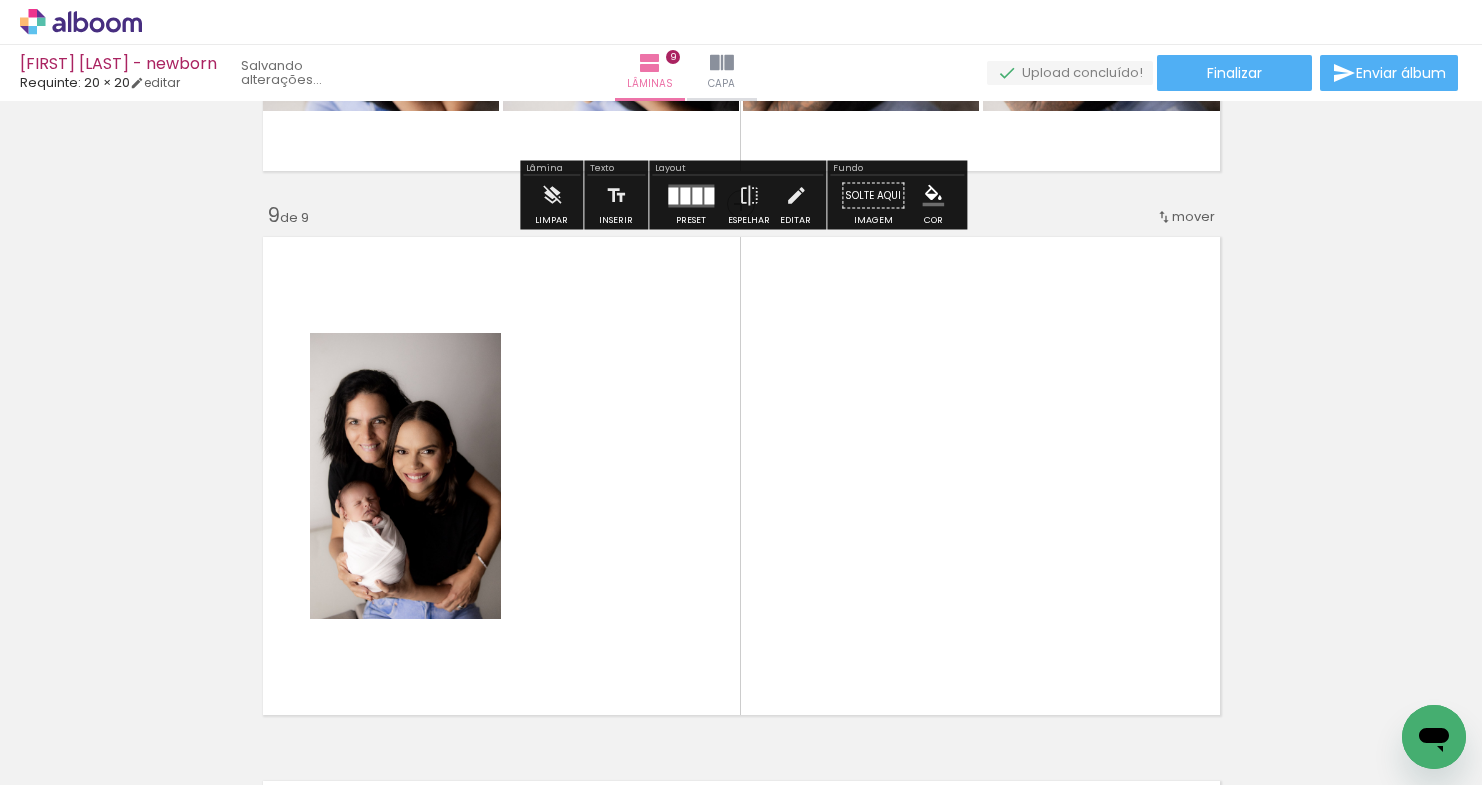 drag, startPoint x: 428, startPoint y: 708, endPoint x: 449, endPoint y: 481, distance: 227.9693 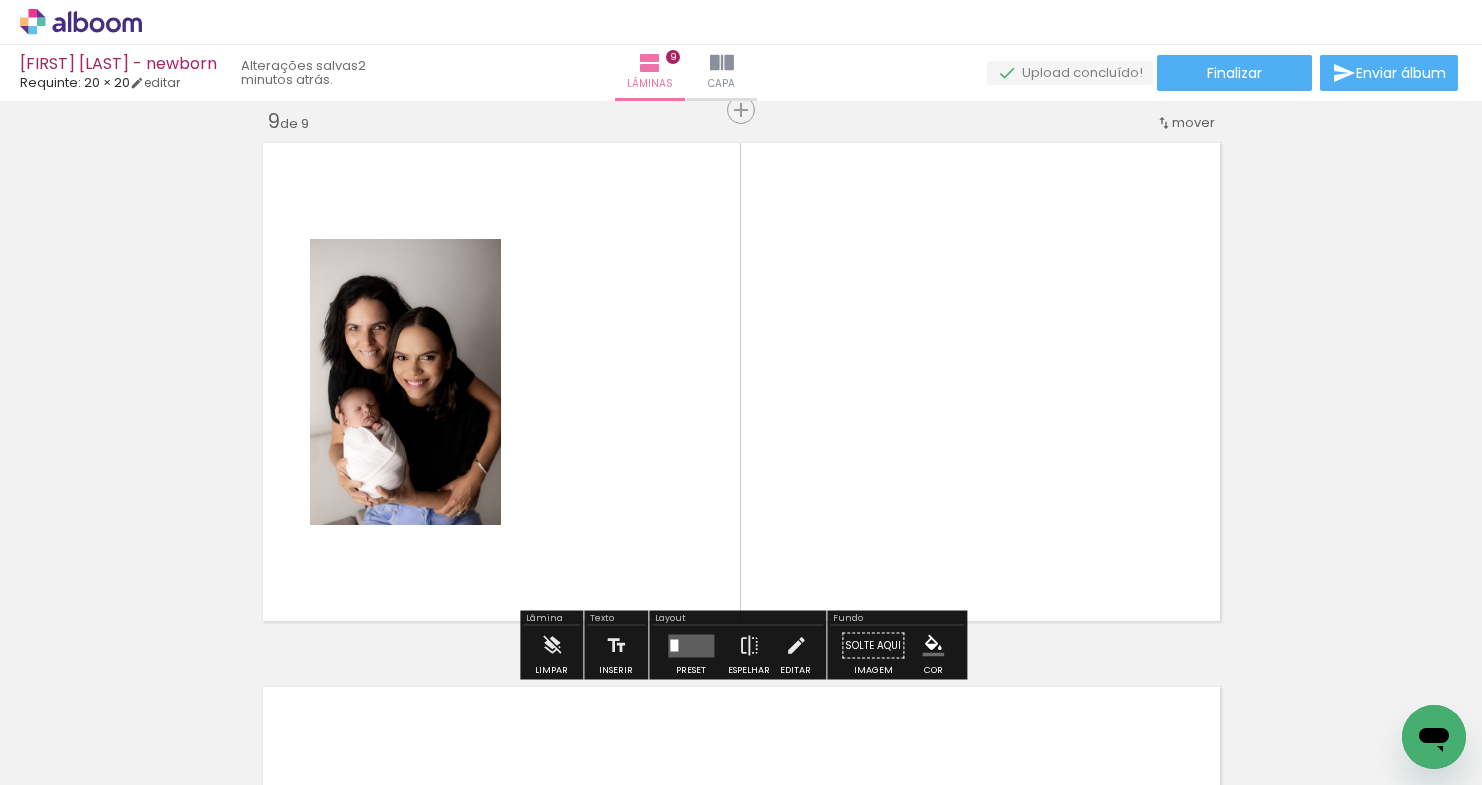 scroll, scrollTop: 4377, scrollLeft: 0, axis: vertical 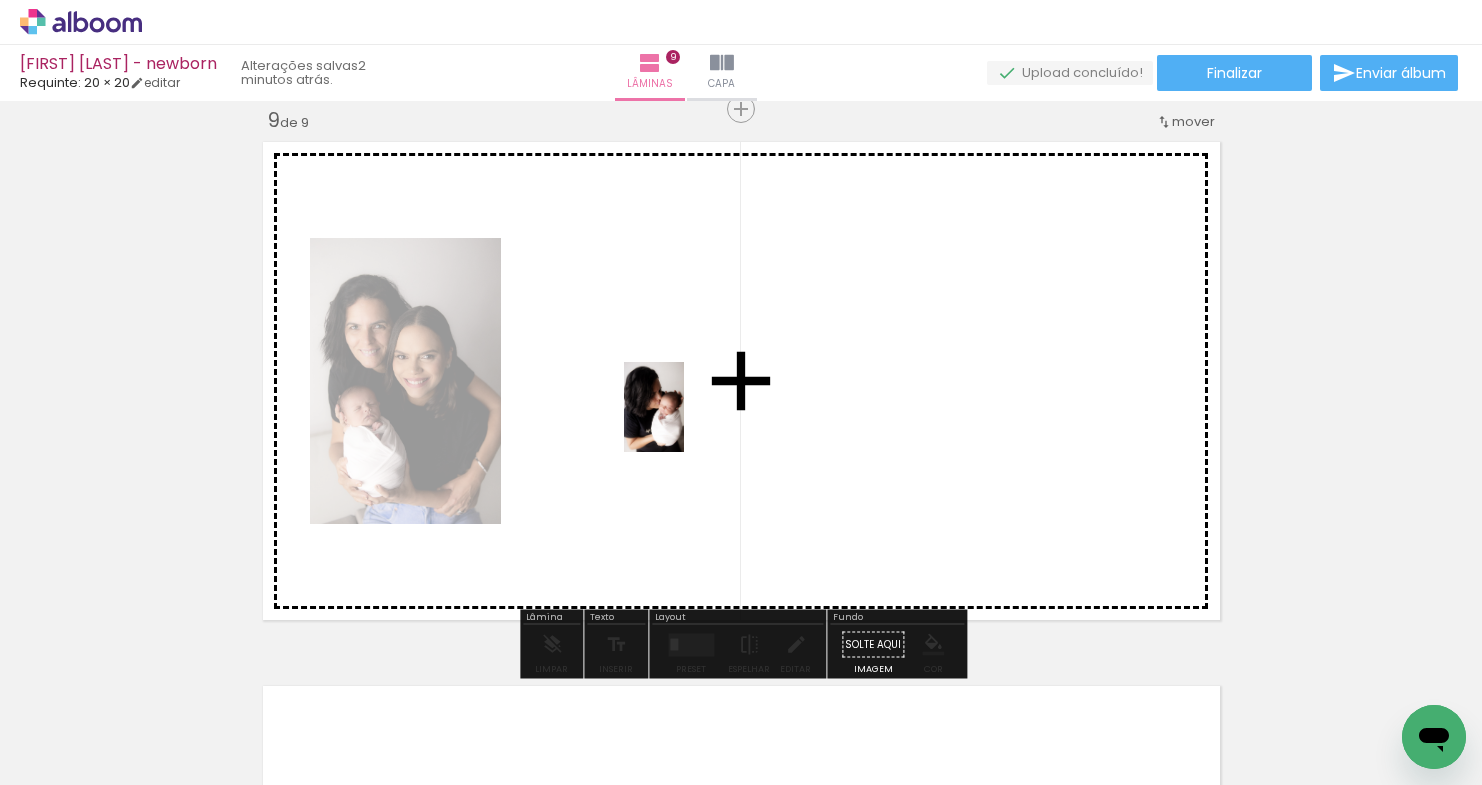 drag, startPoint x: 883, startPoint y: 735, endPoint x: 684, endPoint y: 422, distance: 370.9043 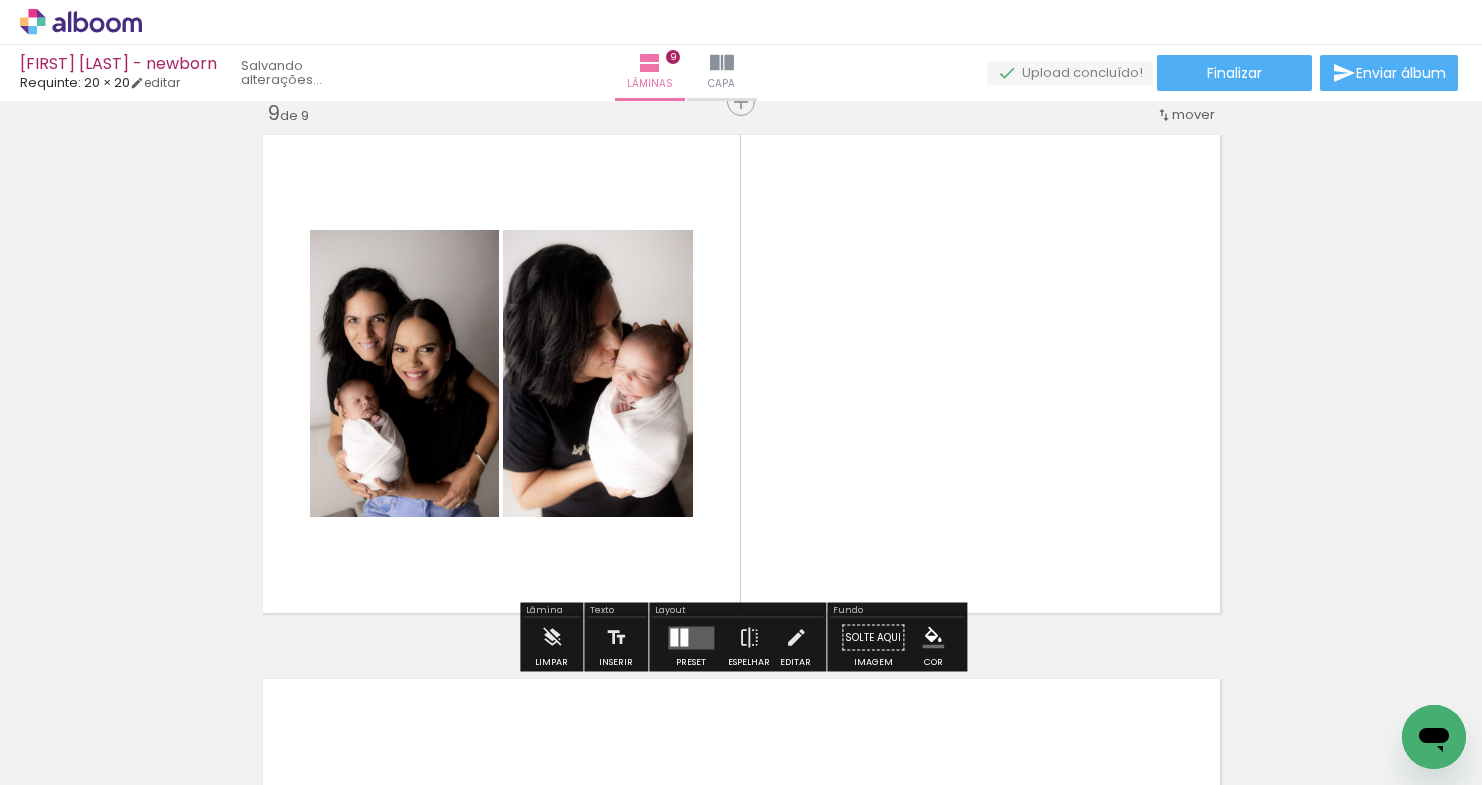 scroll, scrollTop: 4380, scrollLeft: 0, axis: vertical 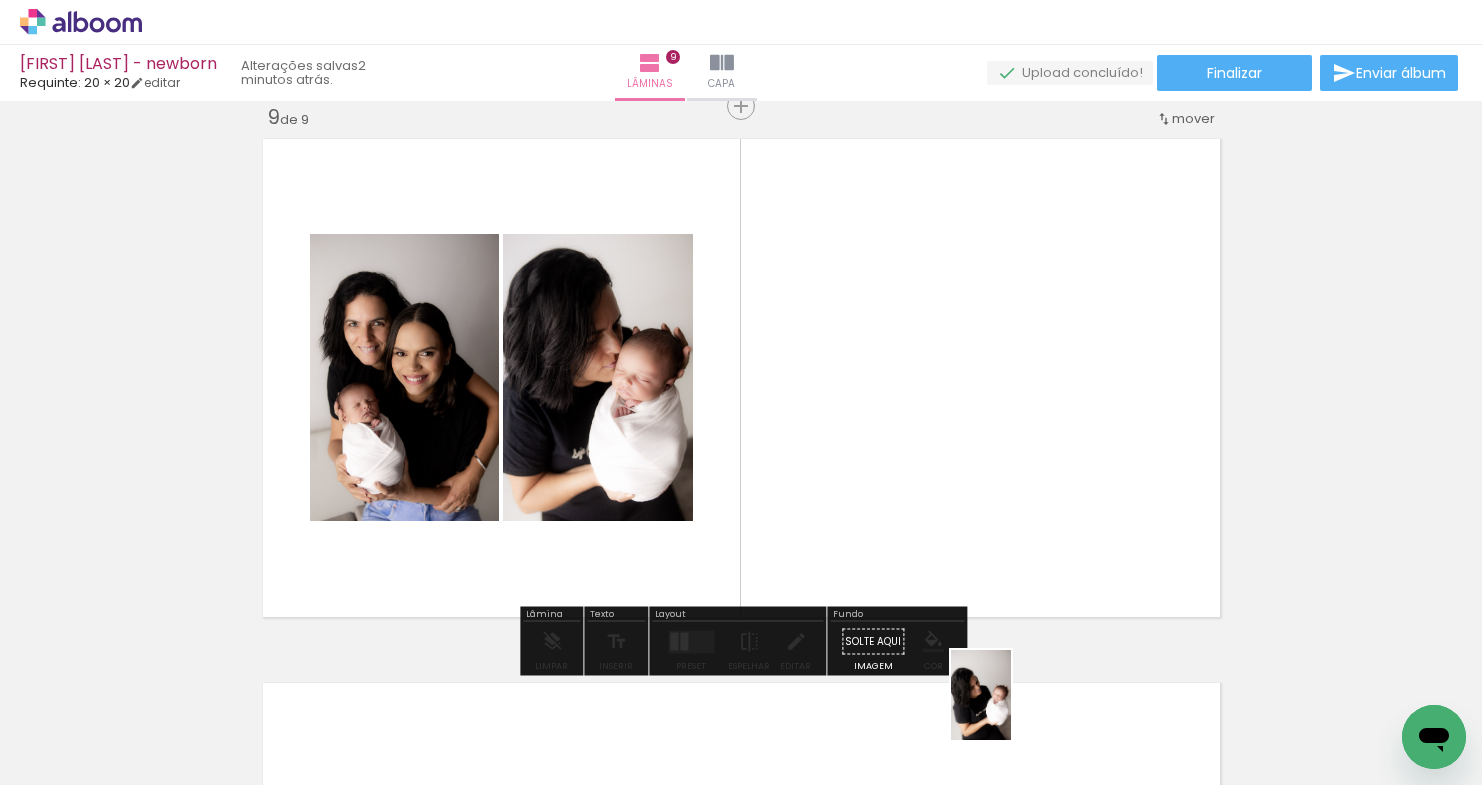 drag, startPoint x: 988, startPoint y: 722, endPoint x: 1011, endPoint y: 712, distance: 25.079872 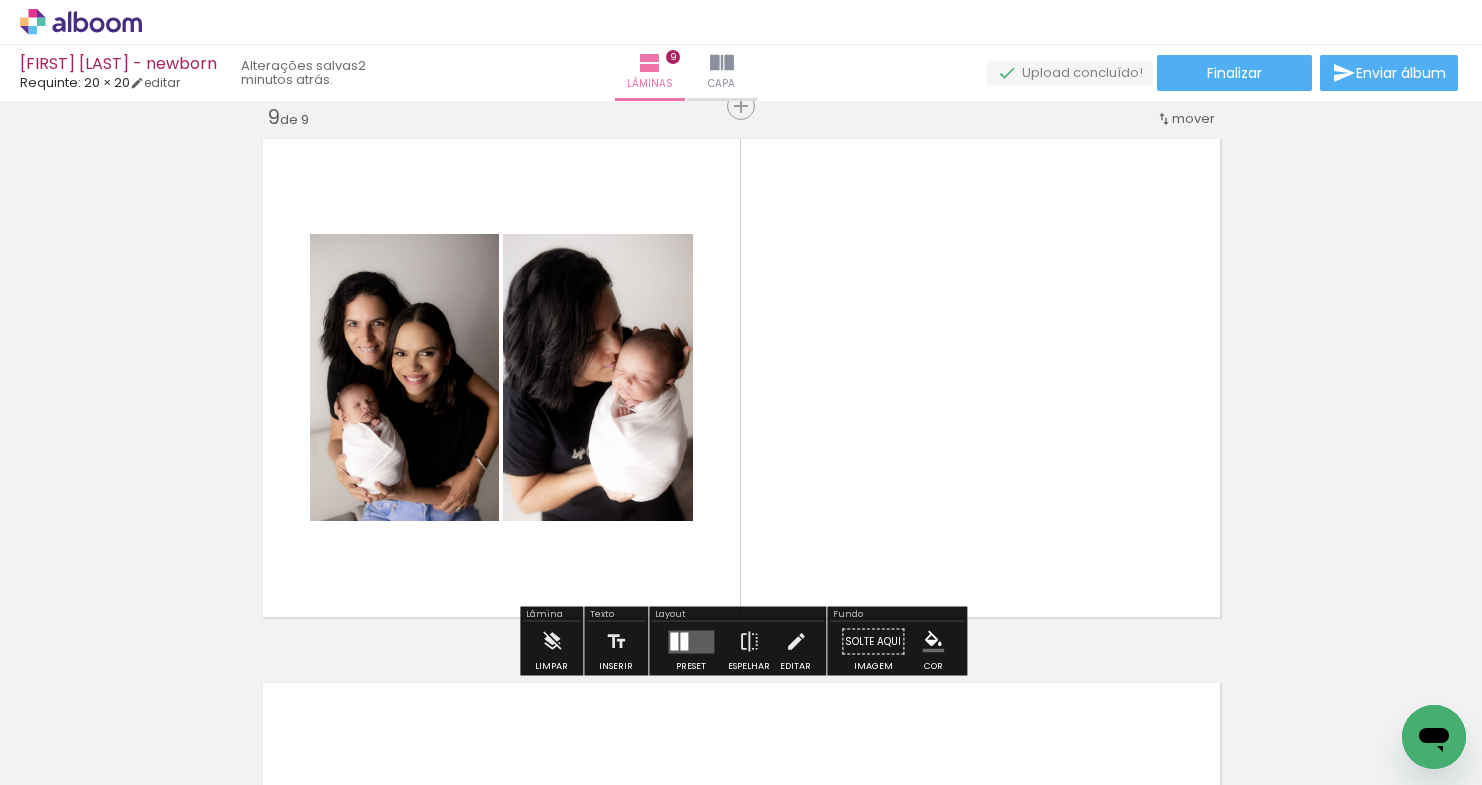scroll, scrollTop: 0, scrollLeft: 1907, axis: horizontal 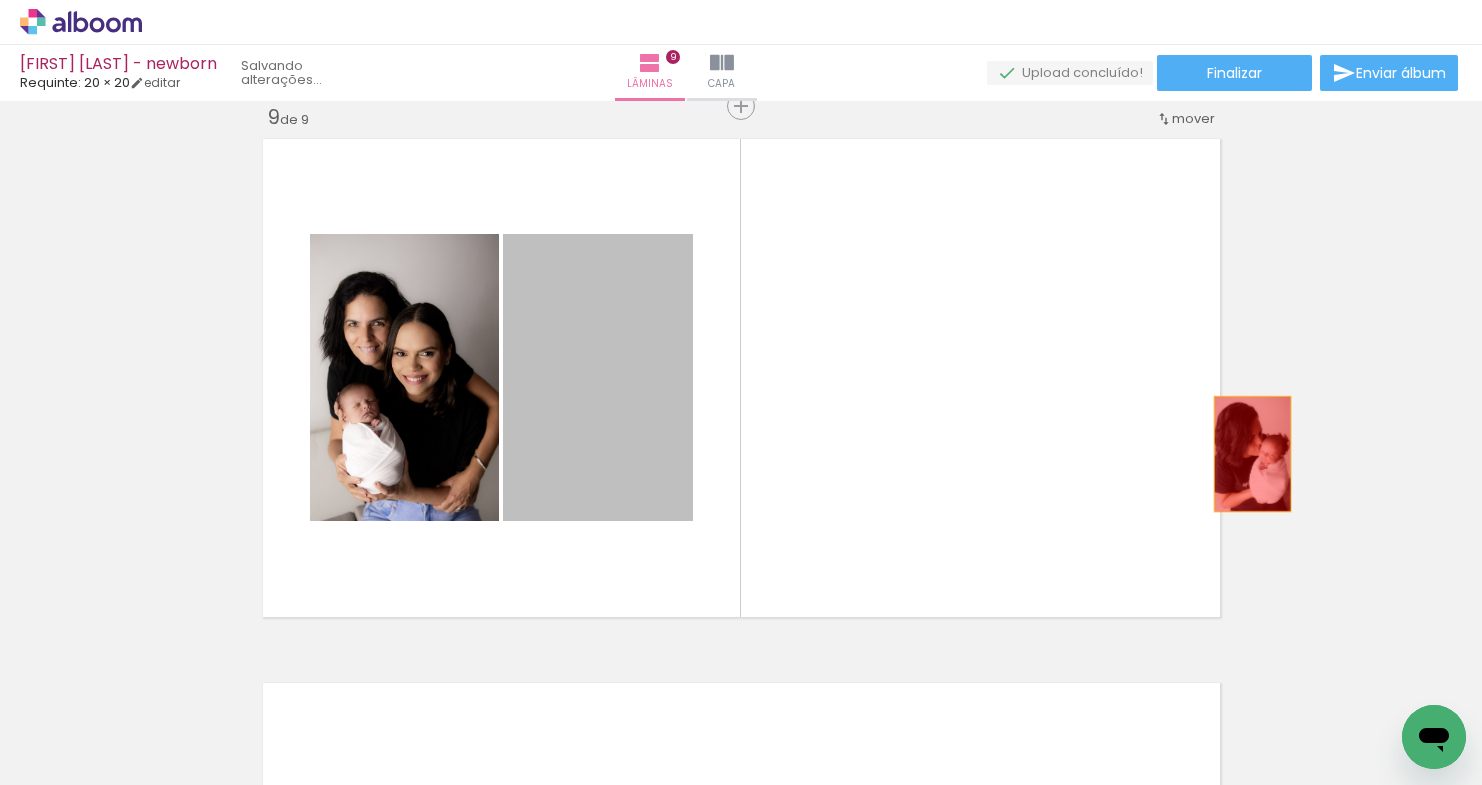 drag, startPoint x: 609, startPoint y: 414, endPoint x: 1252, endPoint y: 454, distance: 644.243 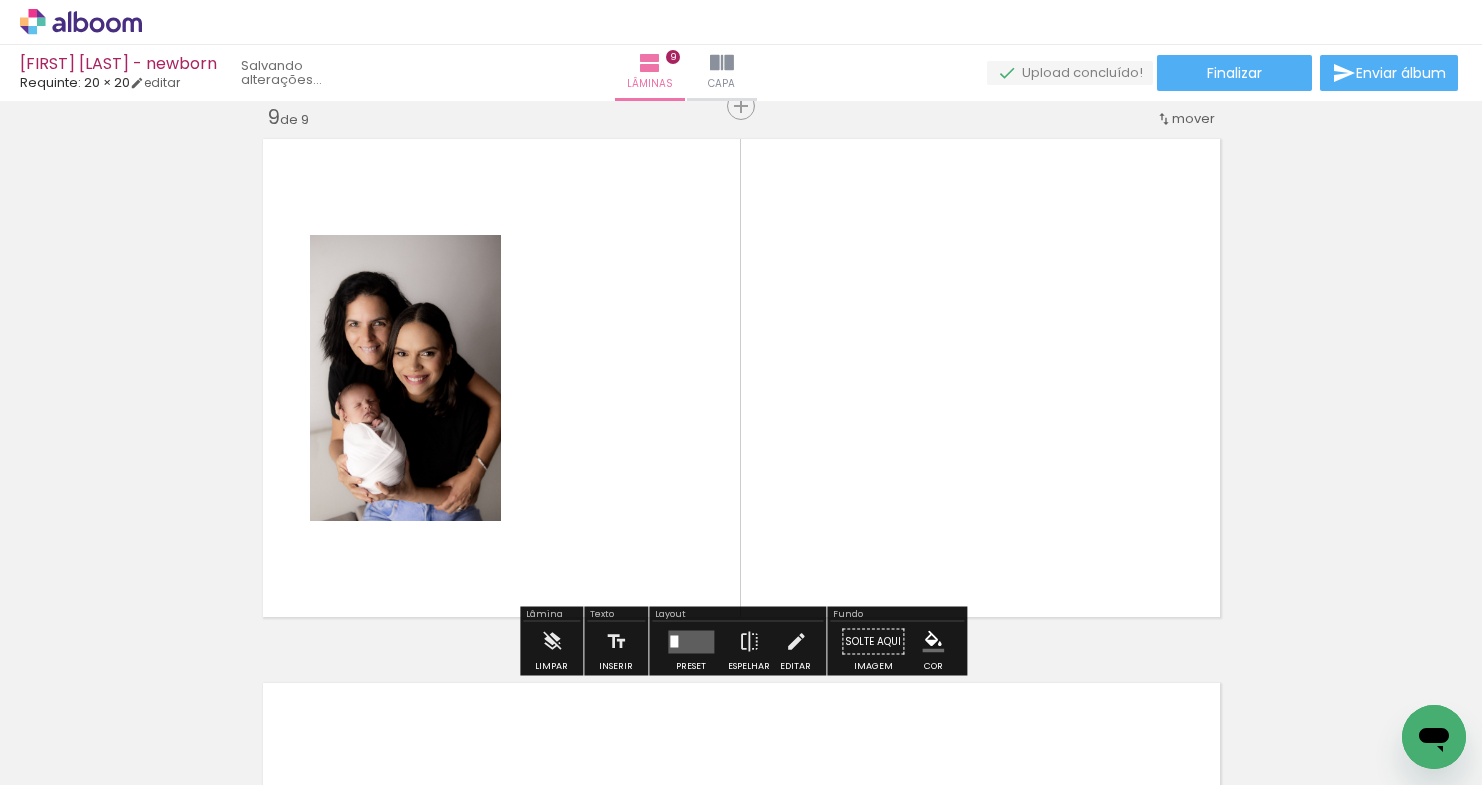 scroll, scrollTop: 4385, scrollLeft: 0, axis: vertical 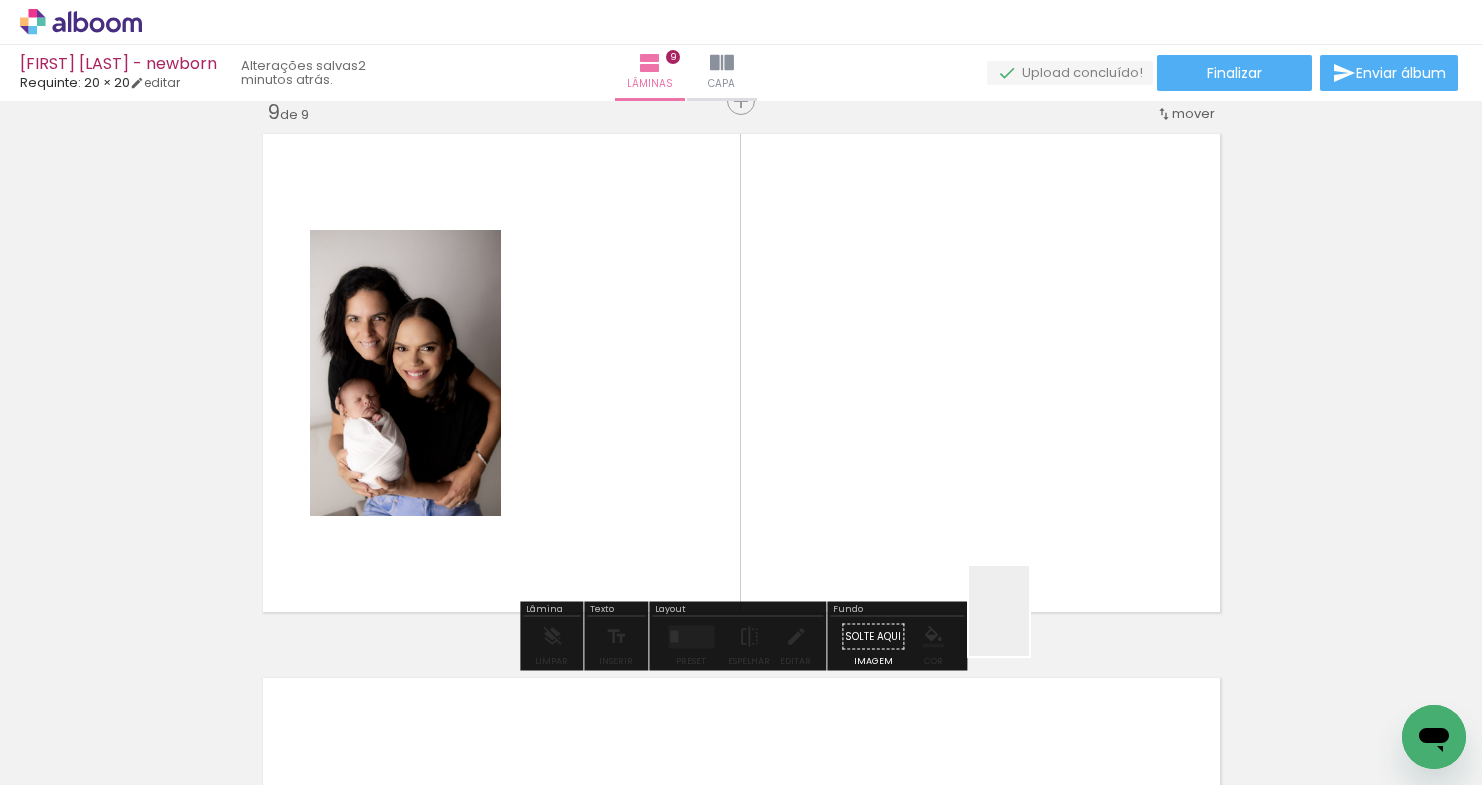 drag, startPoint x: 1100, startPoint y: 728, endPoint x: 870, endPoint y: 459, distance: 353.9223 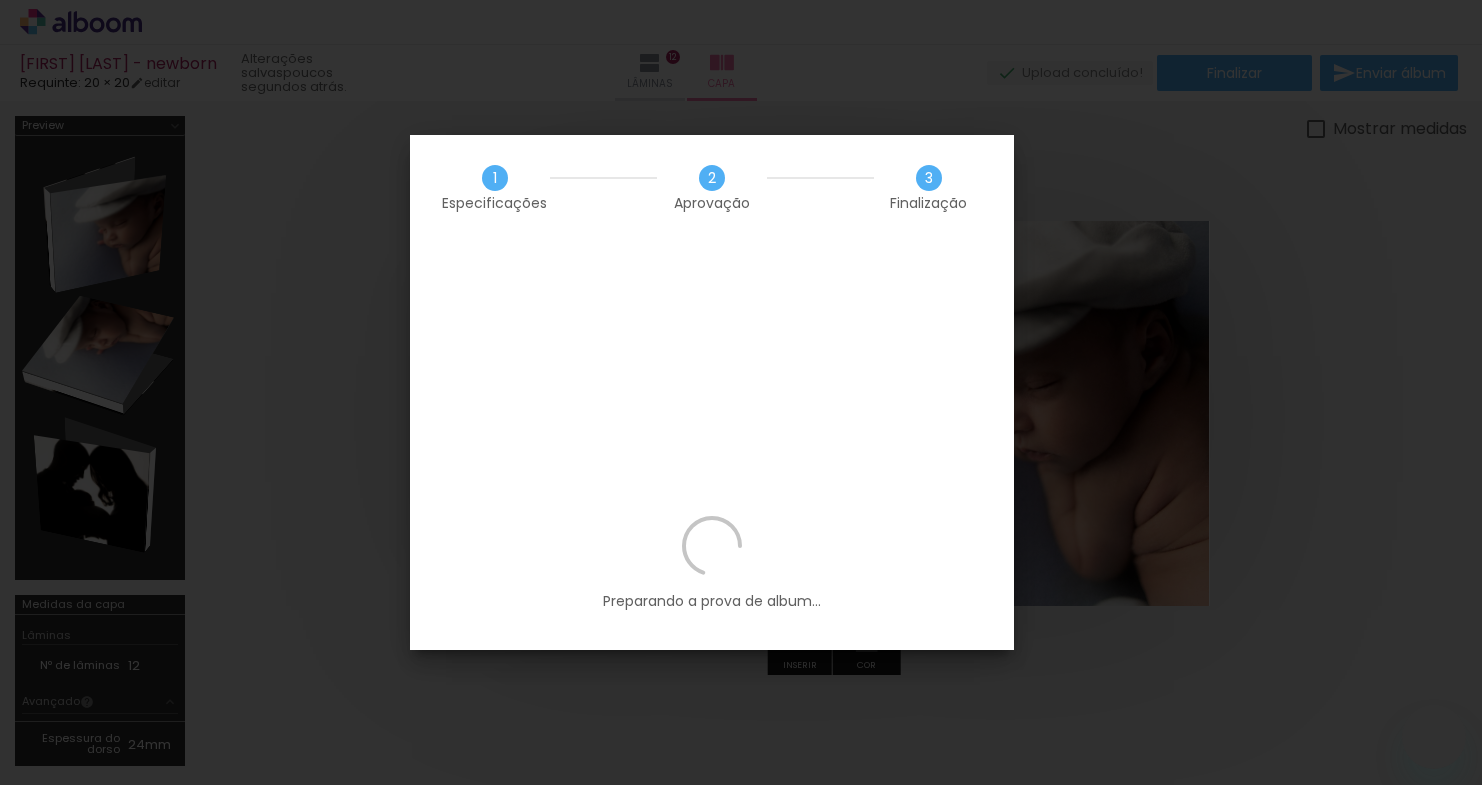 scroll, scrollTop: 0, scrollLeft: 0, axis: both 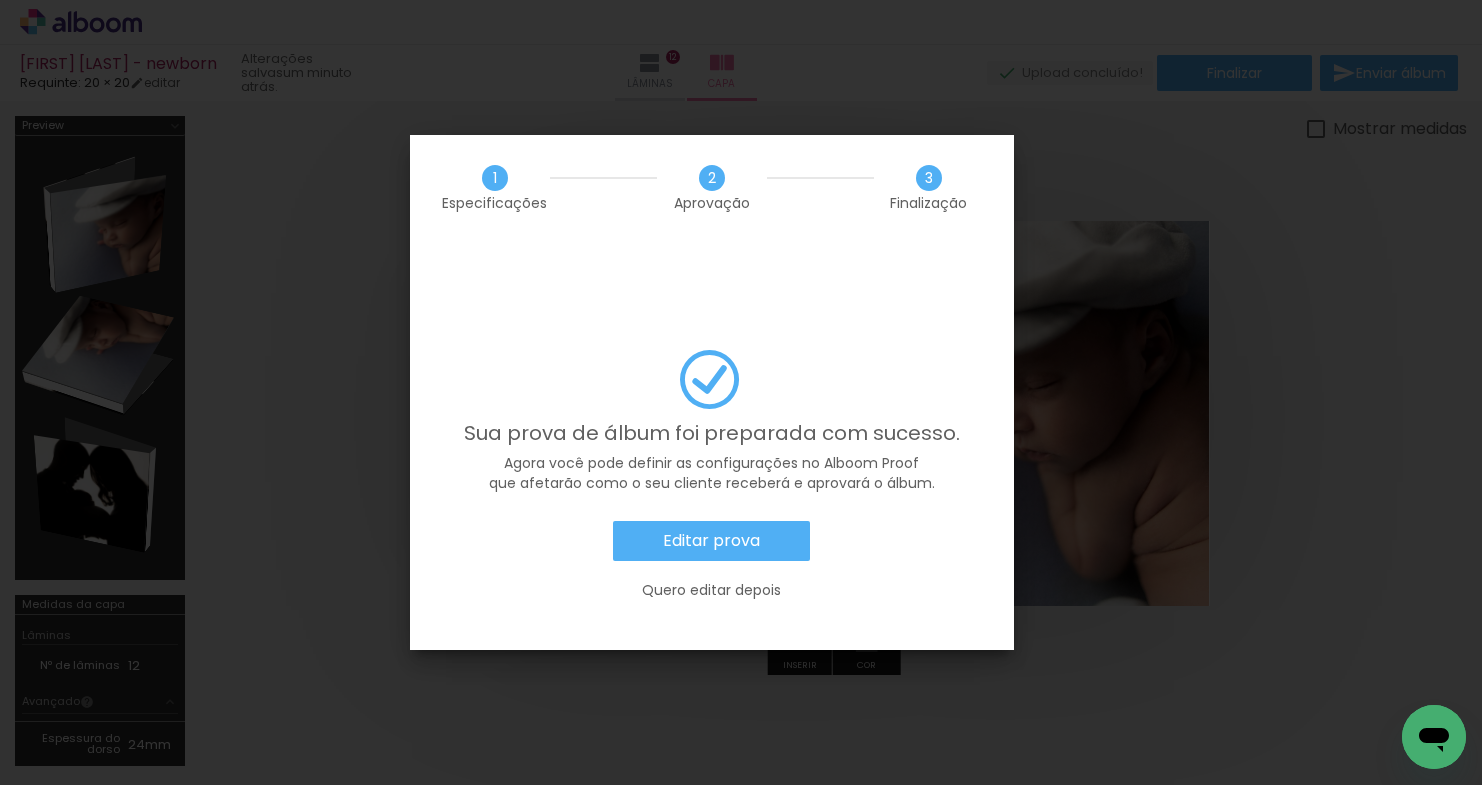 click on "Editar prova" at bounding box center (0, 0) 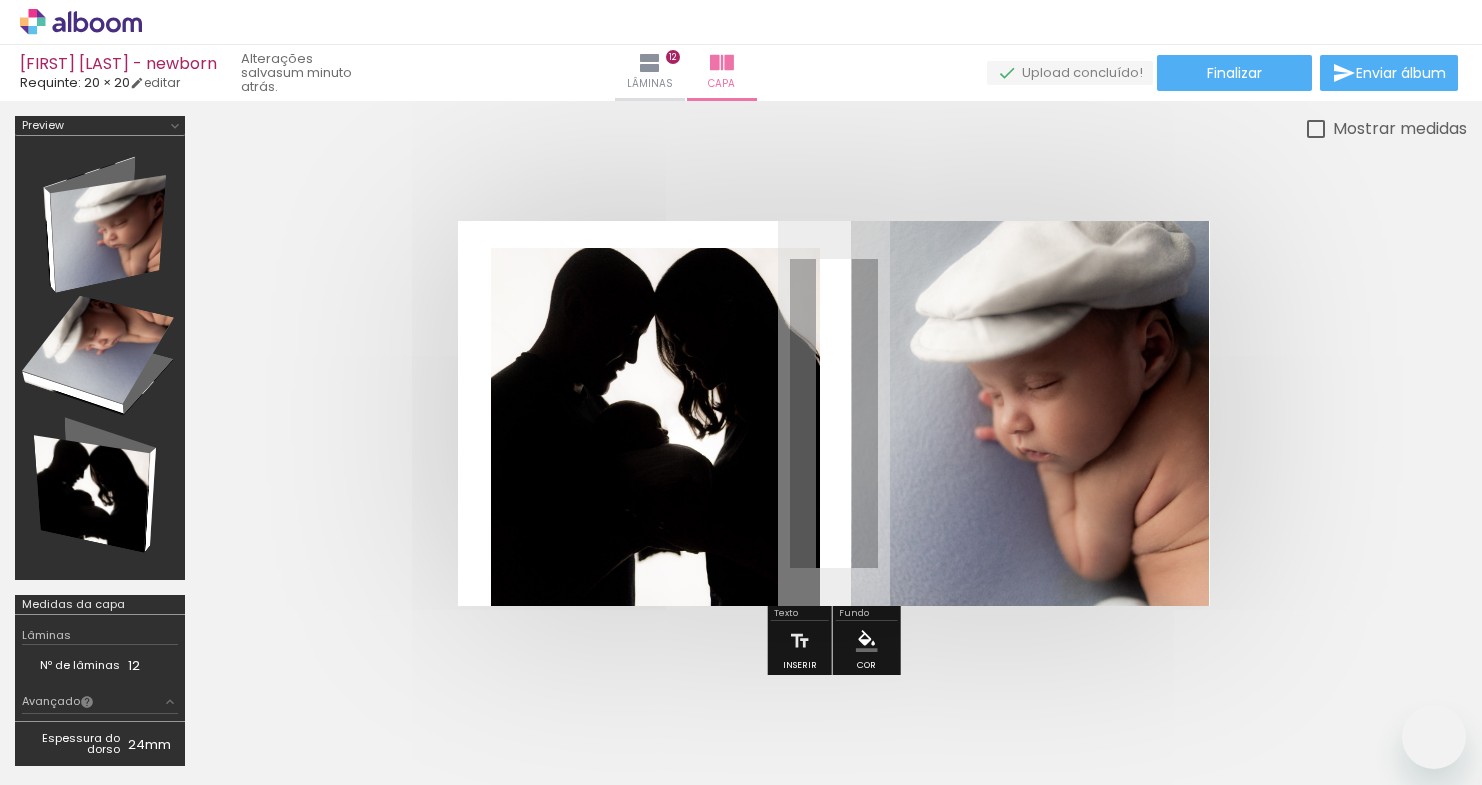 scroll, scrollTop: 0, scrollLeft: 0, axis: both 